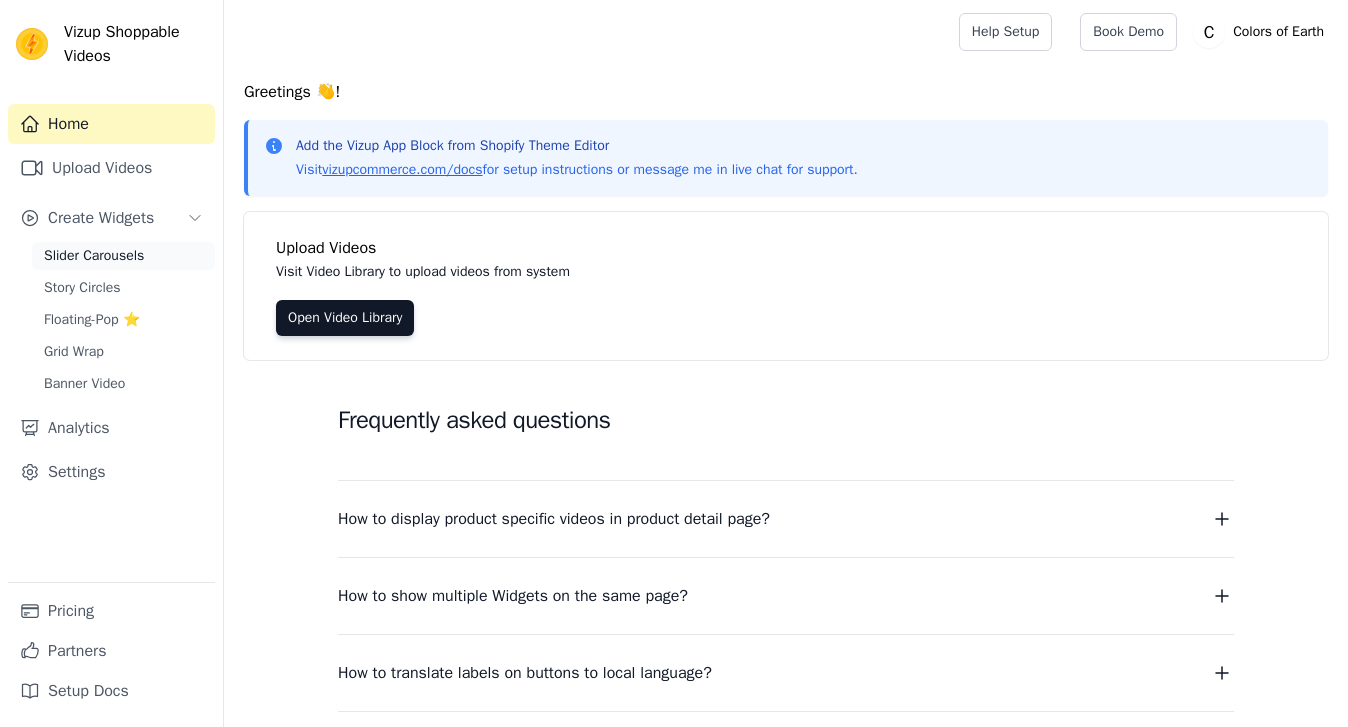 scroll, scrollTop: 0, scrollLeft: 0, axis: both 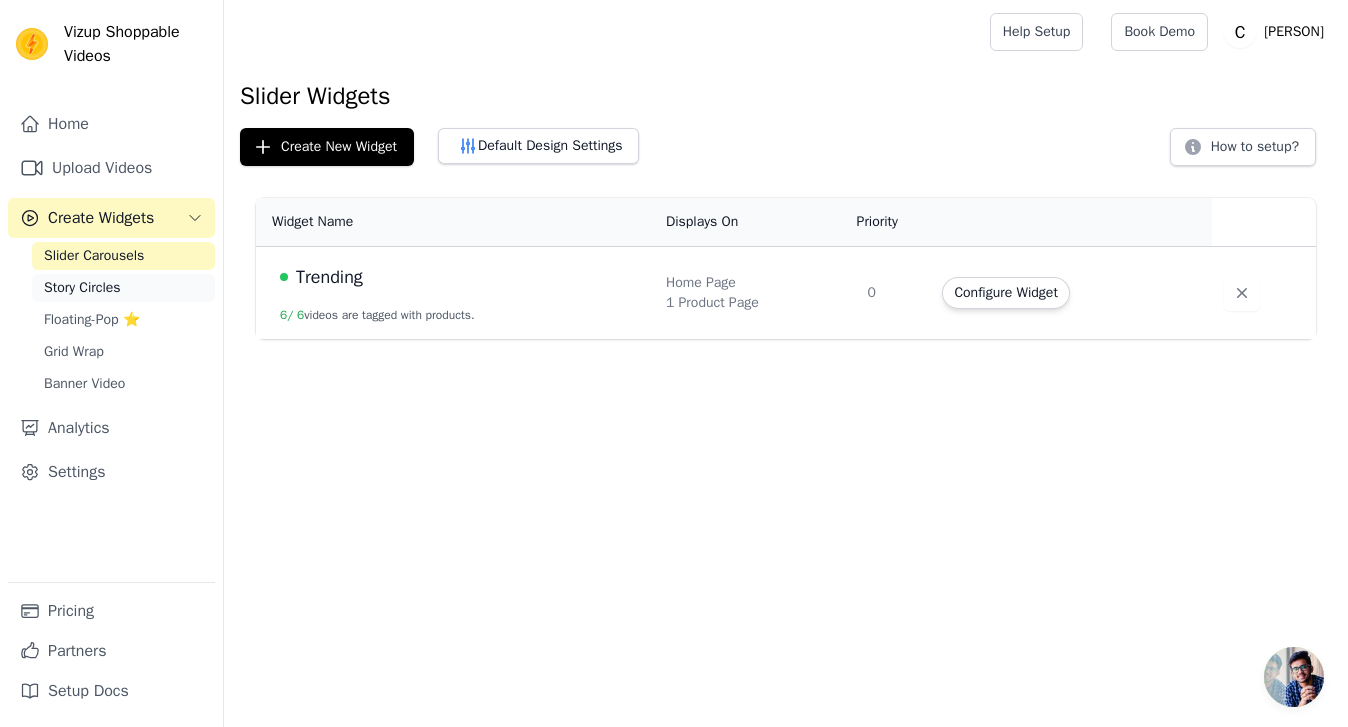 click on "Story Circles" at bounding box center [82, 288] 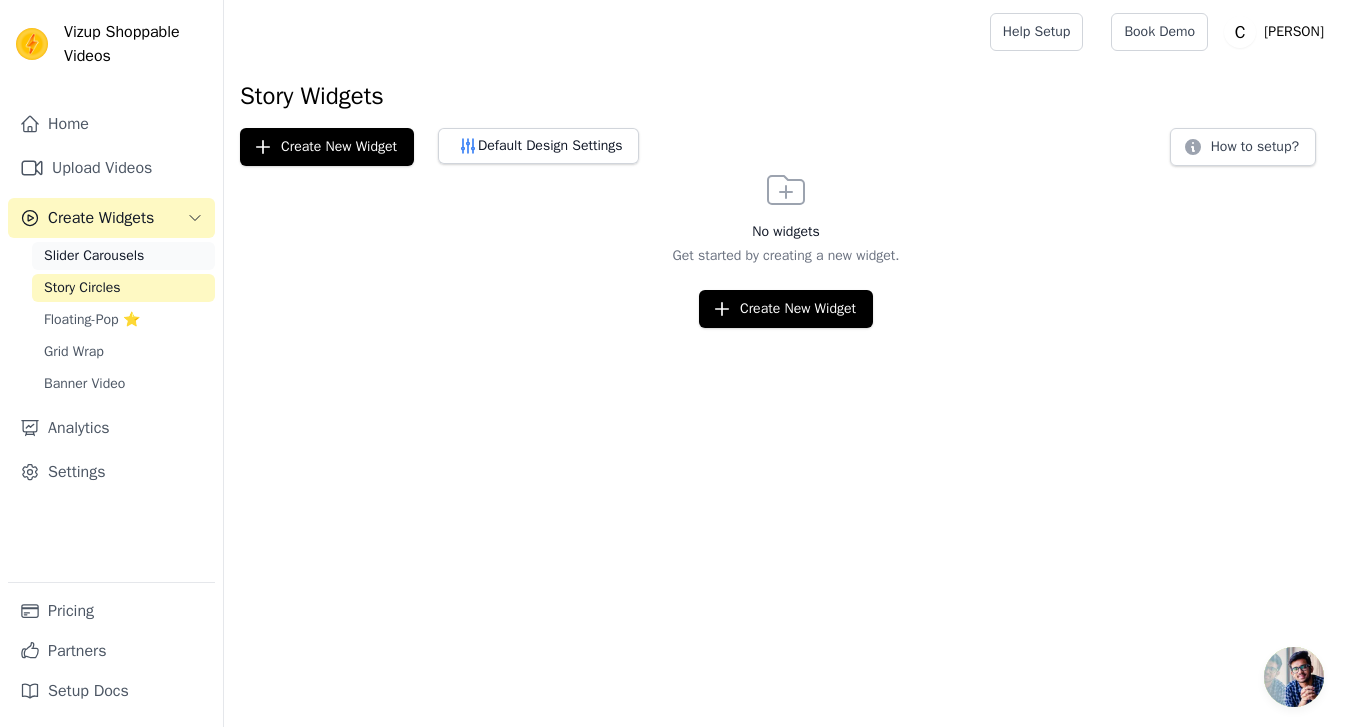 click on "Slider Carousels" at bounding box center [94, 256] 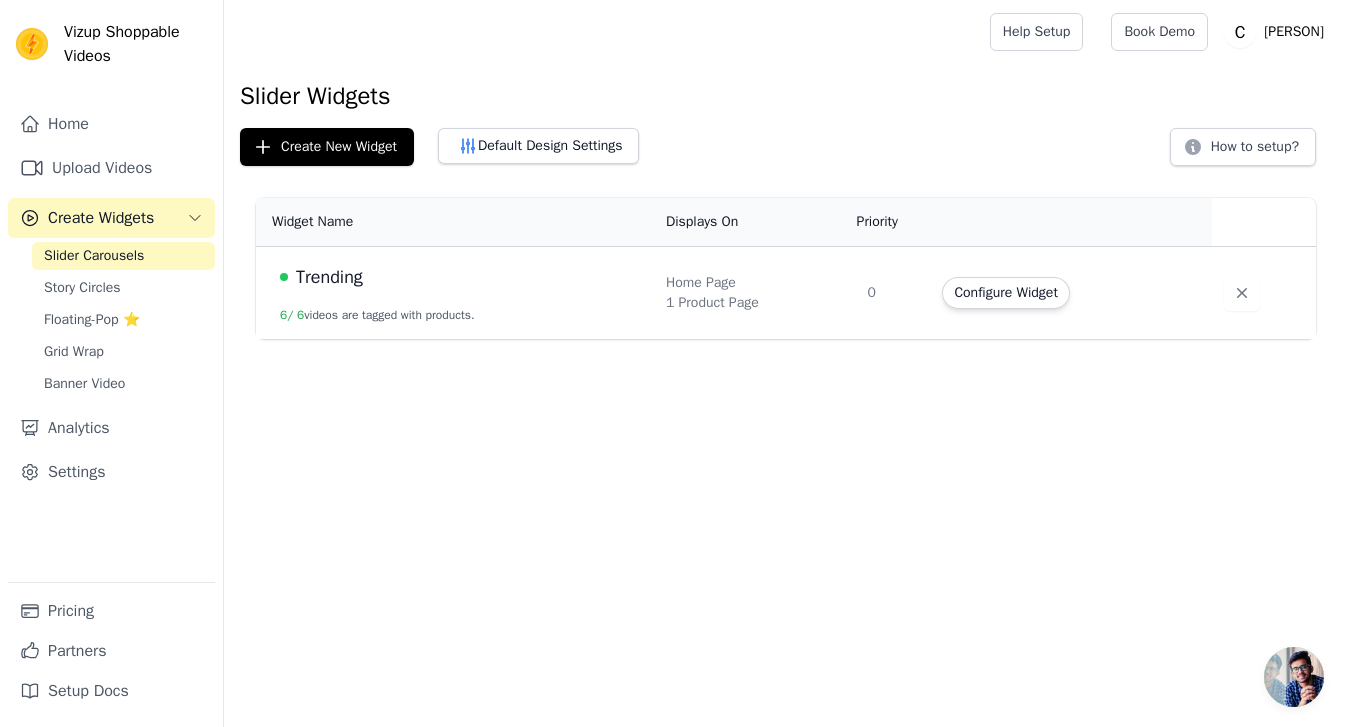 click on "Slider Carousels   Story Circles   Floating-Pop ⭐   Grid Wrap   Banner Video" at bounding box center [123, 320] 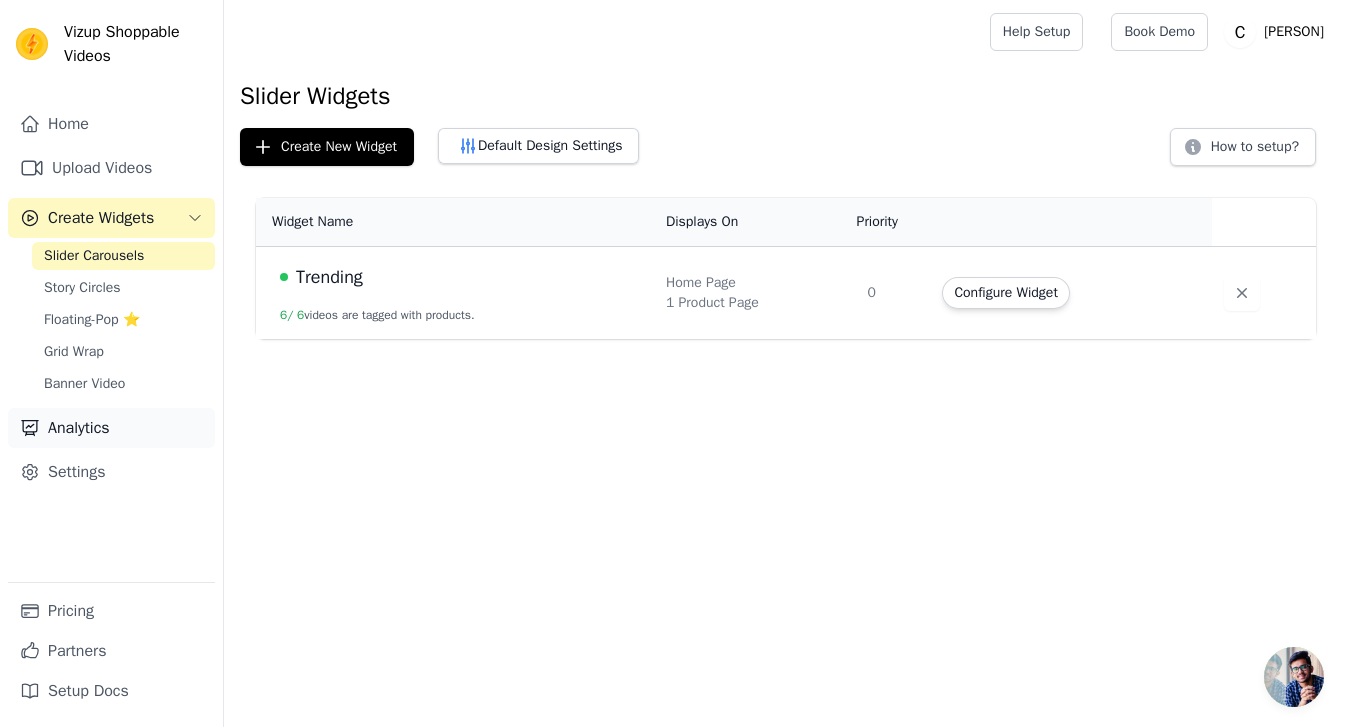 click on "Analytics" at bounding box center (111, 428) 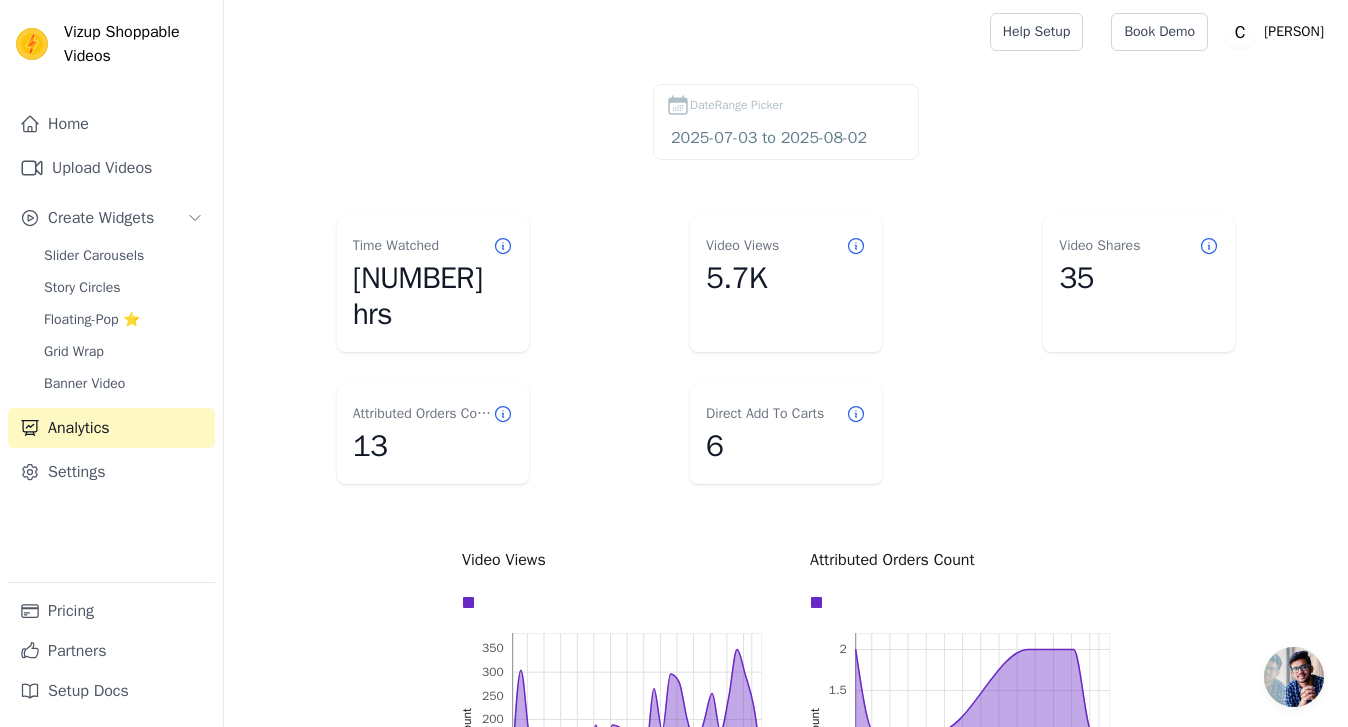 click 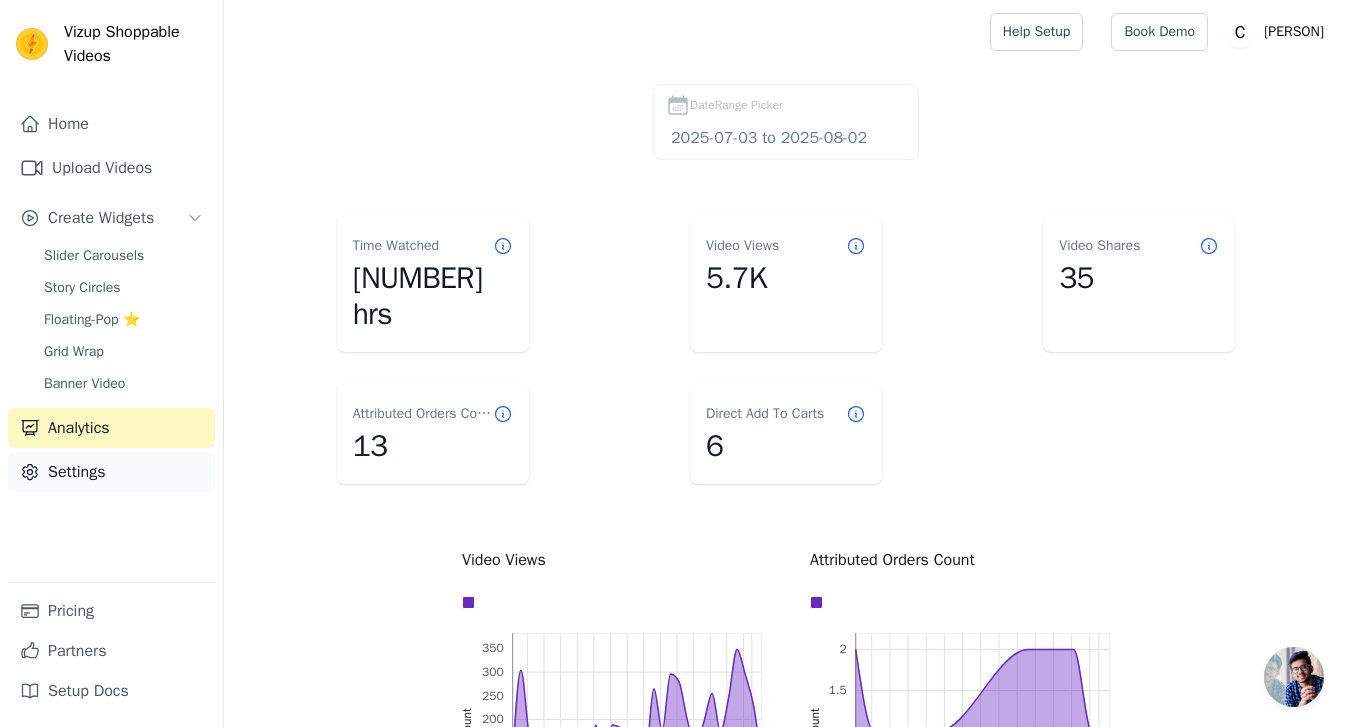 click on "Settings" at bounding box center [111, 472] 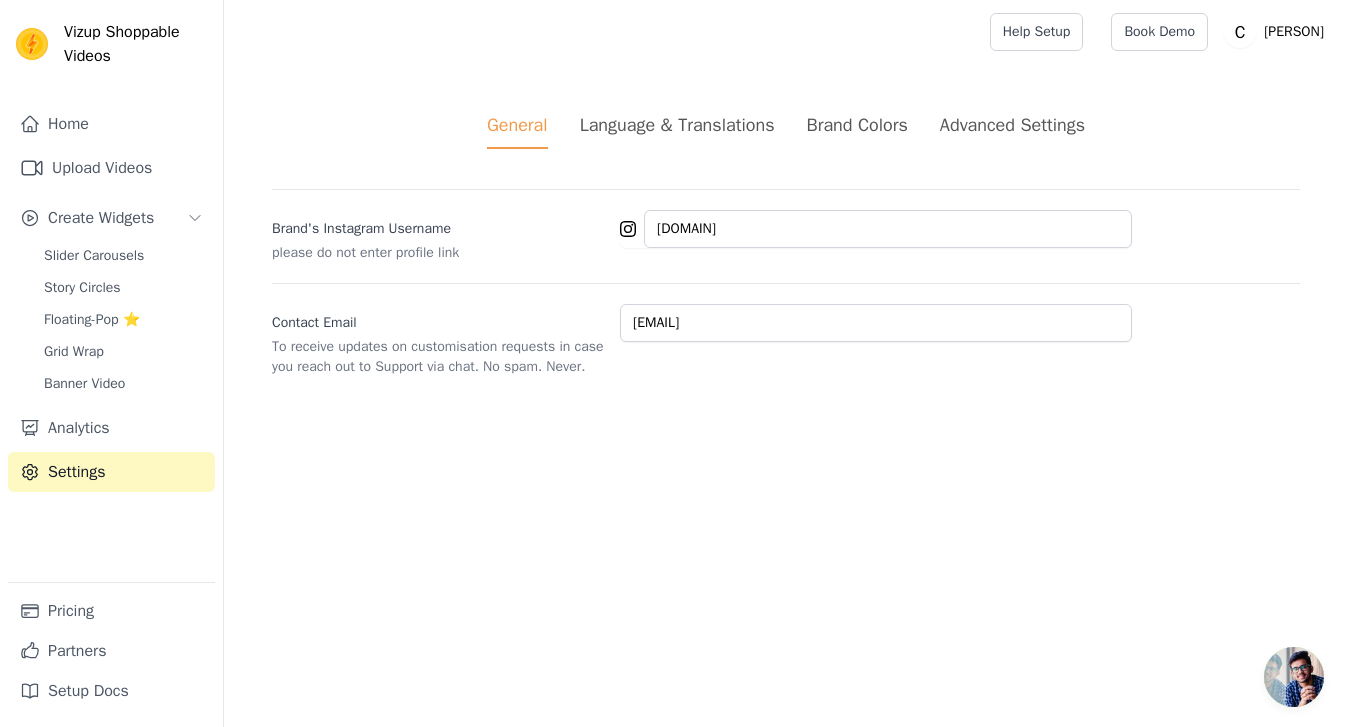 click on "Language & Translations" at bounding box center [677, 125] 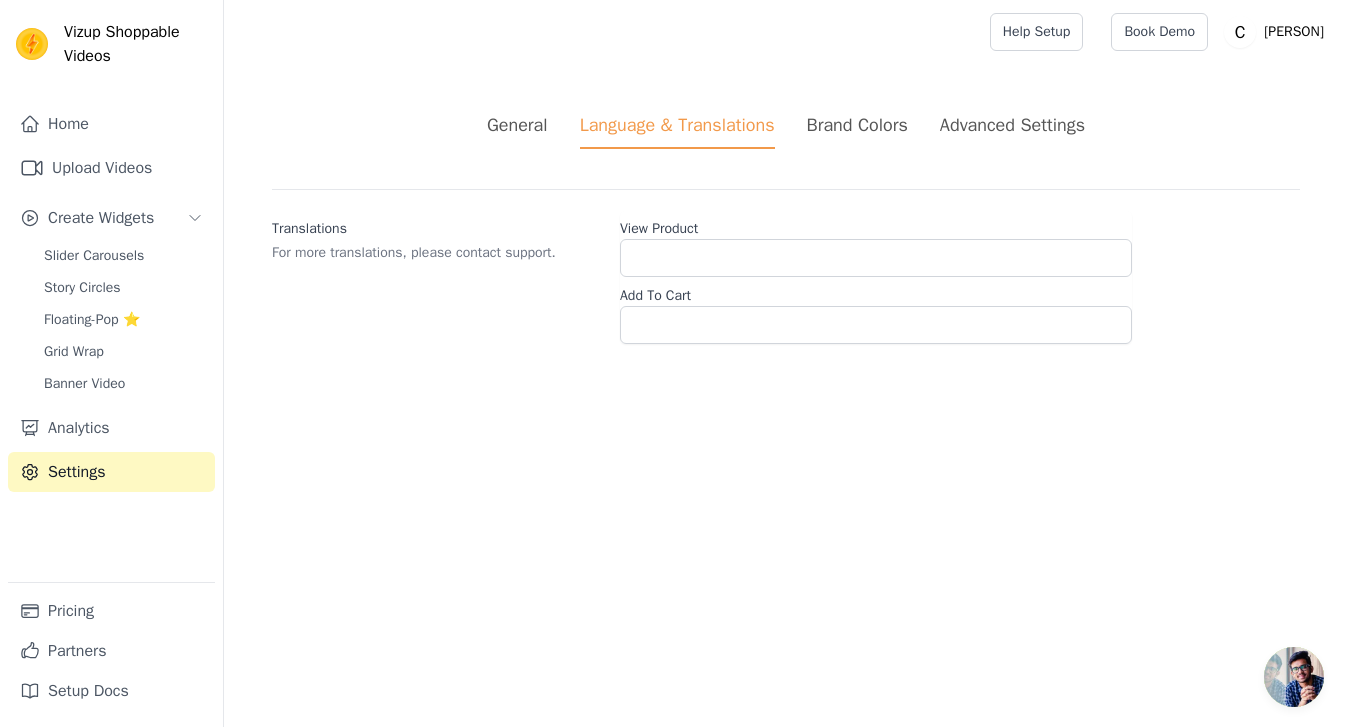 click on "Brand Colors" at bounding box center [857, 125] 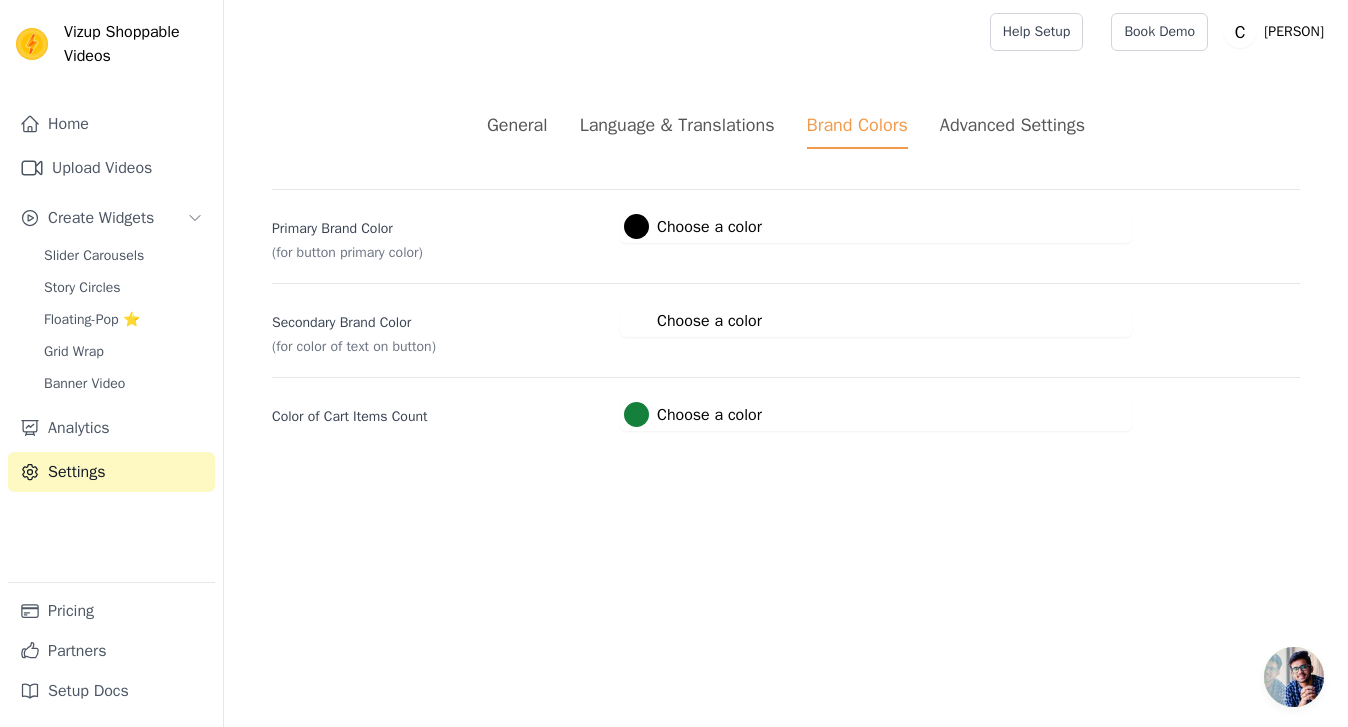 click on "Advanced Settings" at bounding box center [1012, 125] 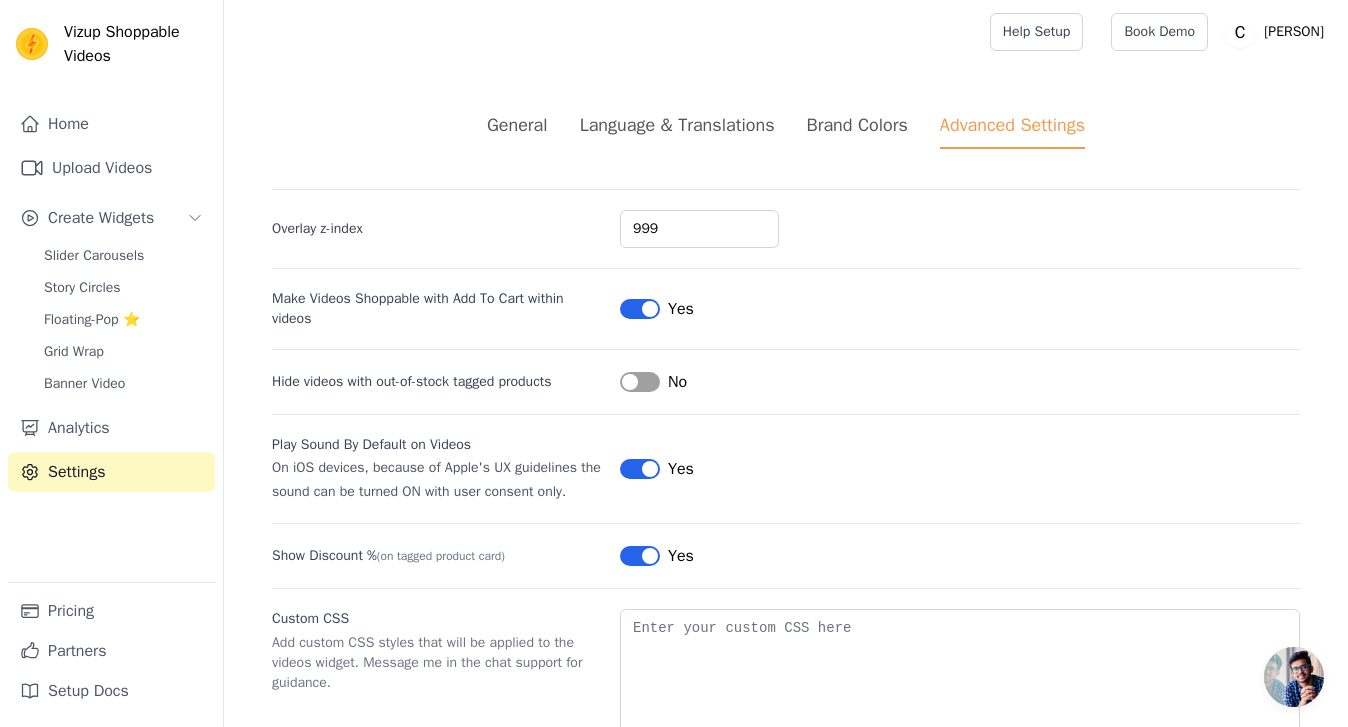 click on "General" at bounding box center [517, 125] 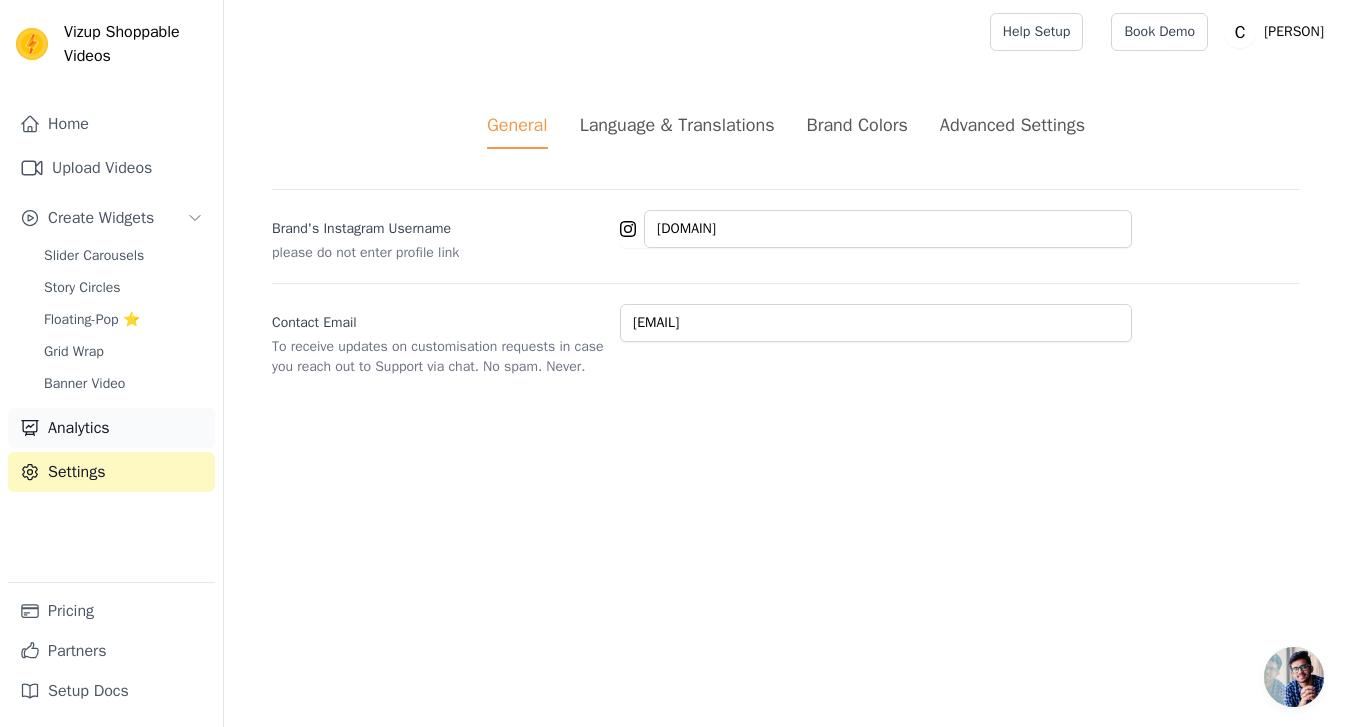 click on "Analytics" at bounding box center (111, 428) 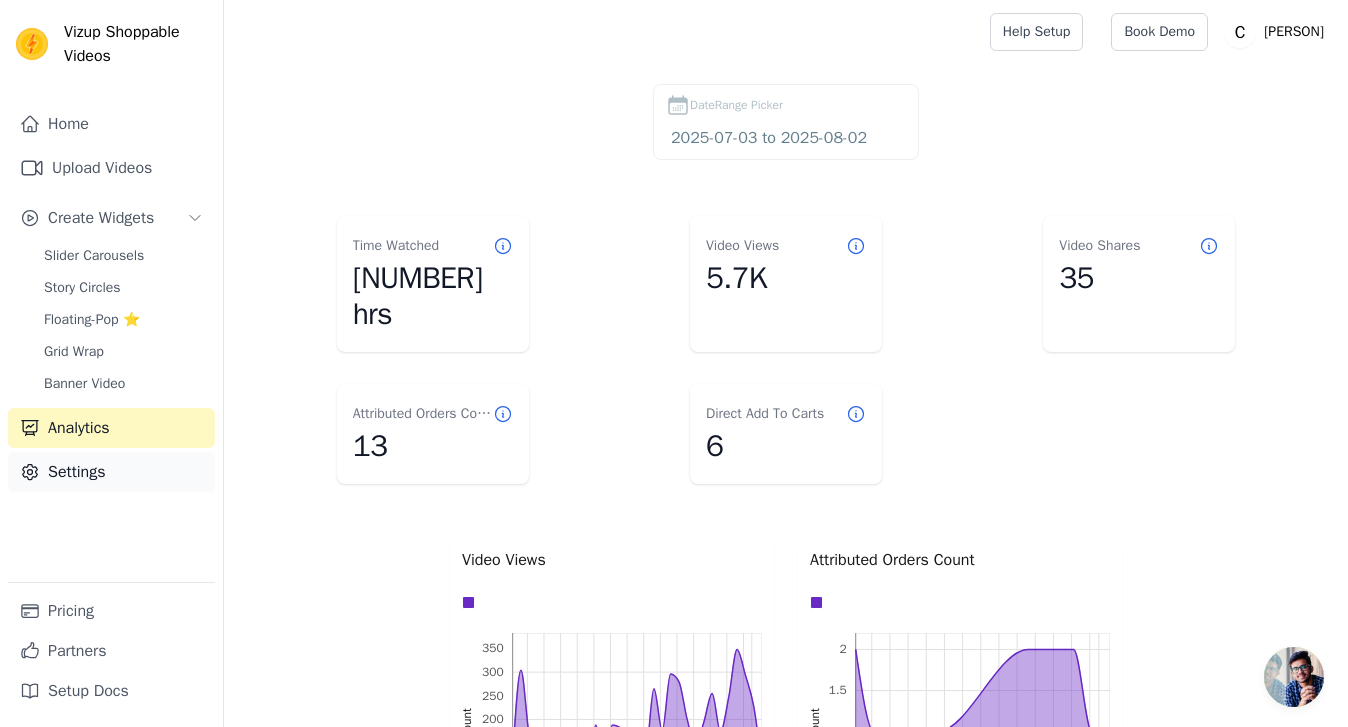 click on "Settings" at bounding box center [111, 472] 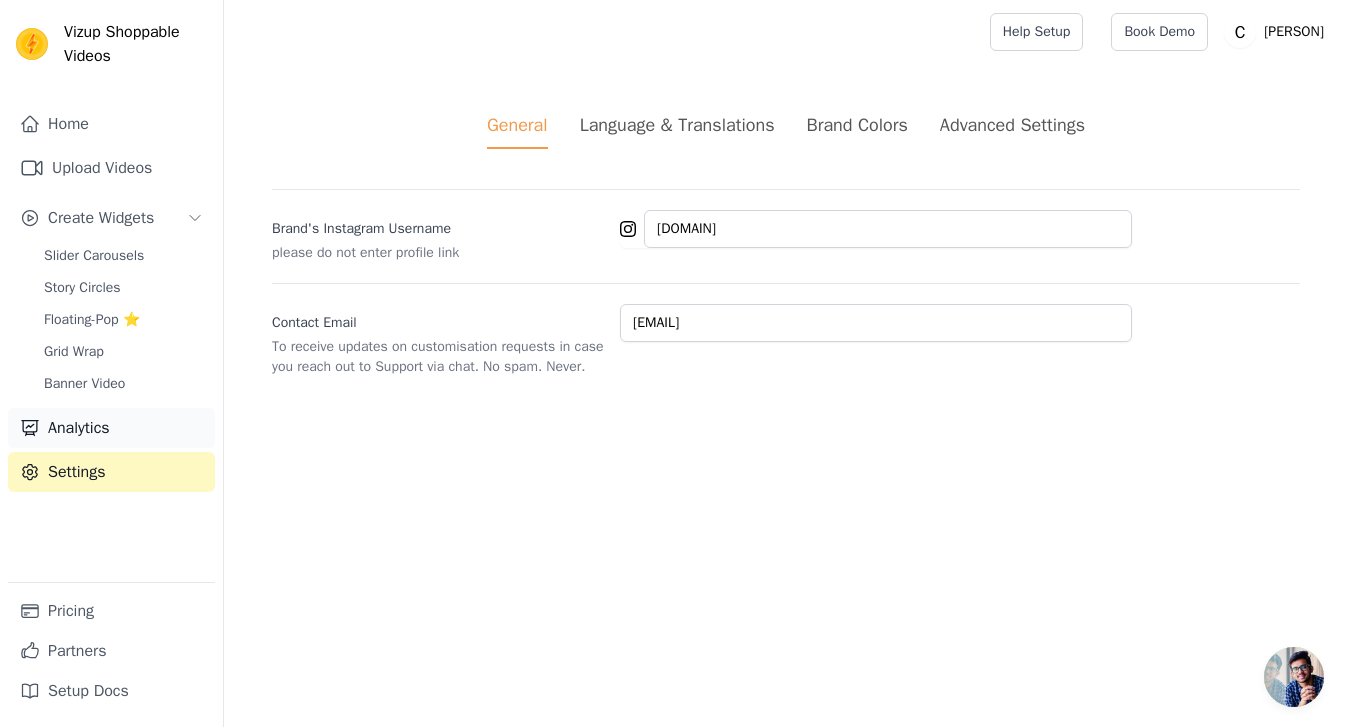 click on "Analytics" at bounding box center (111, 428) 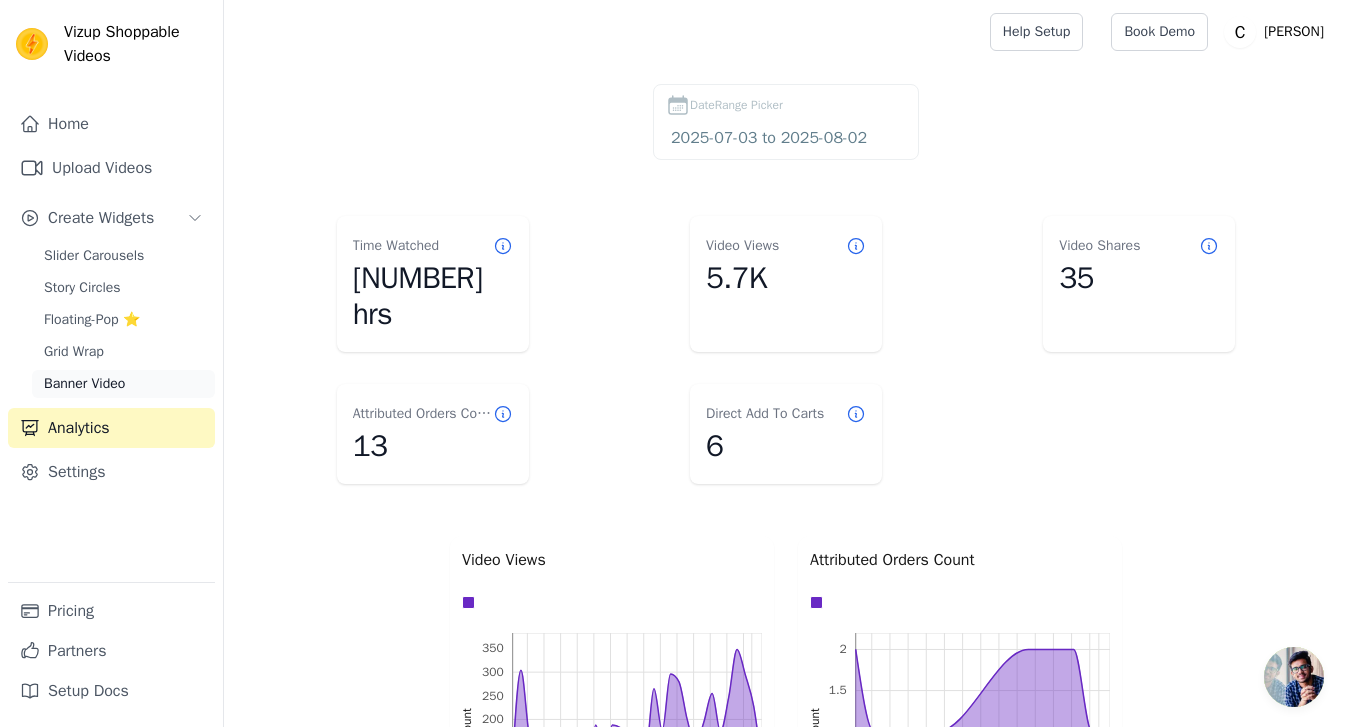 click on "Banner Video" at bounding box center [123, 384] 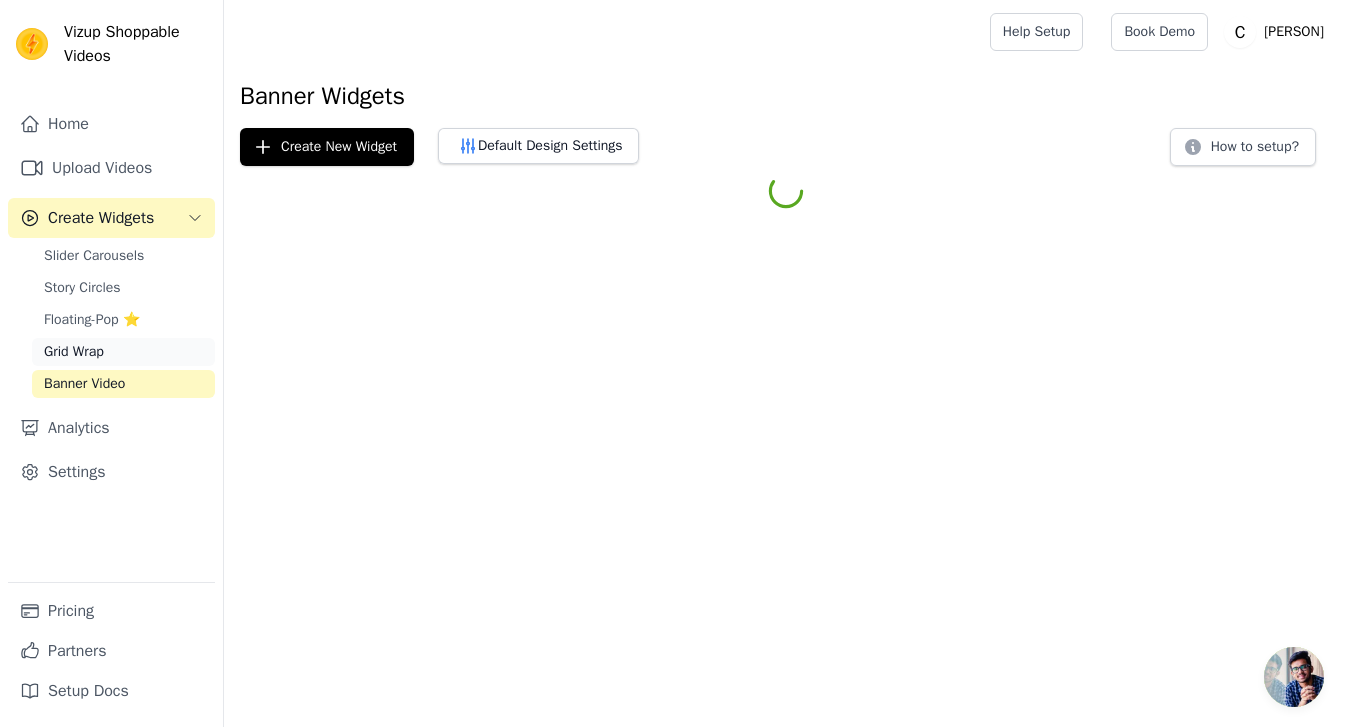 click on "Grid Wrap" at bounding box center (123, 352) 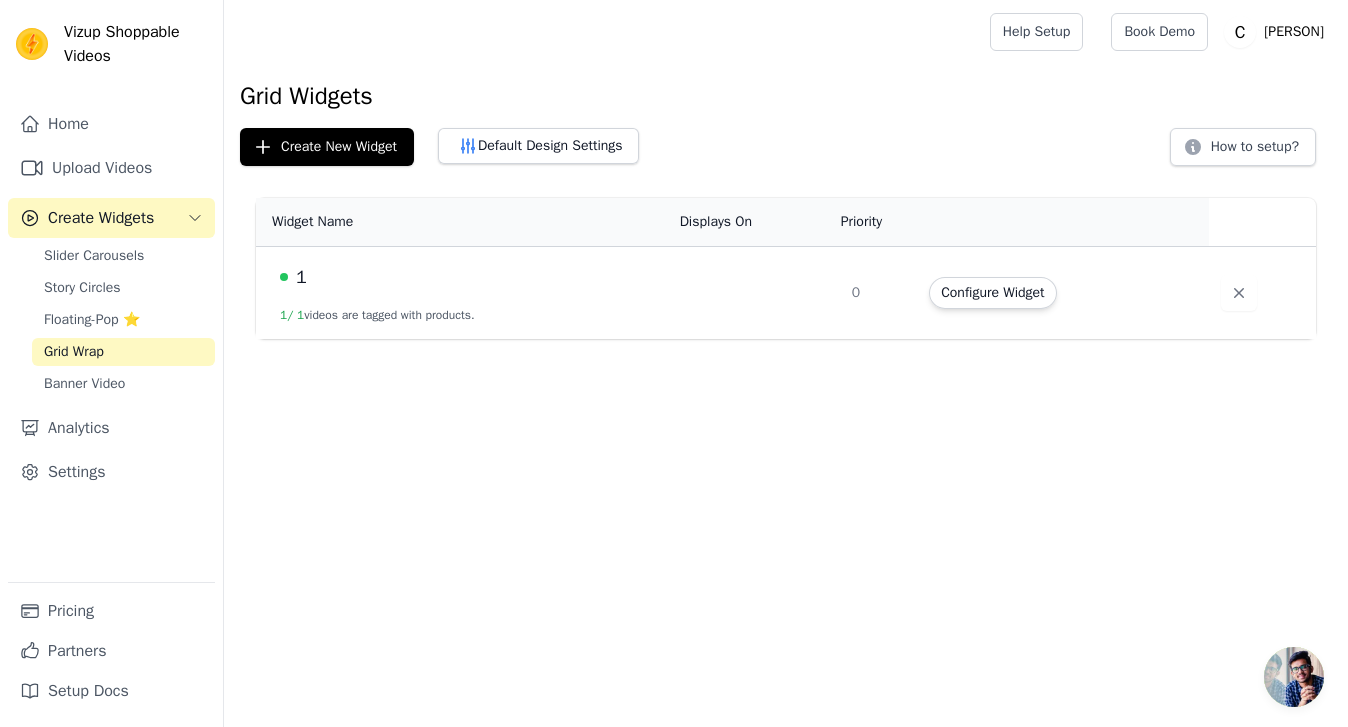 click on "Slider Carousels   Story Circles   Floating-Pop ⭐   Grid Wrap   Banner Video" at bounding box center (123, 320) 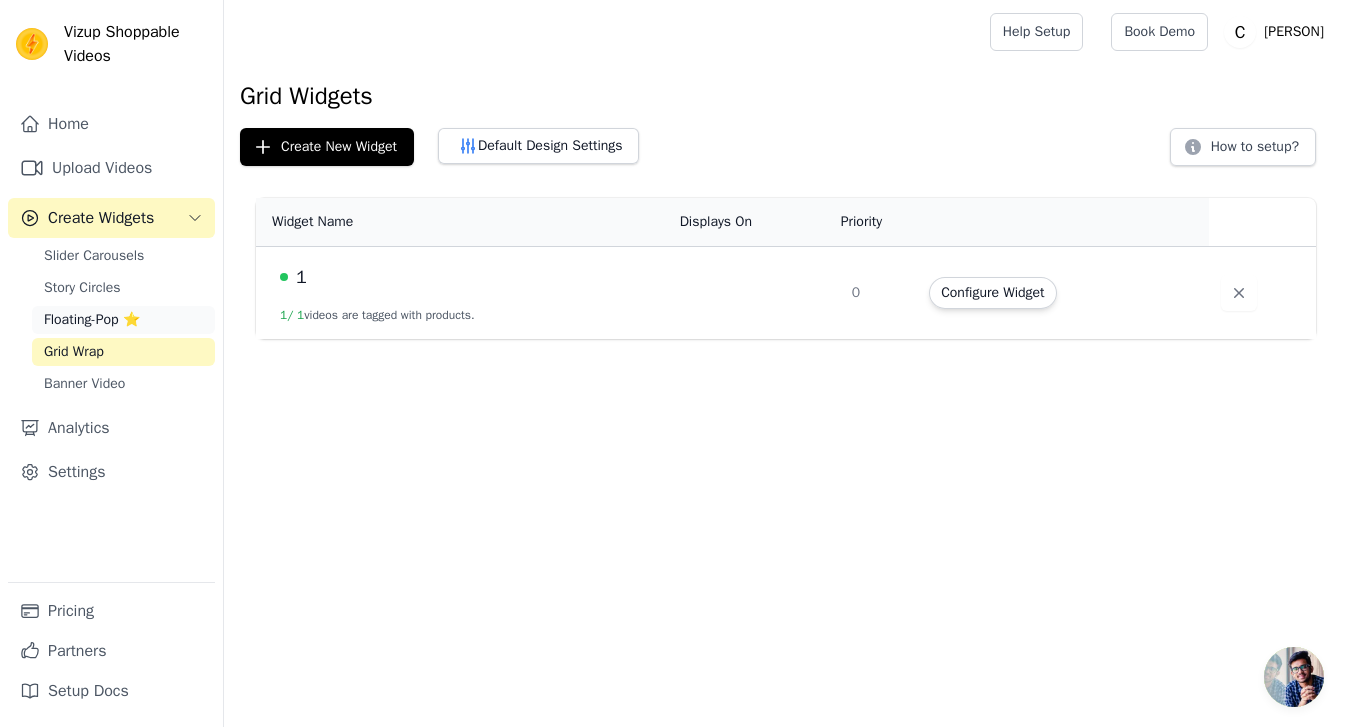 click on "Floating-Pop ⭐" at bounding box center (123, 320) 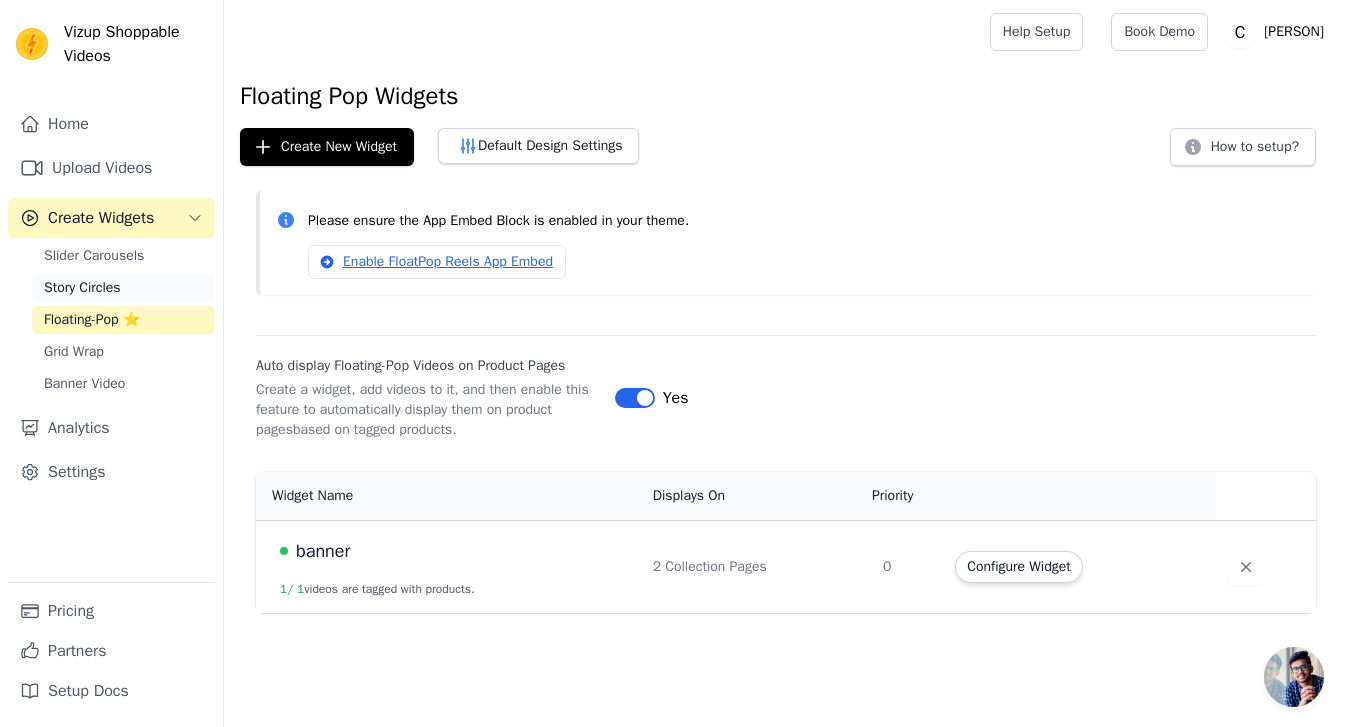 click on "Story Circles" at bounding box center (123, 288) 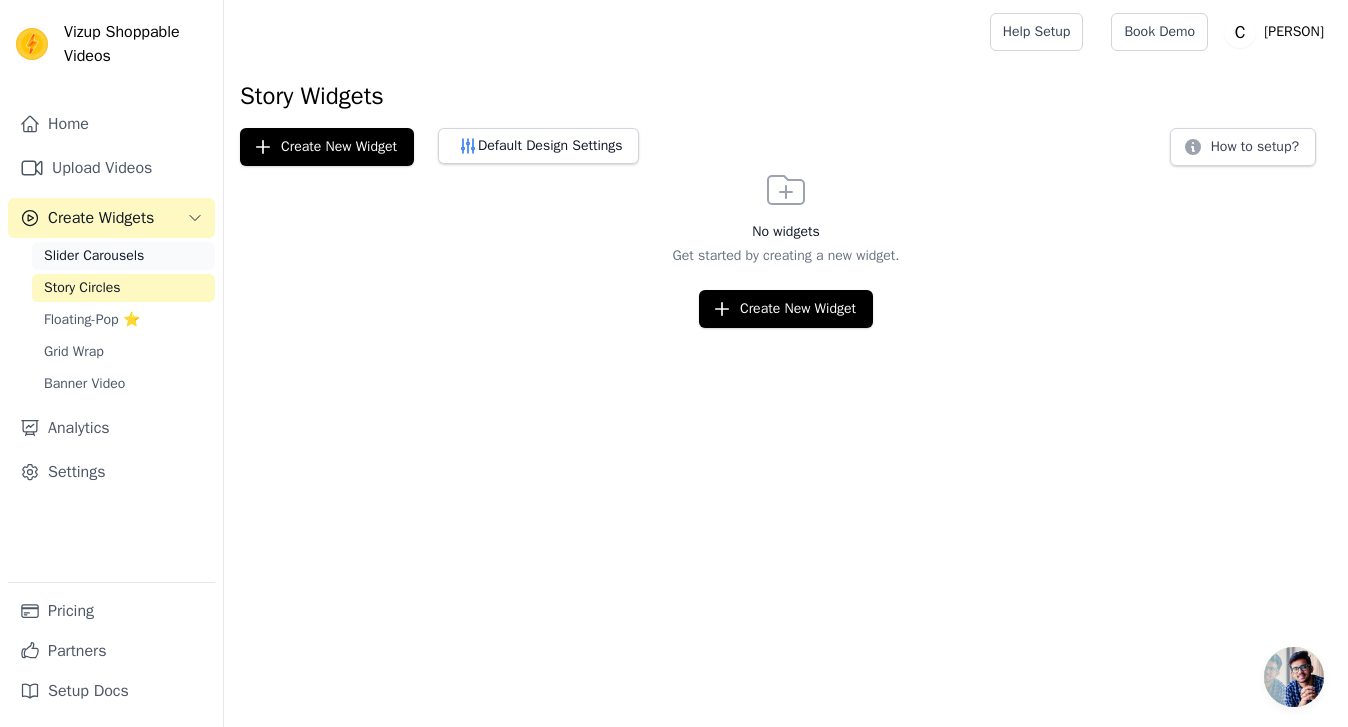 click on "Slider Carousels" at bounding box center [123, 256] 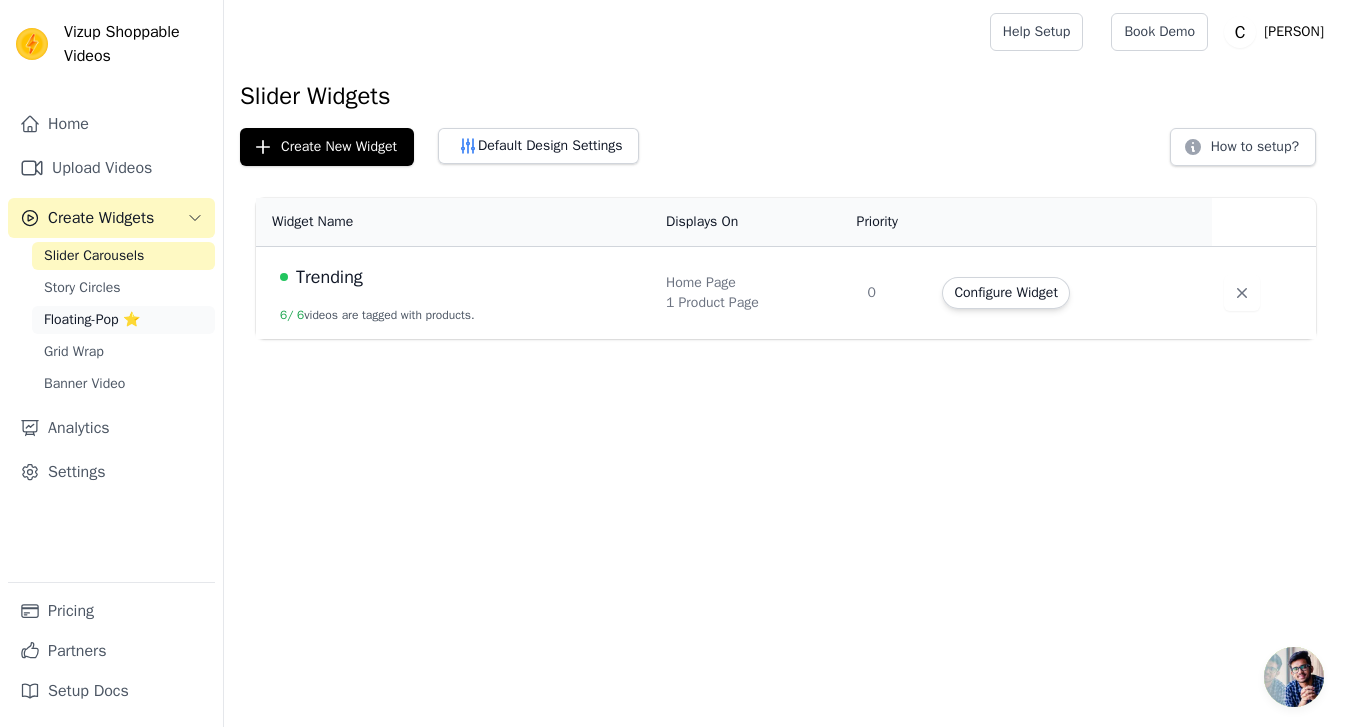 click on "Floating-Pop ⭐" at bounding box center (123, 320) 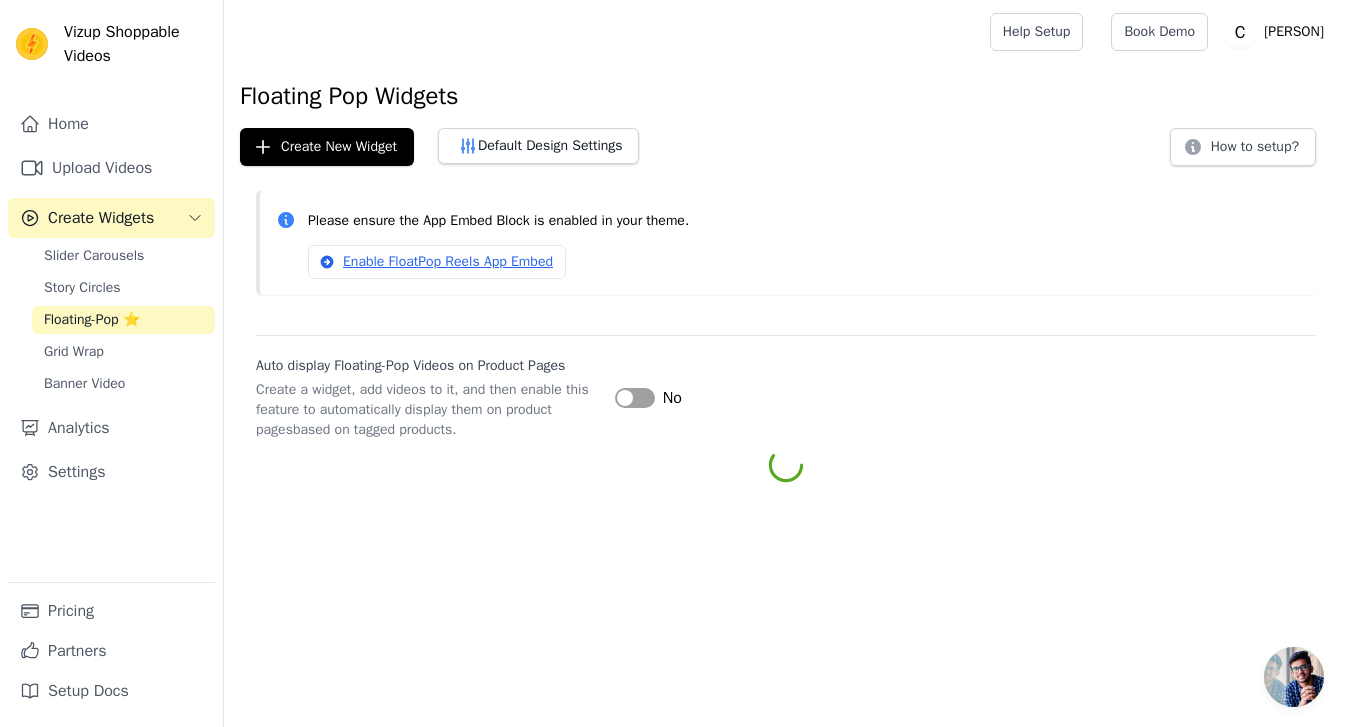 click on "Floating-Pop ⭐" at bounding box center [92, 320] 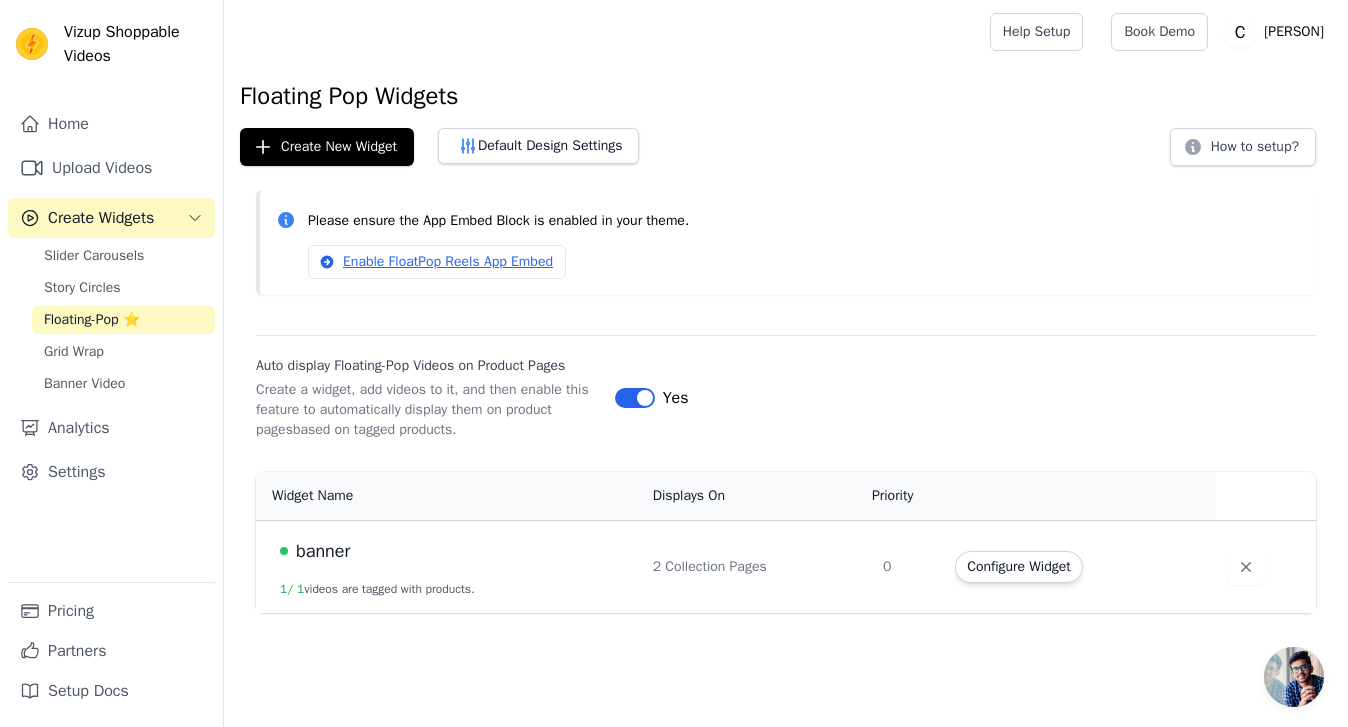 click on "Floating-Pop ⭐" at bounding box center [123, 320] 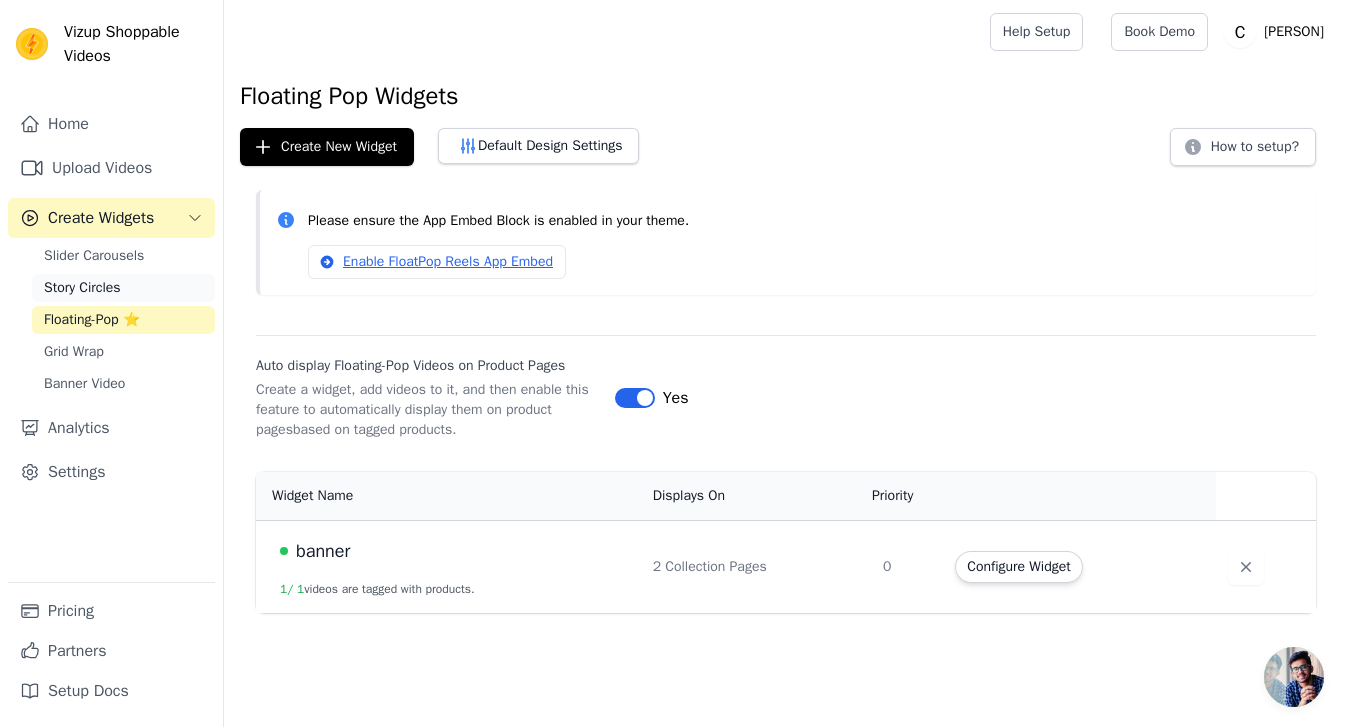 click on "Story Circles" at bounding box center (123, 288) 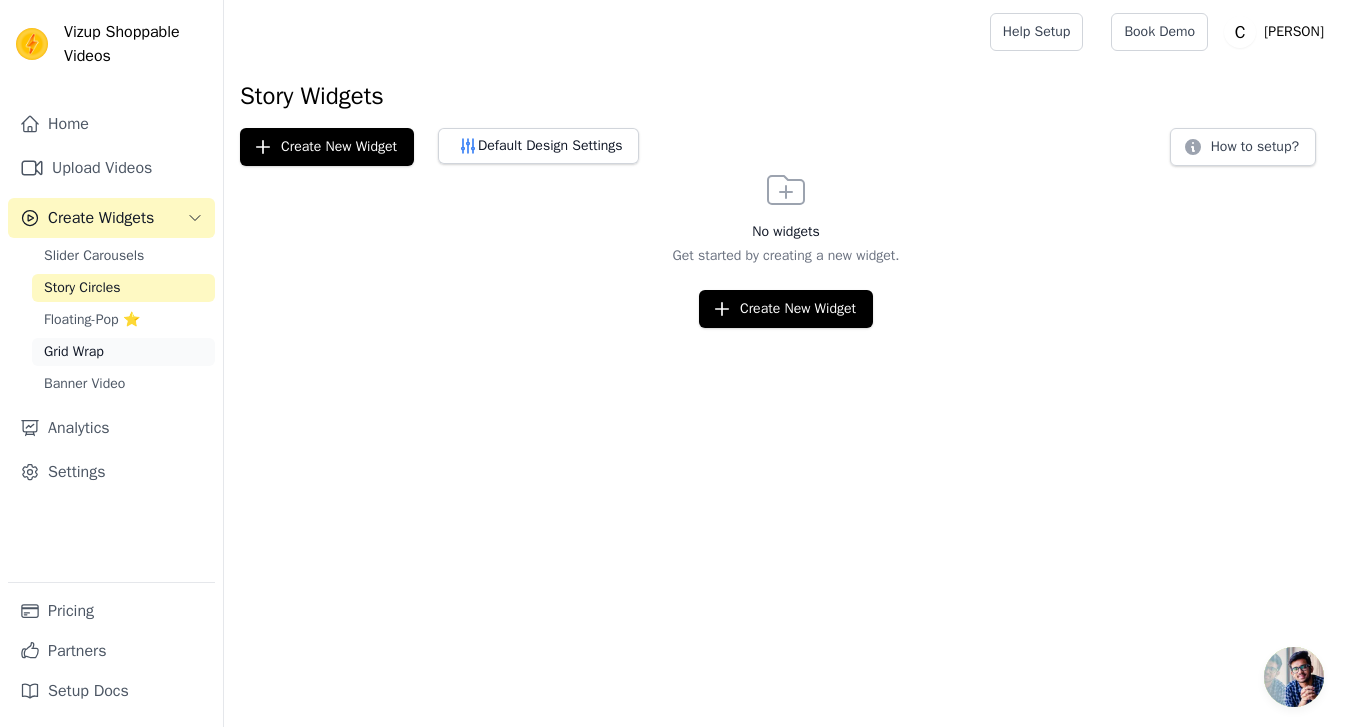 click on "Grid Wrap" at bounding box center (123, 352) 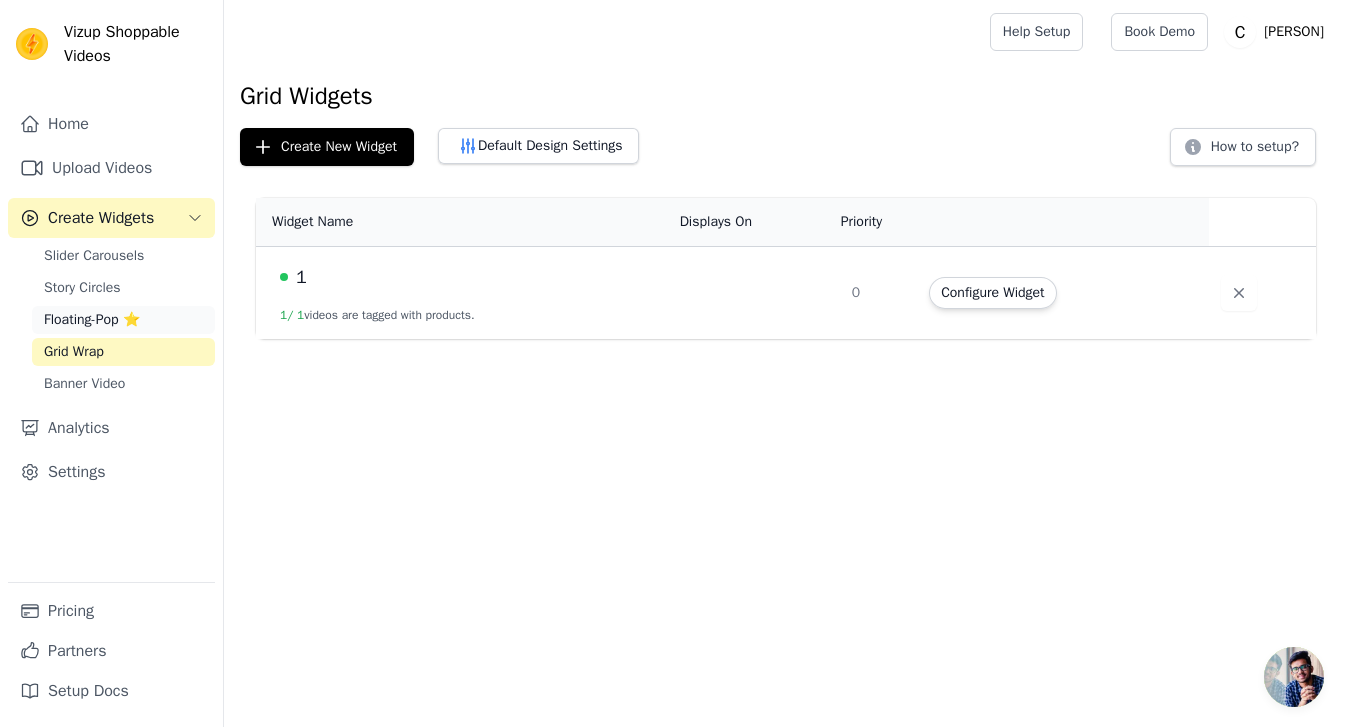 click on "Floating-Pop ⭐" at bounding box center [92, 320] 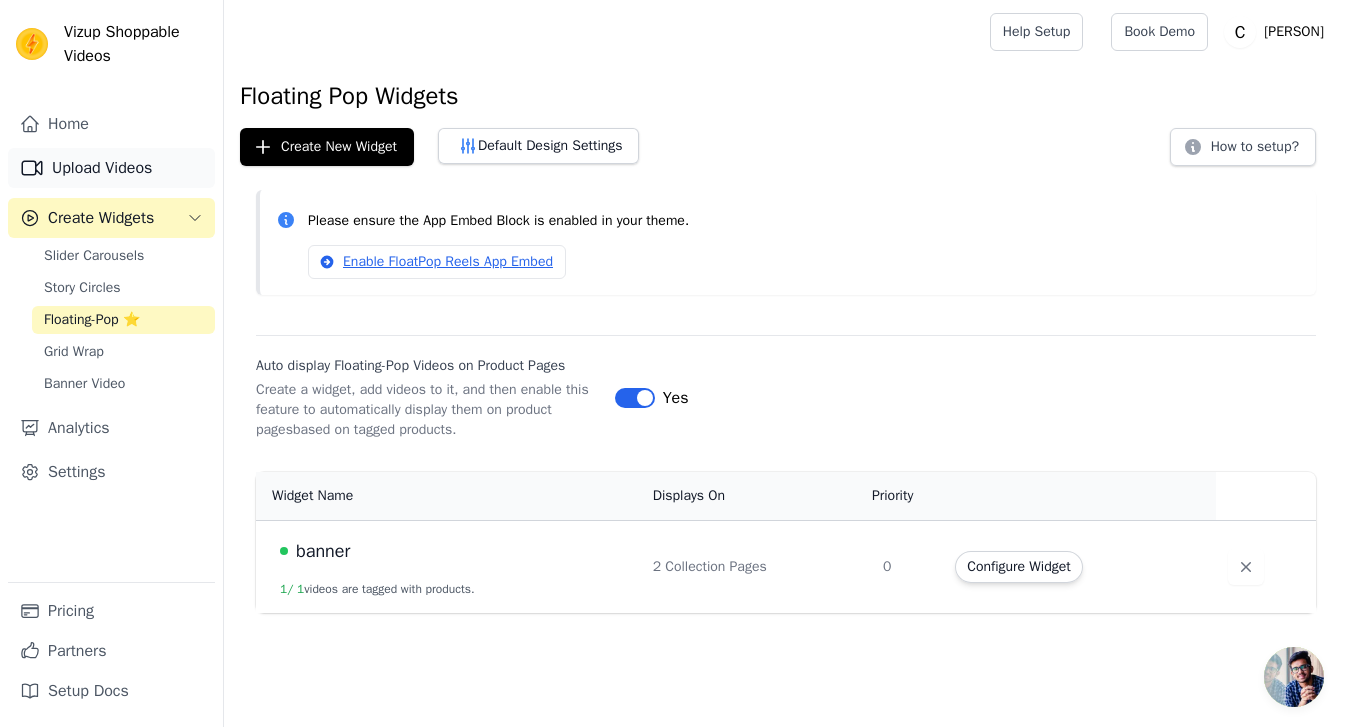 click on "Upload Videos" at bounding box center (111, 168) 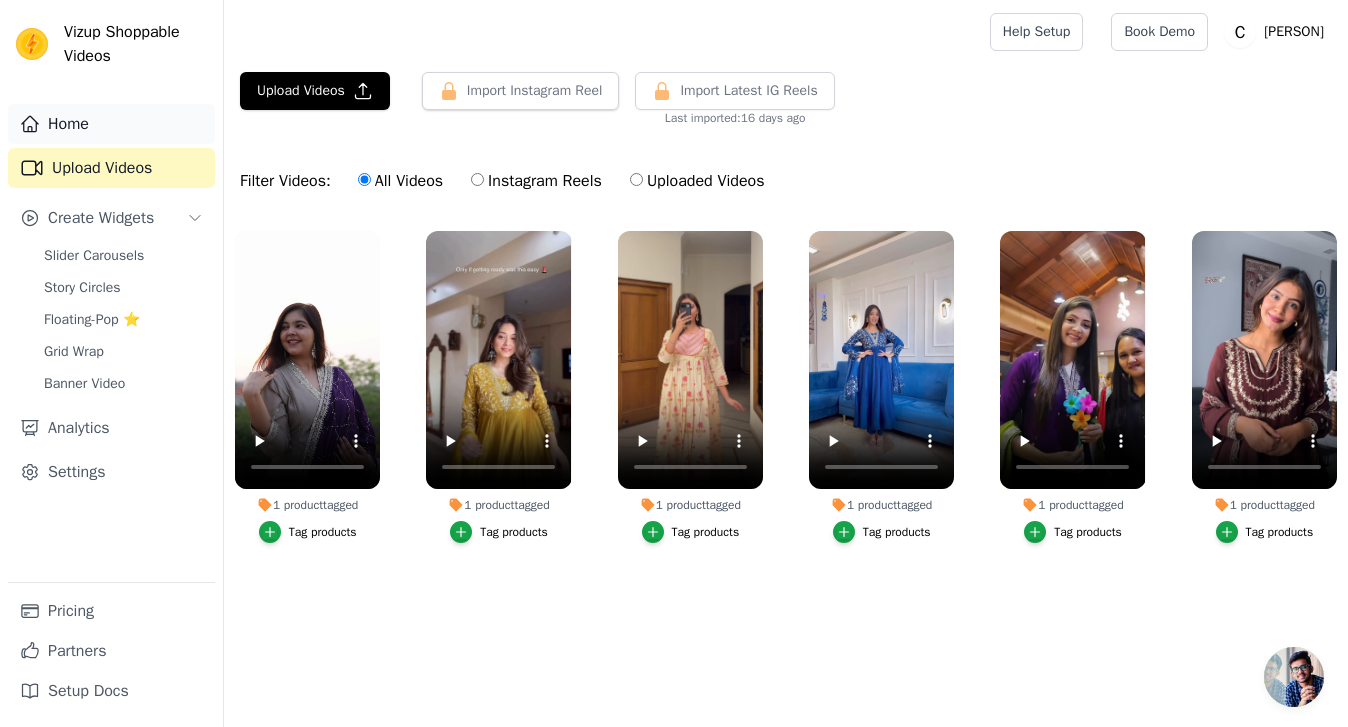 click on "Home" at bounding box center (111, 124) 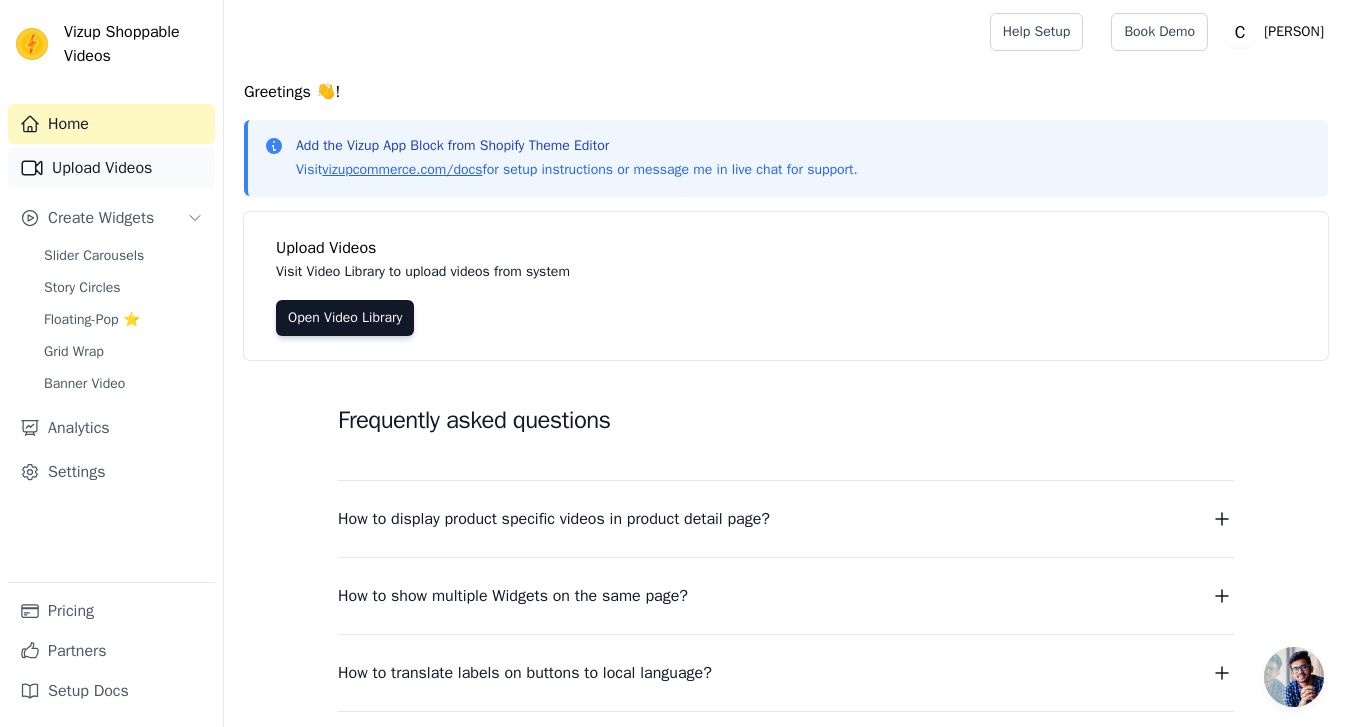 click on "Upload Videos" at bounding box center [111, 168] 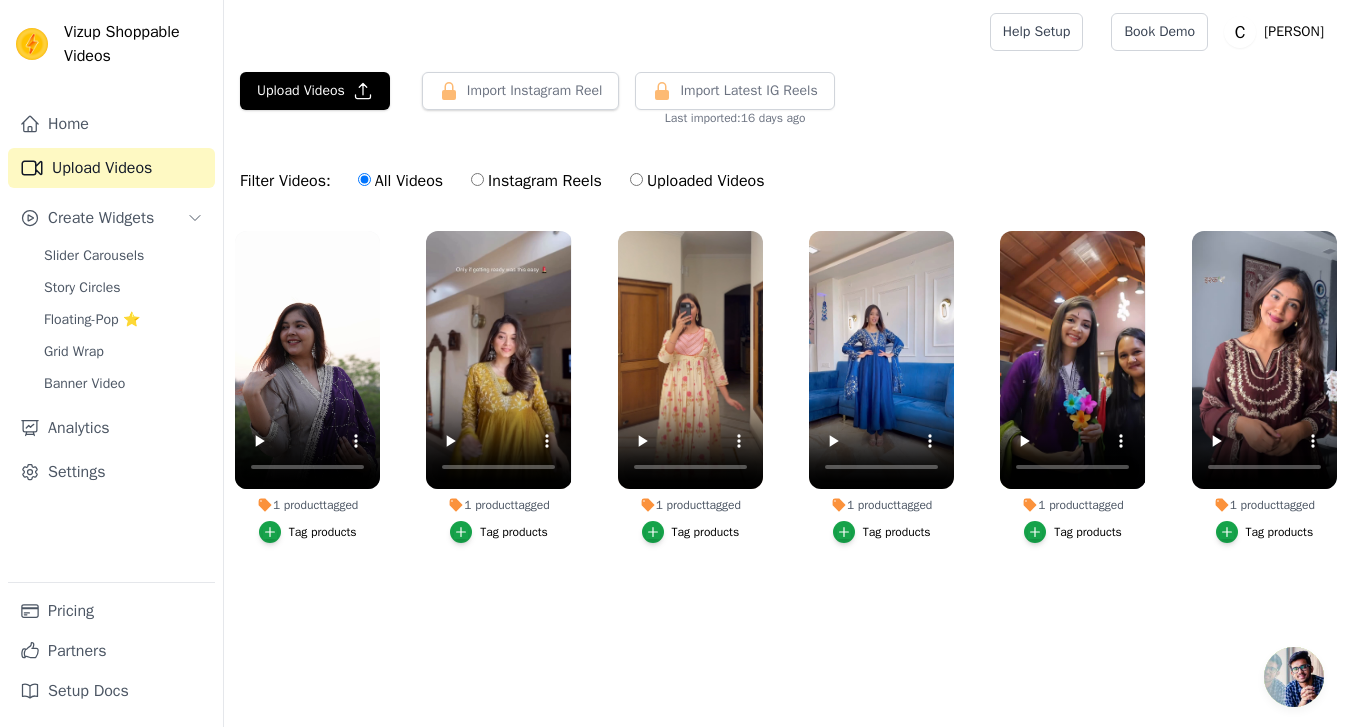 click on "Home
Upload Videos       Create Widgets     Slider Carousels   Story Circles   Floating-Pop ⭐   Grid Wrap   Banner Video
Analytics
Settings" at bounding box center (111, 343) 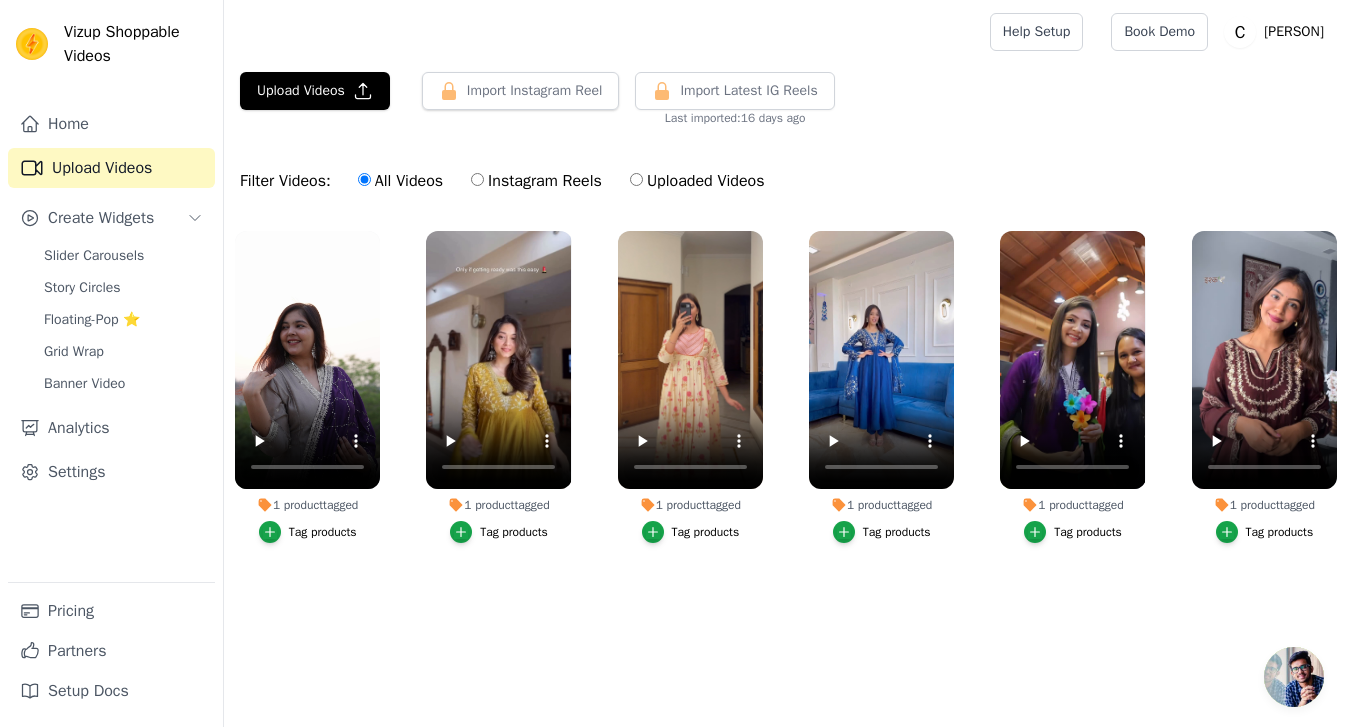click on "Home
Upload Videos       Create Widgets     Slider Carousels   Story Circles   Floating-Pop ⭐   Grid Wrap   Banner Video
Analytics
Settings" at bounding box center [111, 343] 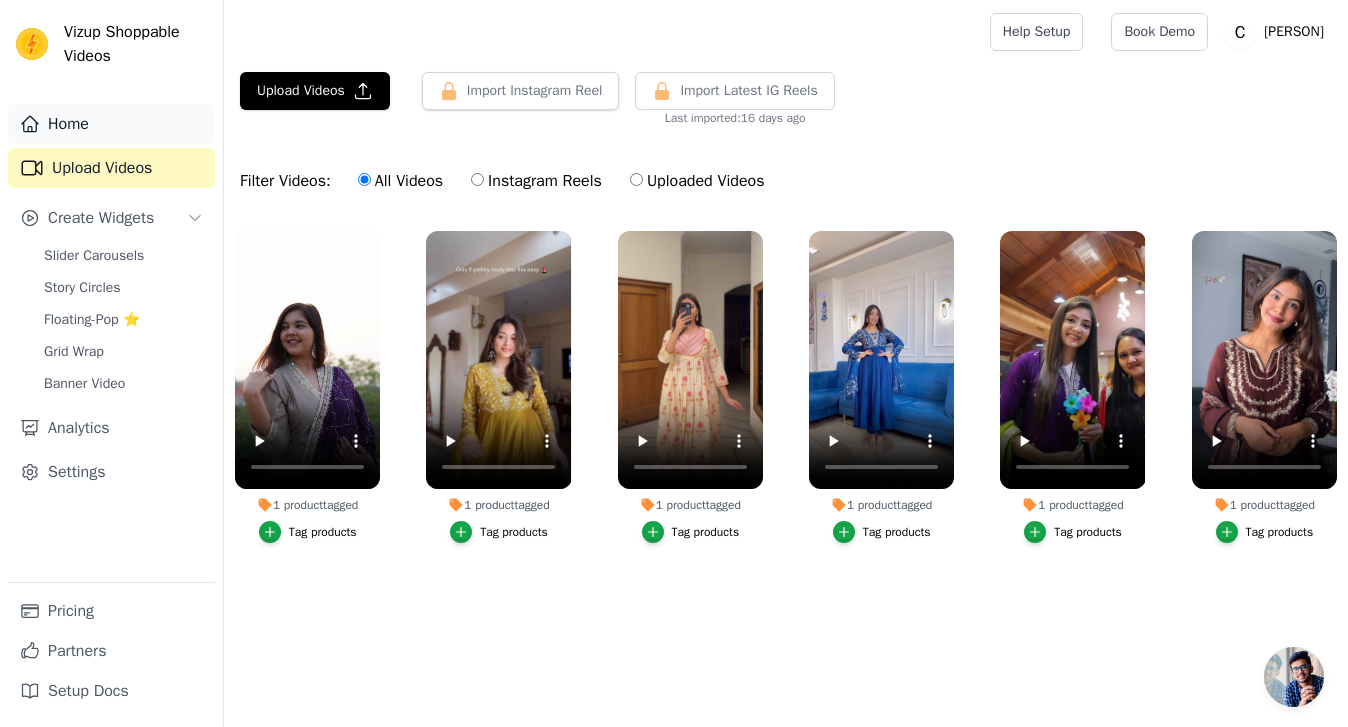 click on "Home" at bounding box center [111, 124] 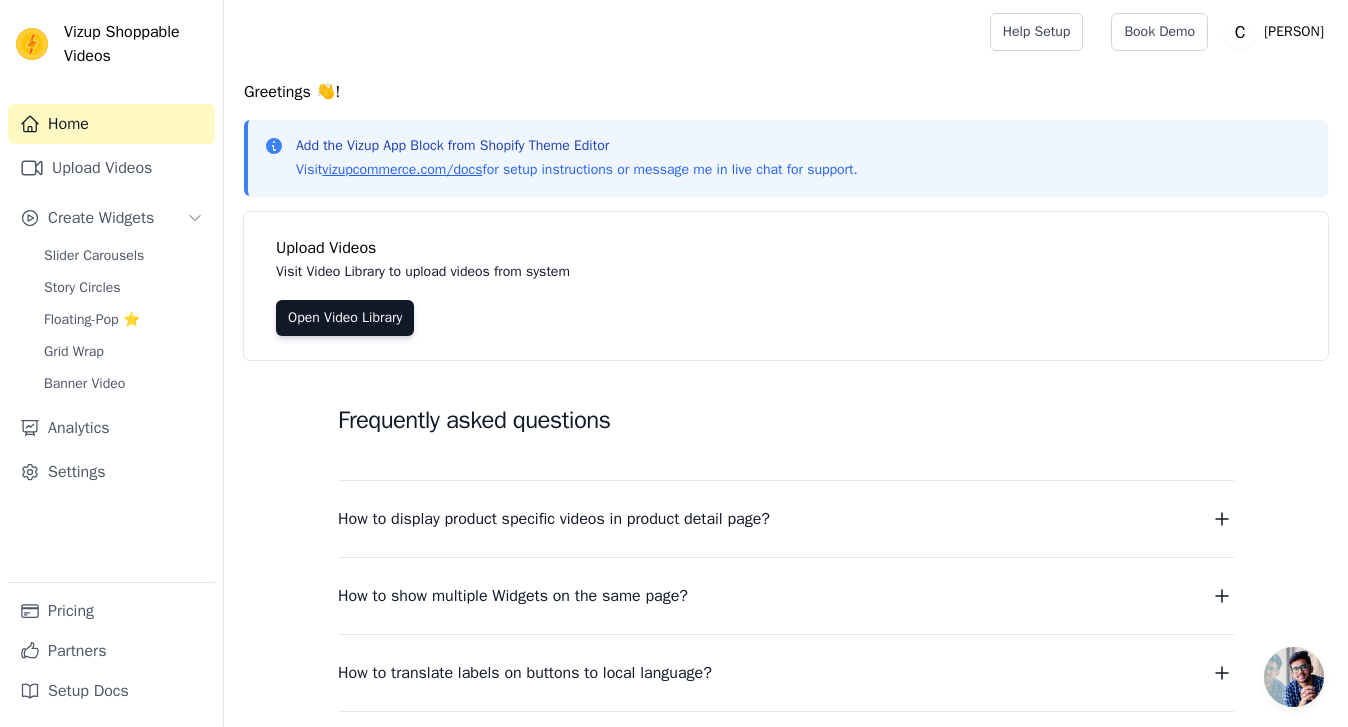 click on "Vizup Shoppable Videos" at bounding box center (135, 44) 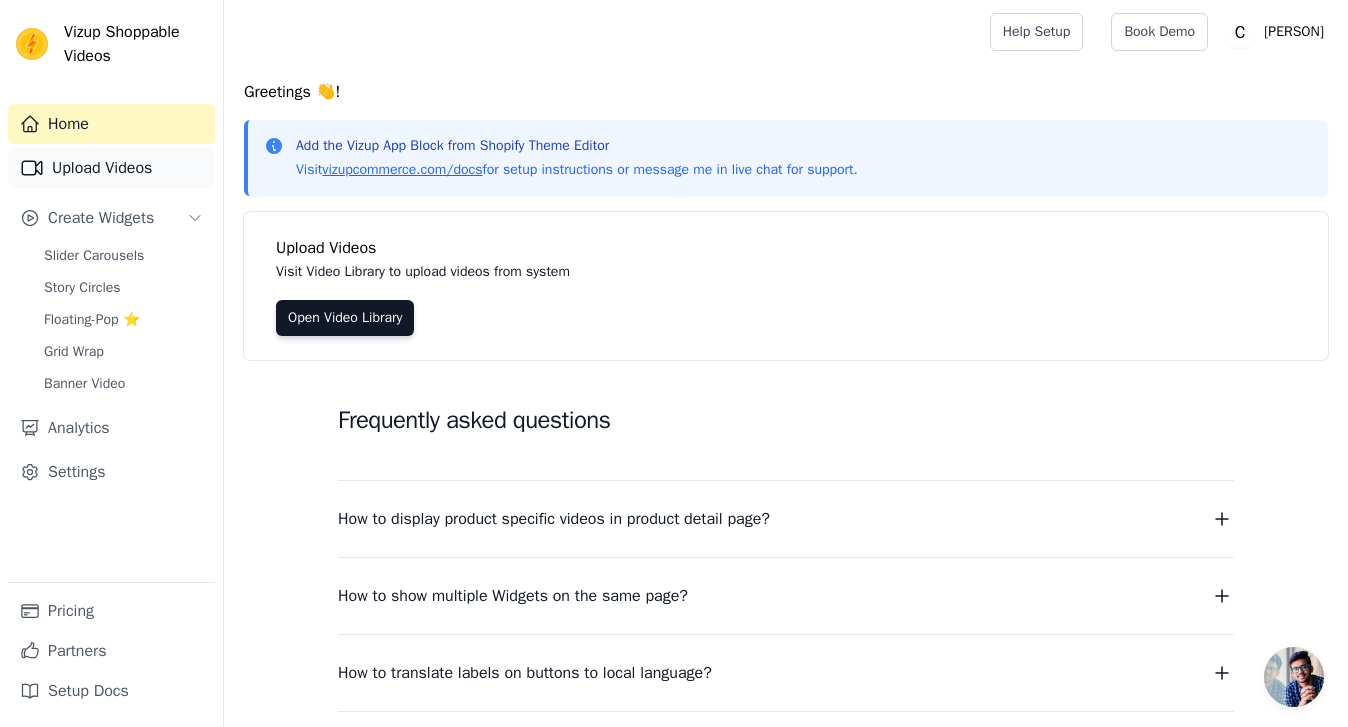 click on "Upload Videos" at bounding box center [111, 168] 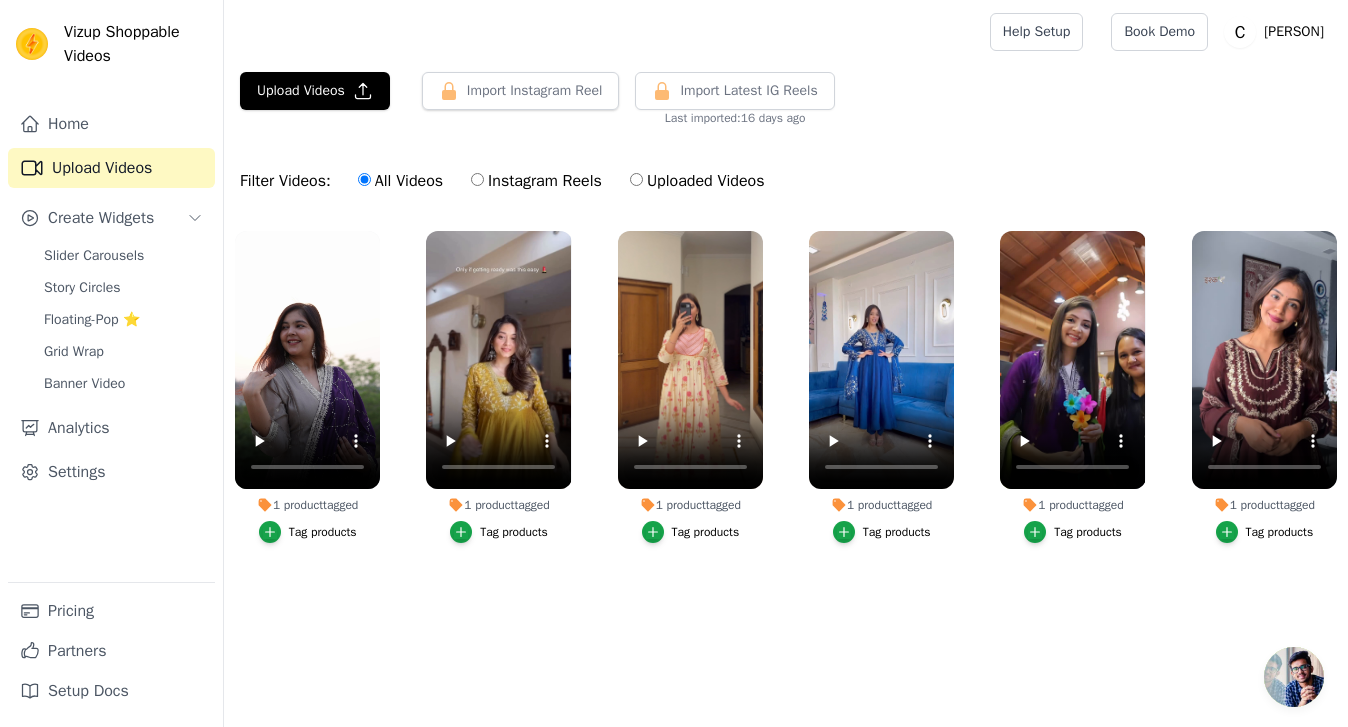 click at bounding box center (603, 32) 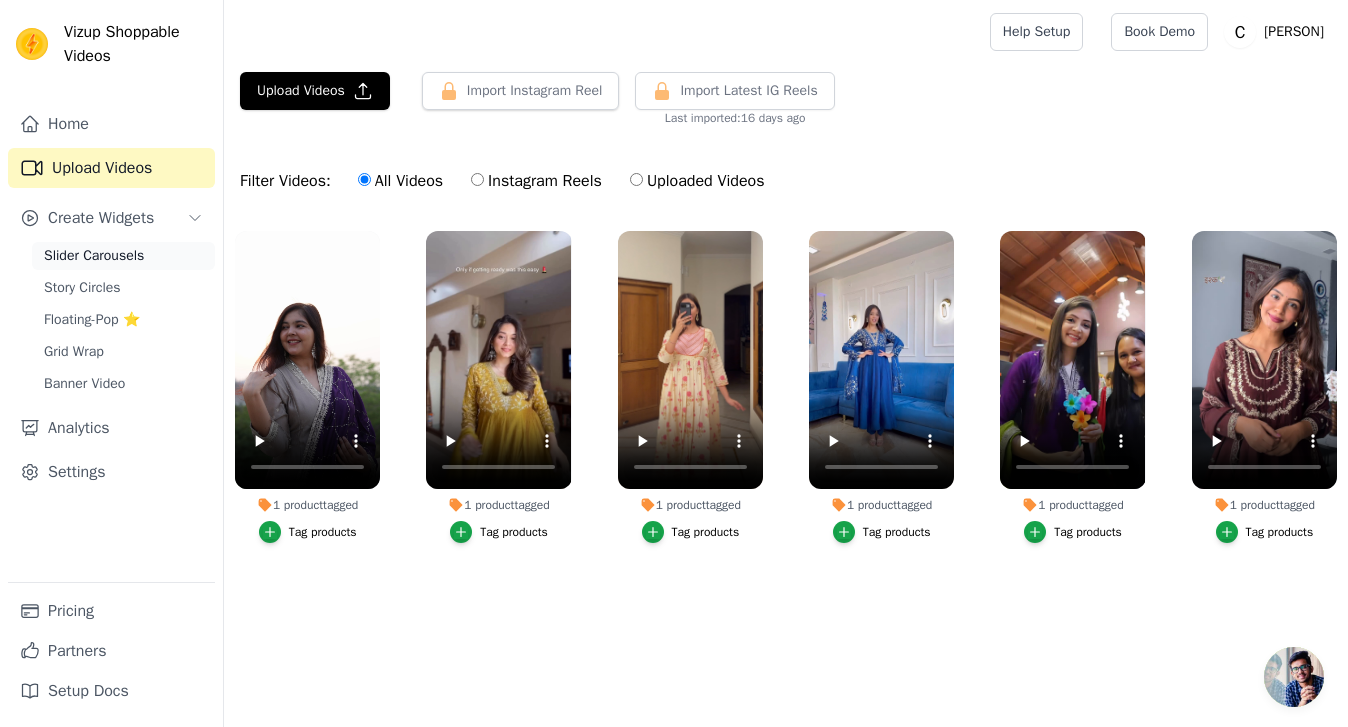 click on "Slider Carousels" at bounding box center [94, 256] 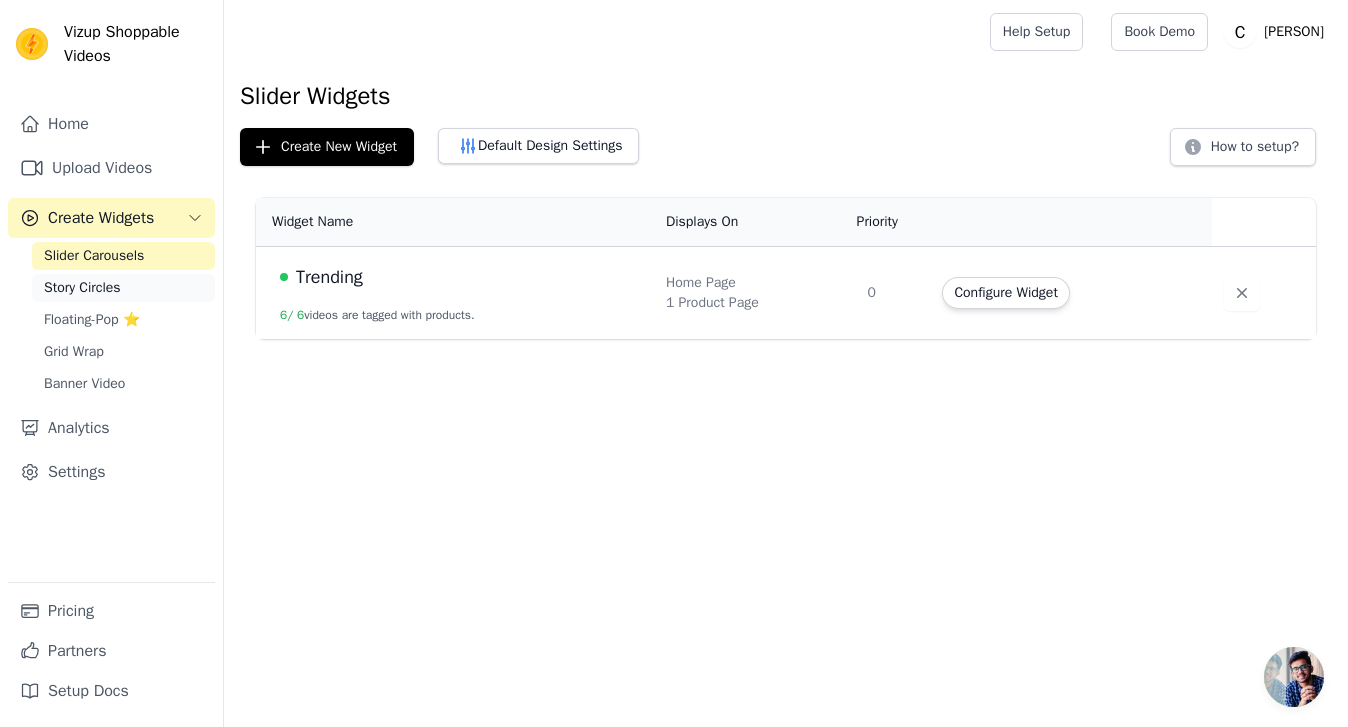 click on "Story Circles" at bounding box center (82, 288) 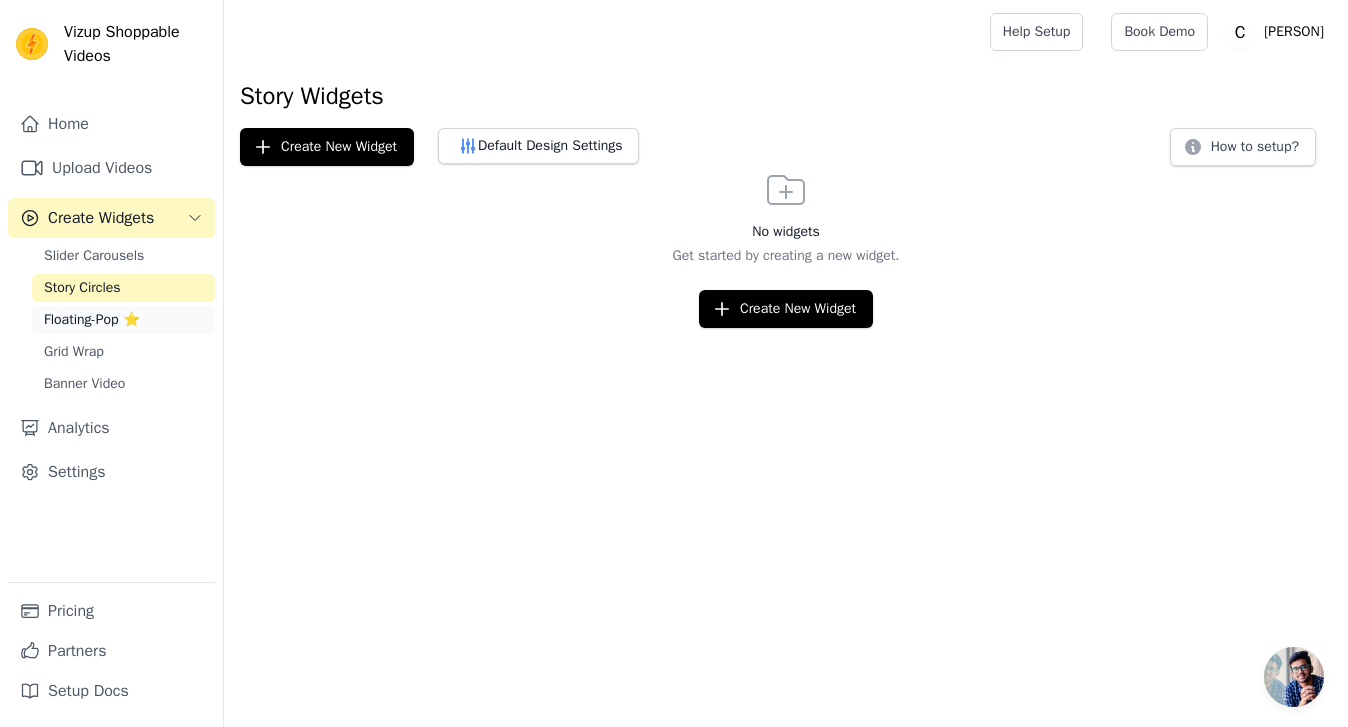 click on "Floating-Pop ⭐" at bounding box center (92, 320) 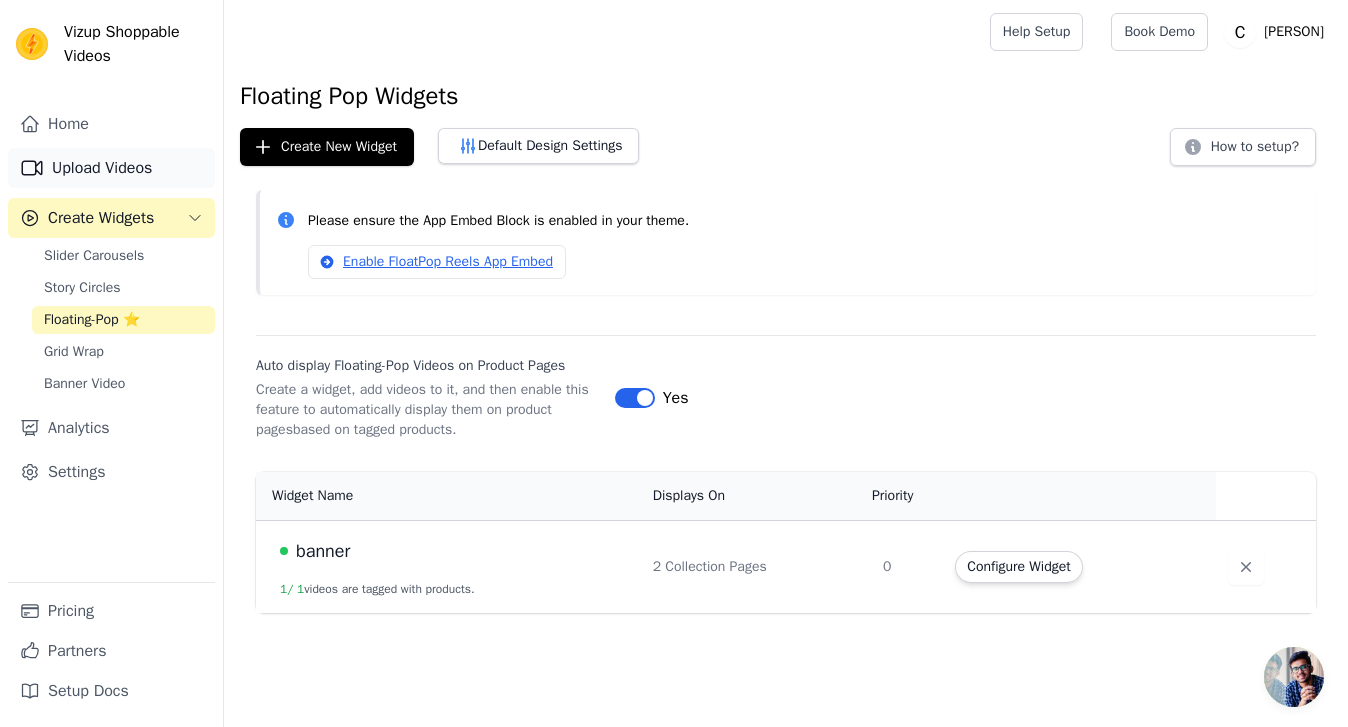 click on "Upload Videos" at bounding box center [111, 168] 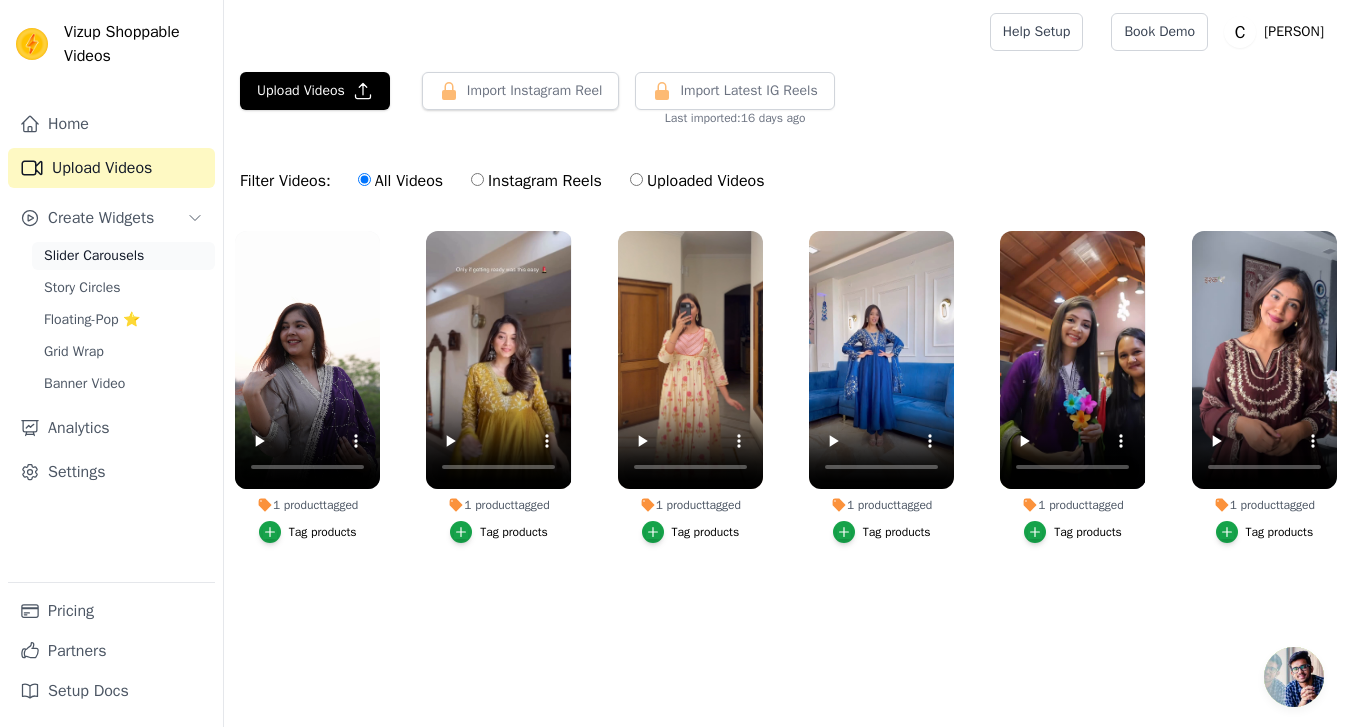 click on "Slider Carousels" at bounding box center (94, 256) 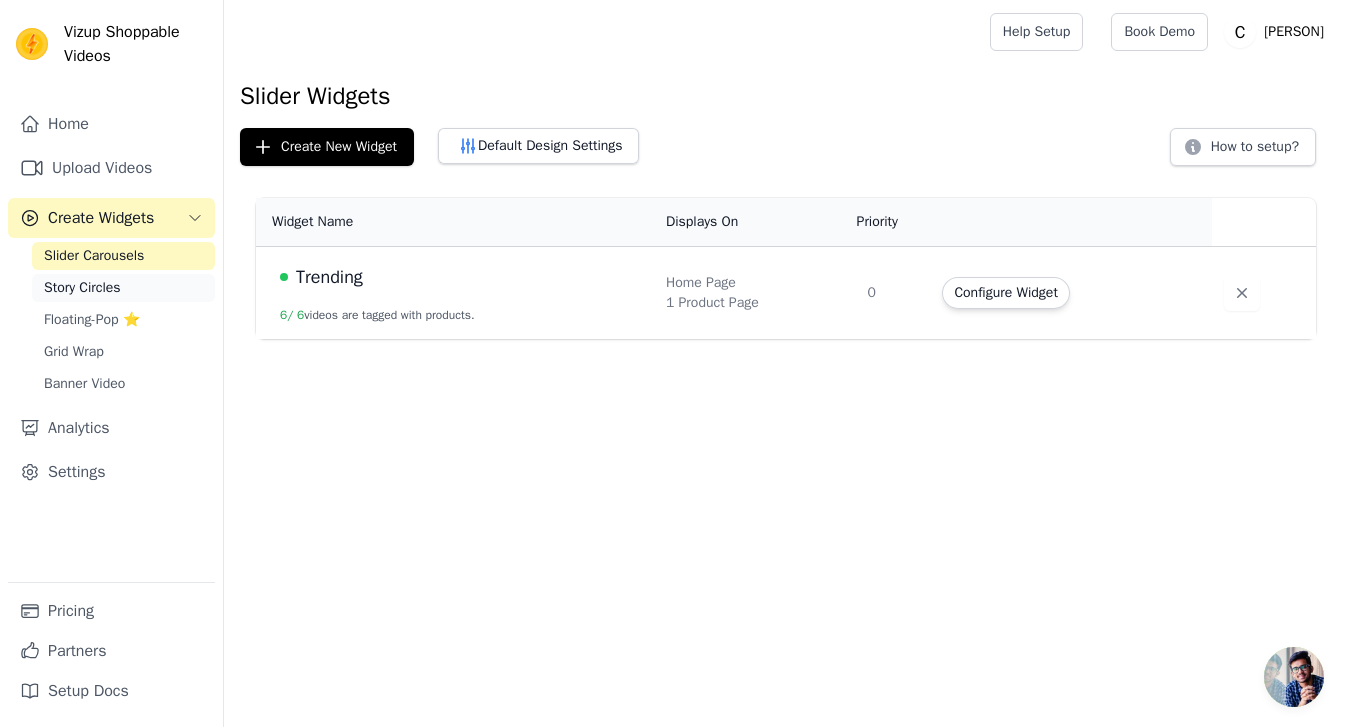 click on "Story Circles" at bounding box center (82, 288) 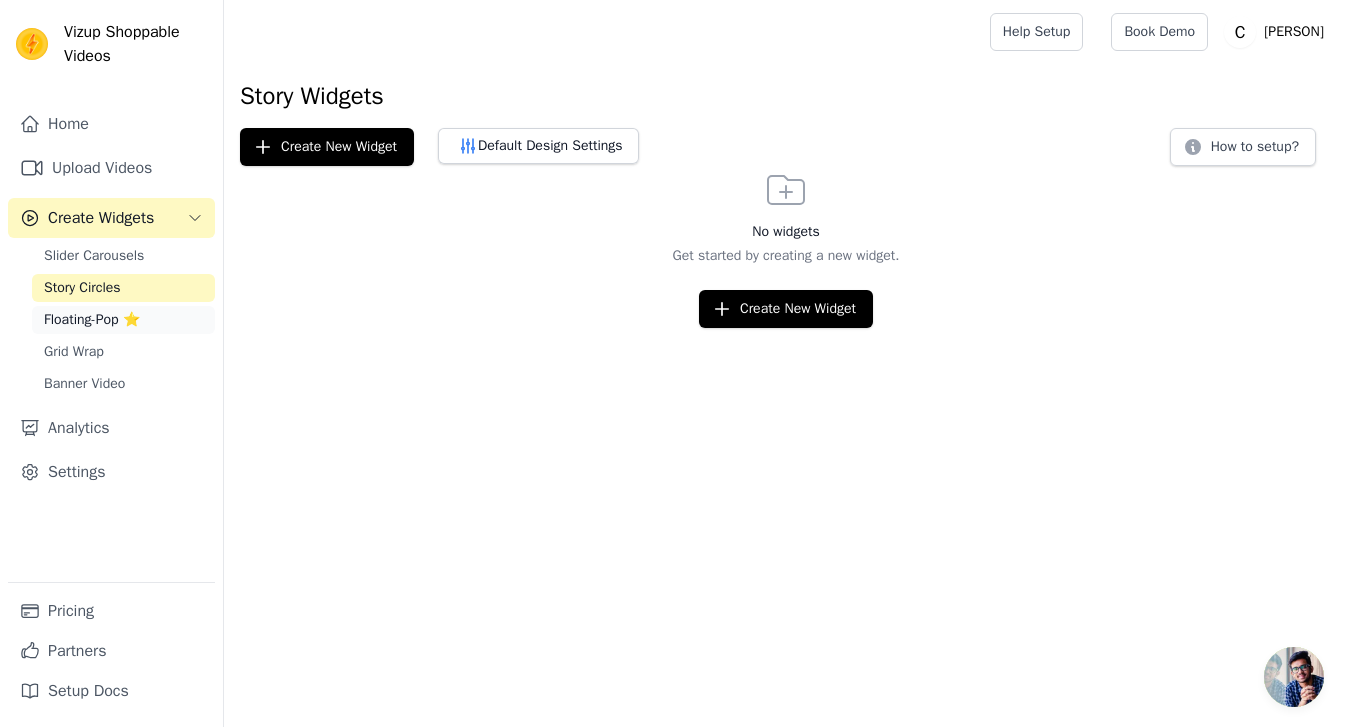click on "Floating-Pop ⭐" at bounding box center [92, 320] 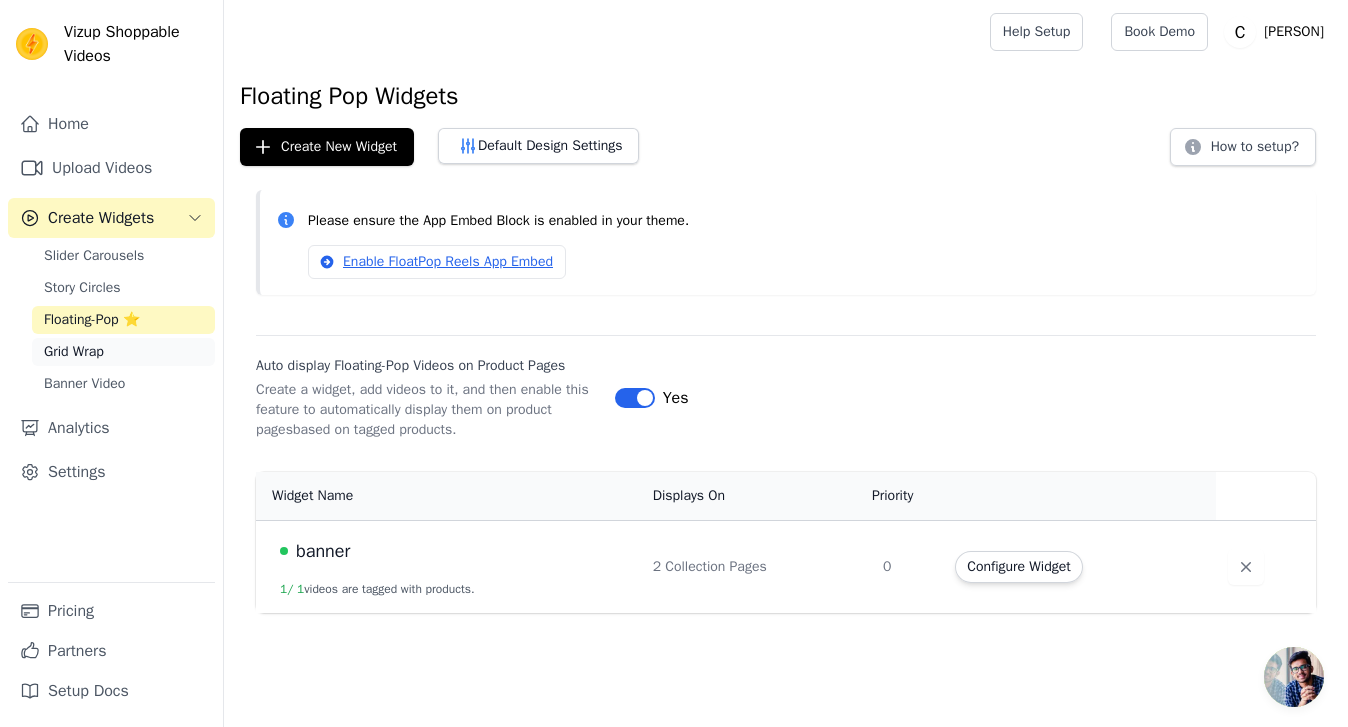 click on "Grid Wrap" at bounding box center [74, 352] 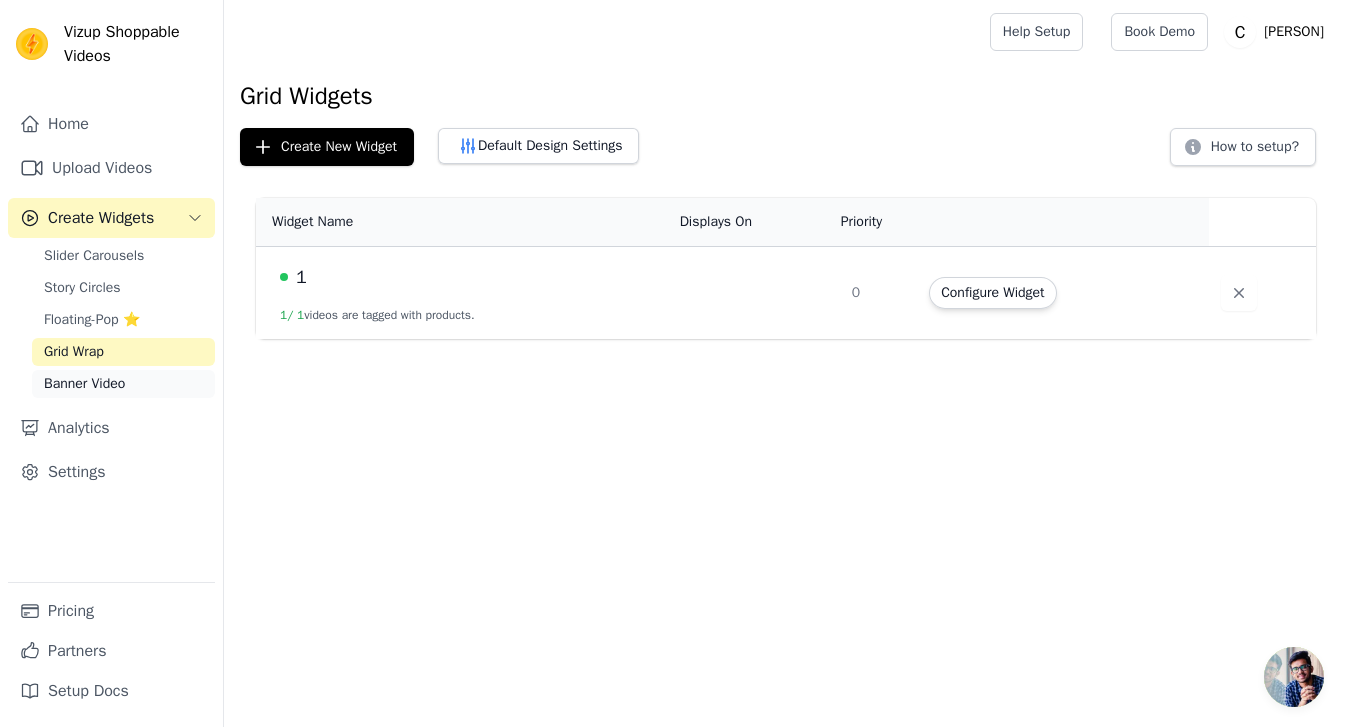 click on "Banner Video" at bounding box center (123, 384) 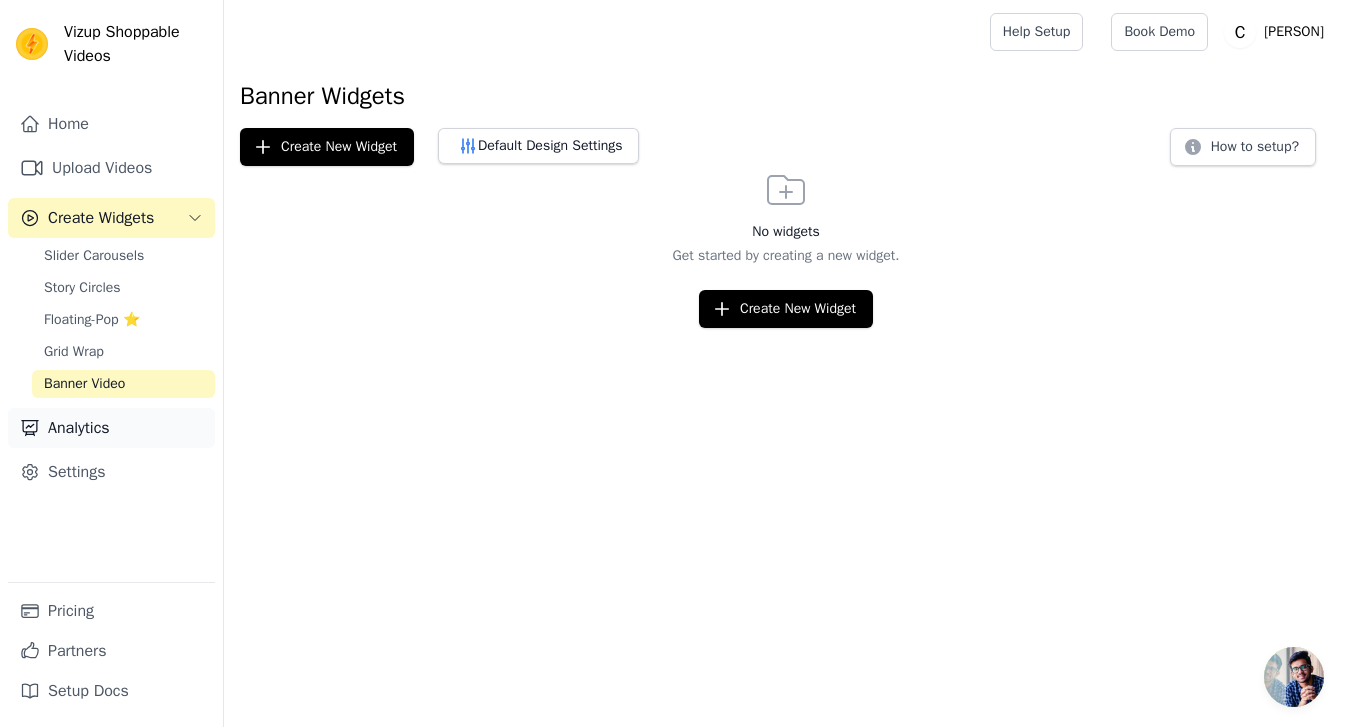 click on "Analytics" at bounding box center [111, 428] 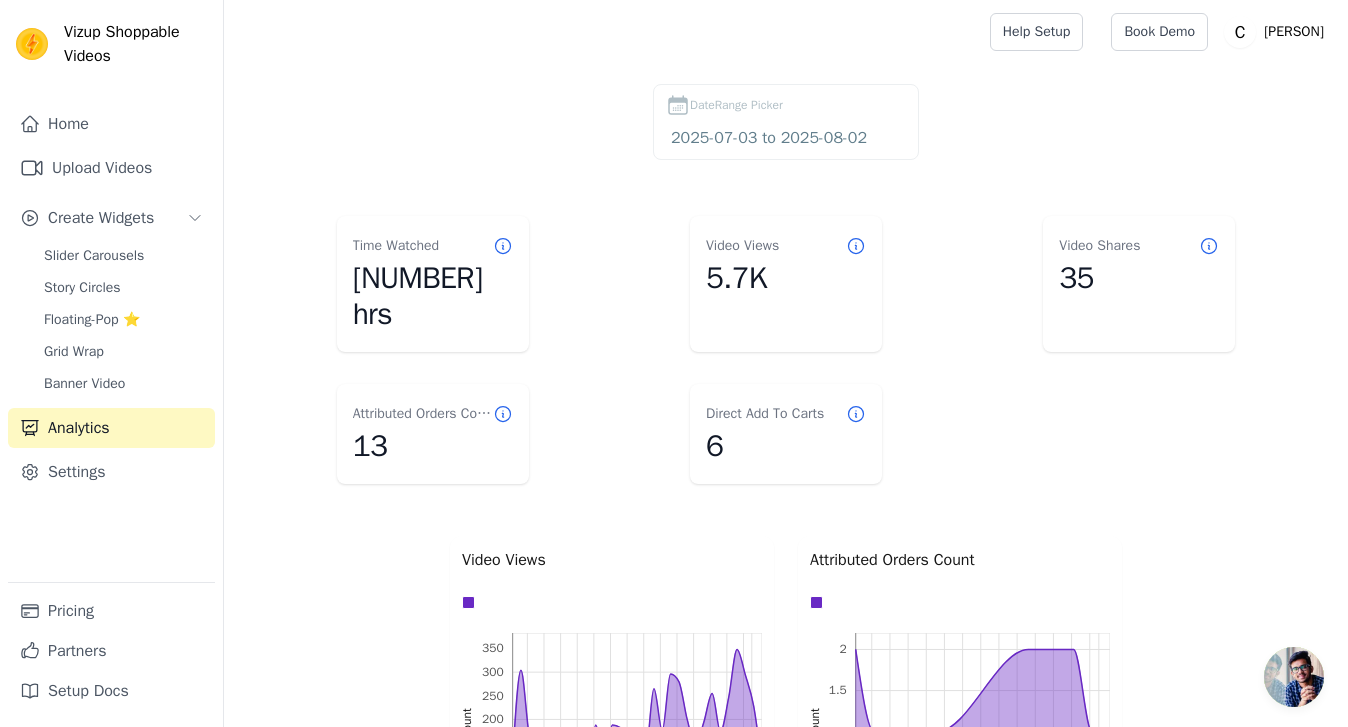 click 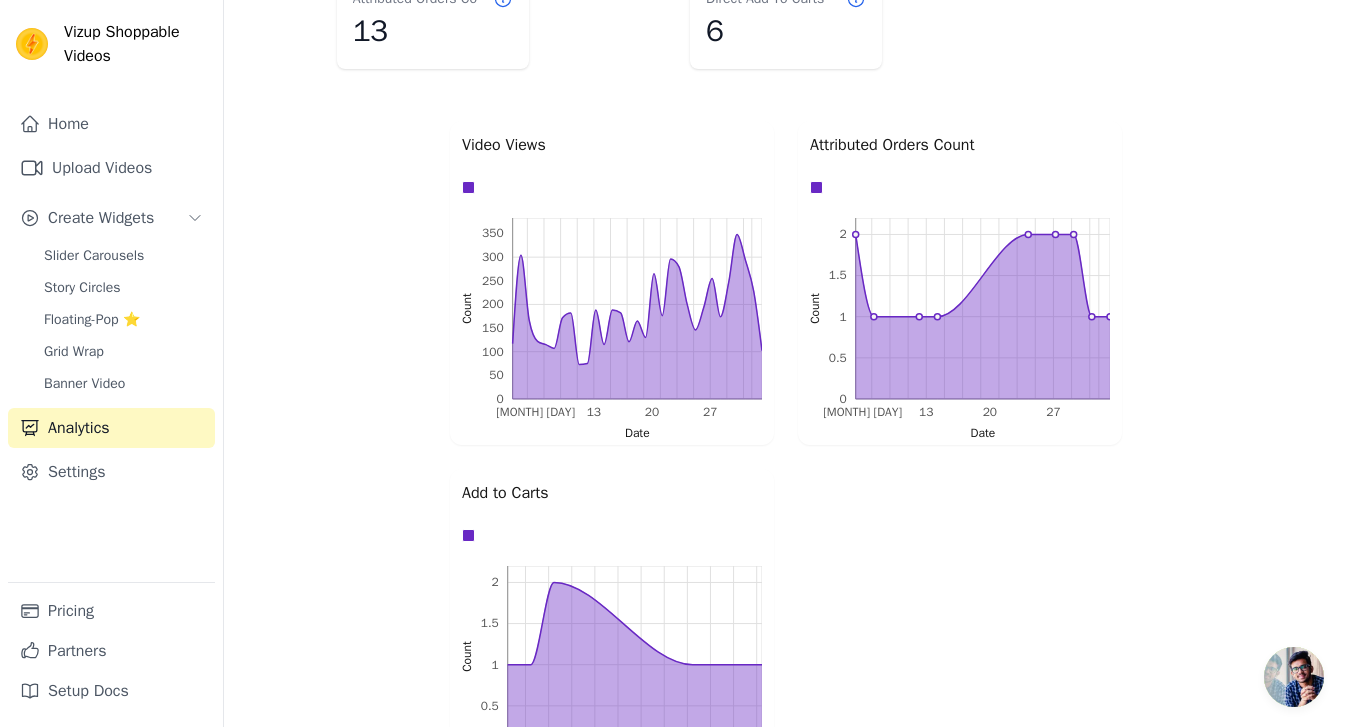 scroll, scrollTop: 410, scrollLeft: 0, axis: vertical 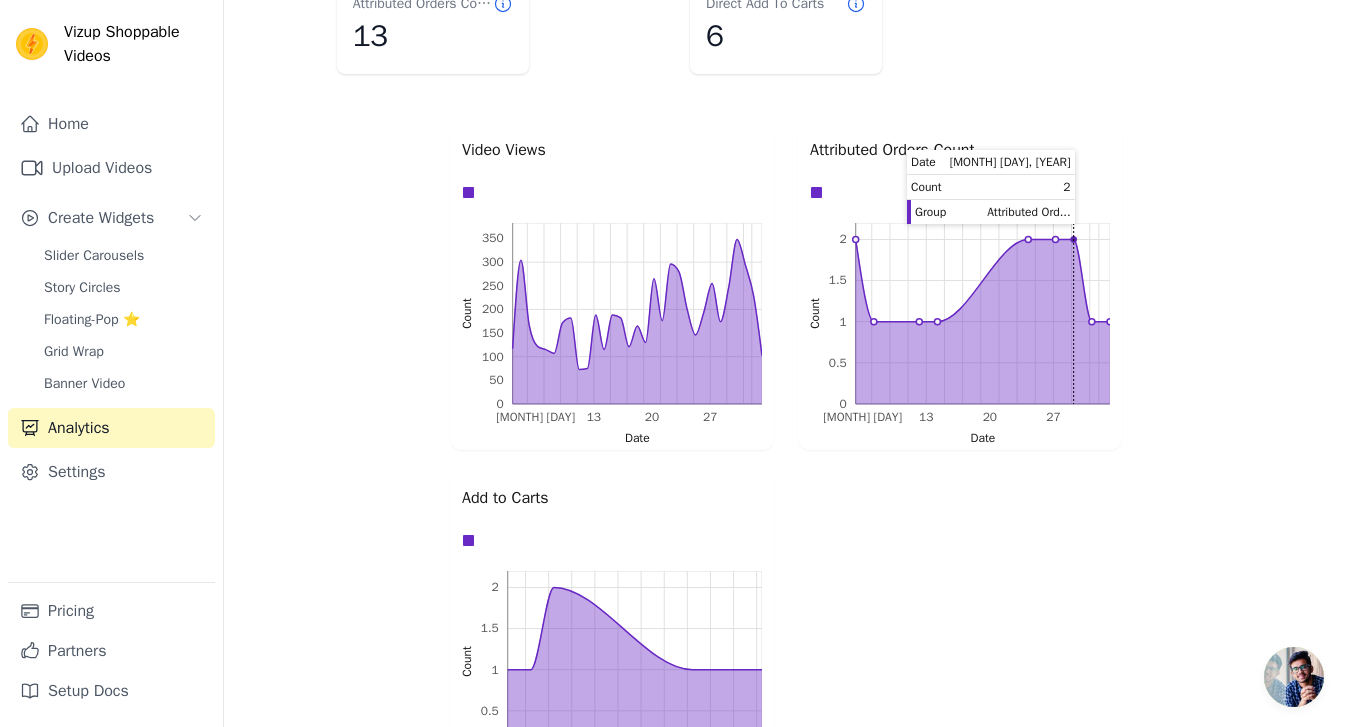 click 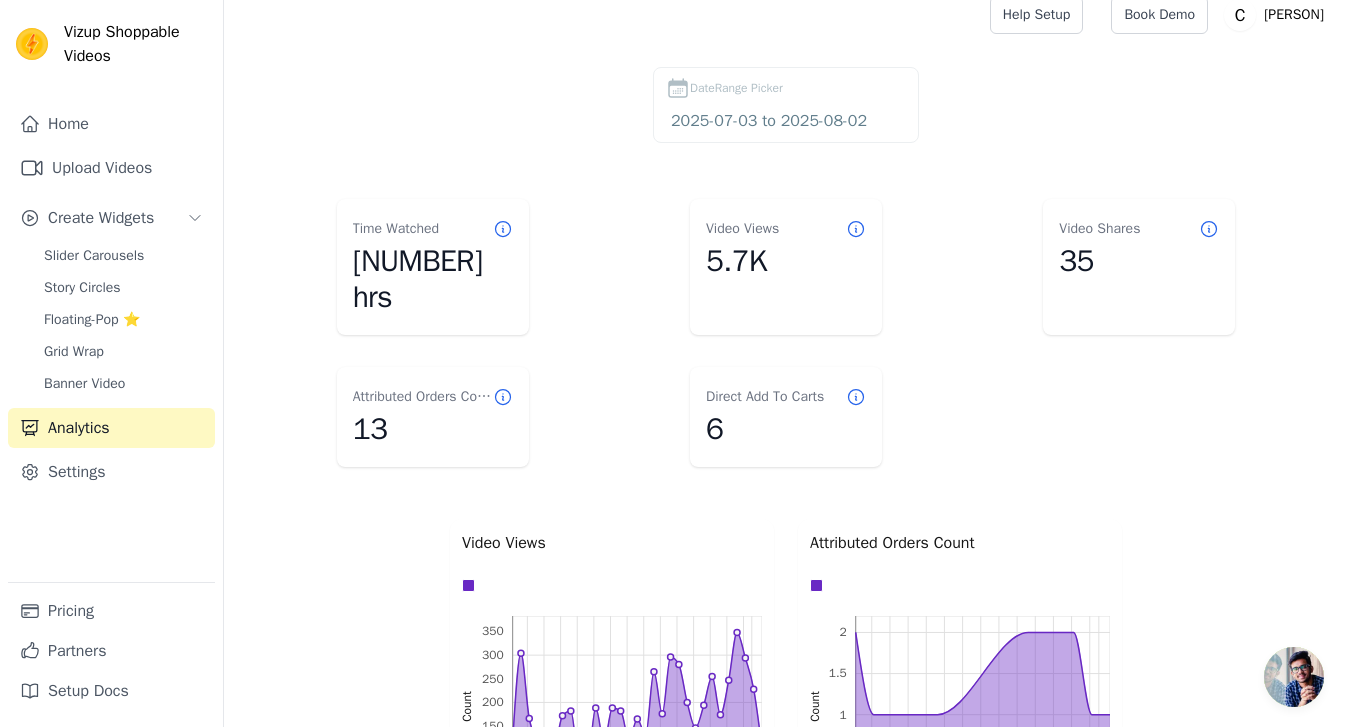 scroll, scrollTop: 0, scrollLeft: 0, axis: both 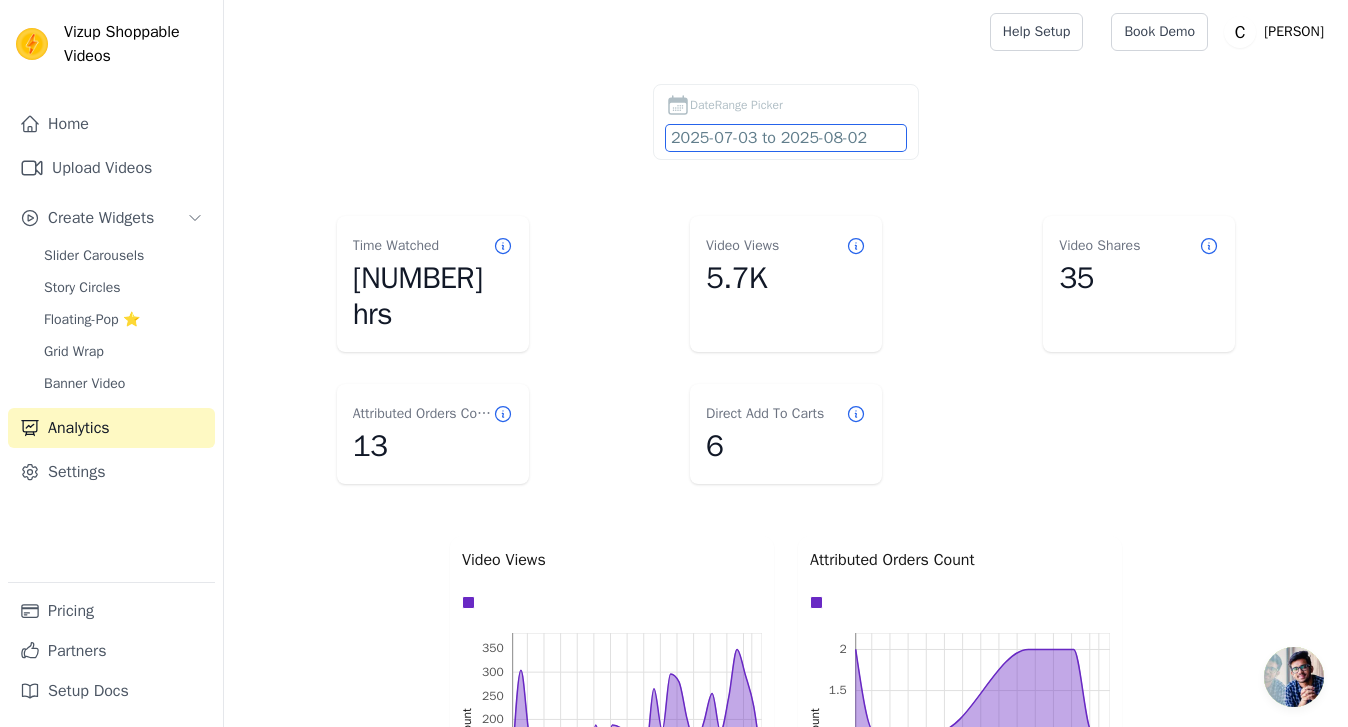 click on "2025-07-03 to 2025-08-02" at bounding box center (786, 138) 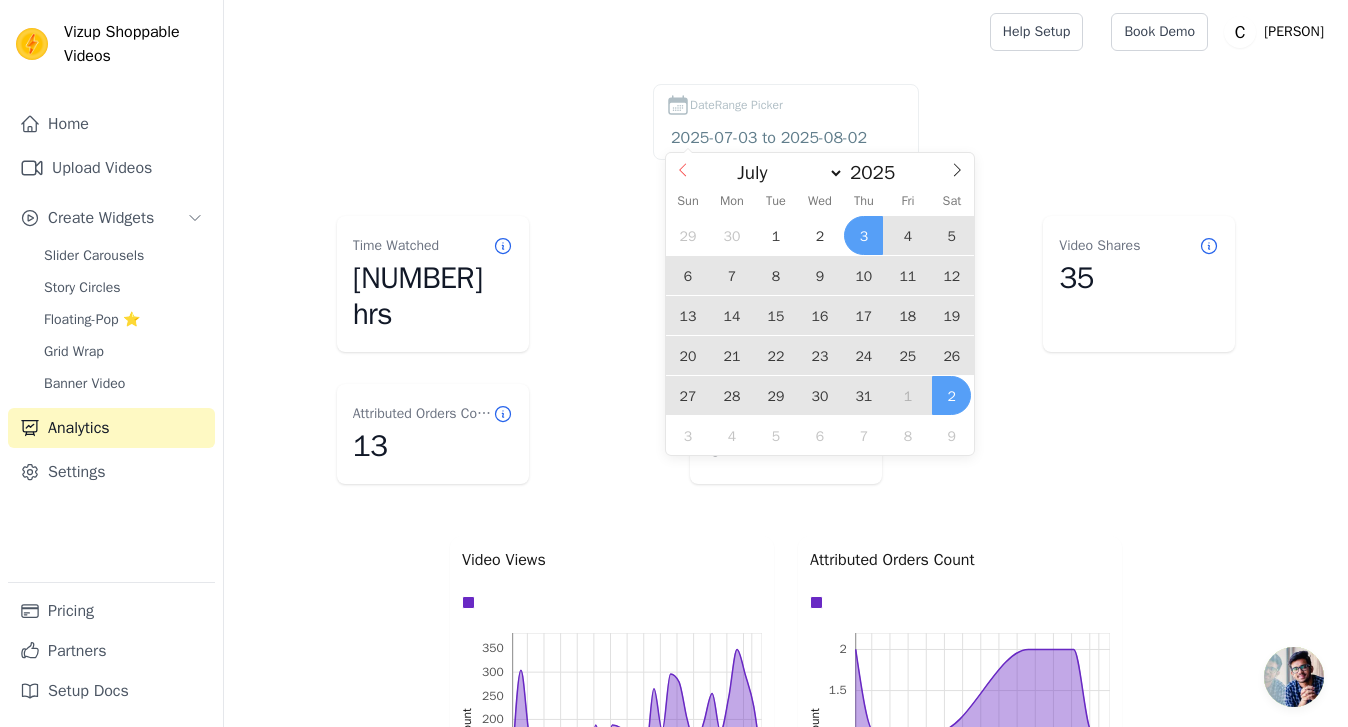 click 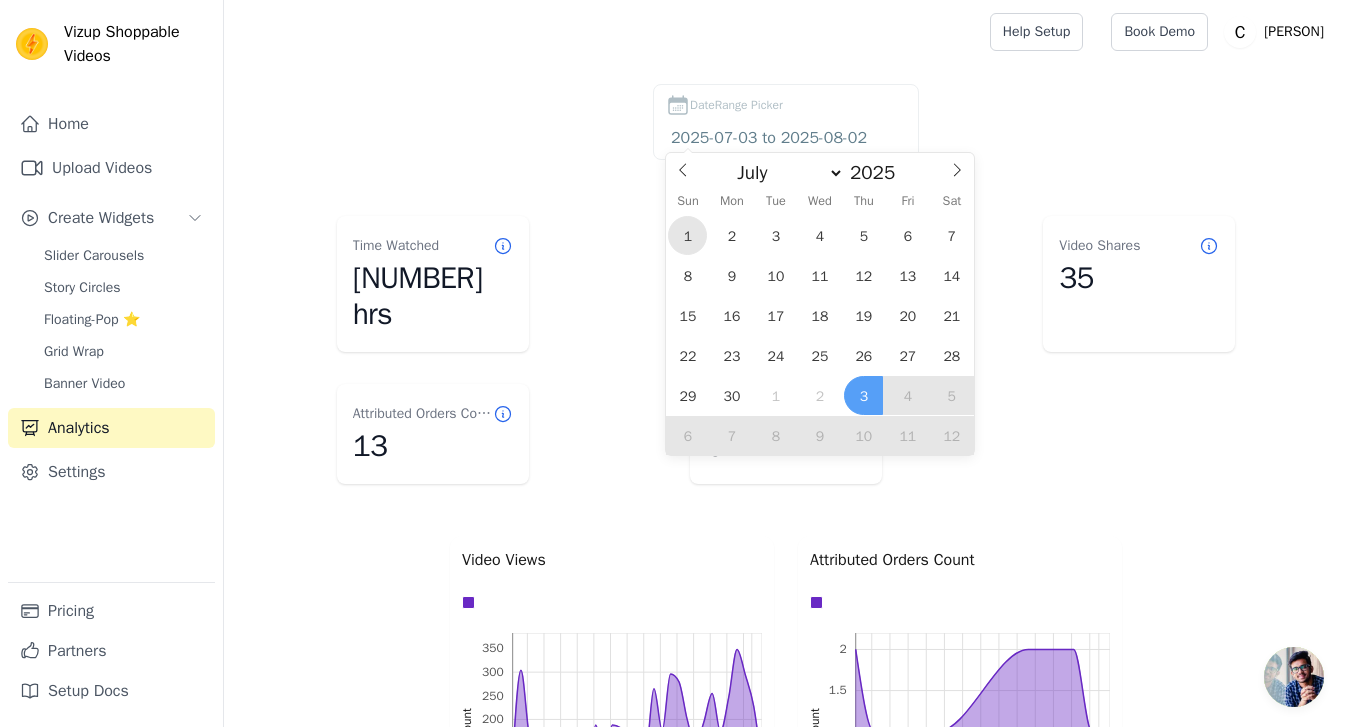 click on "1" at bounding box center [687, 235] 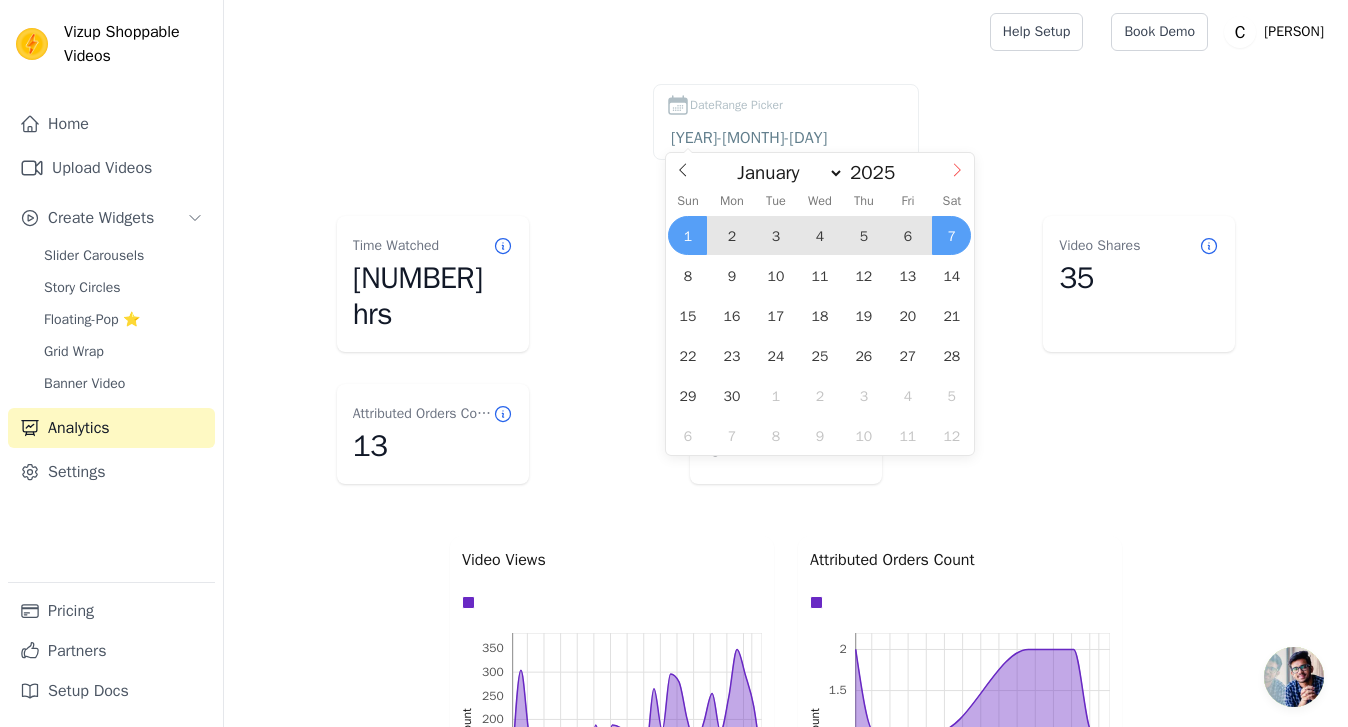 click 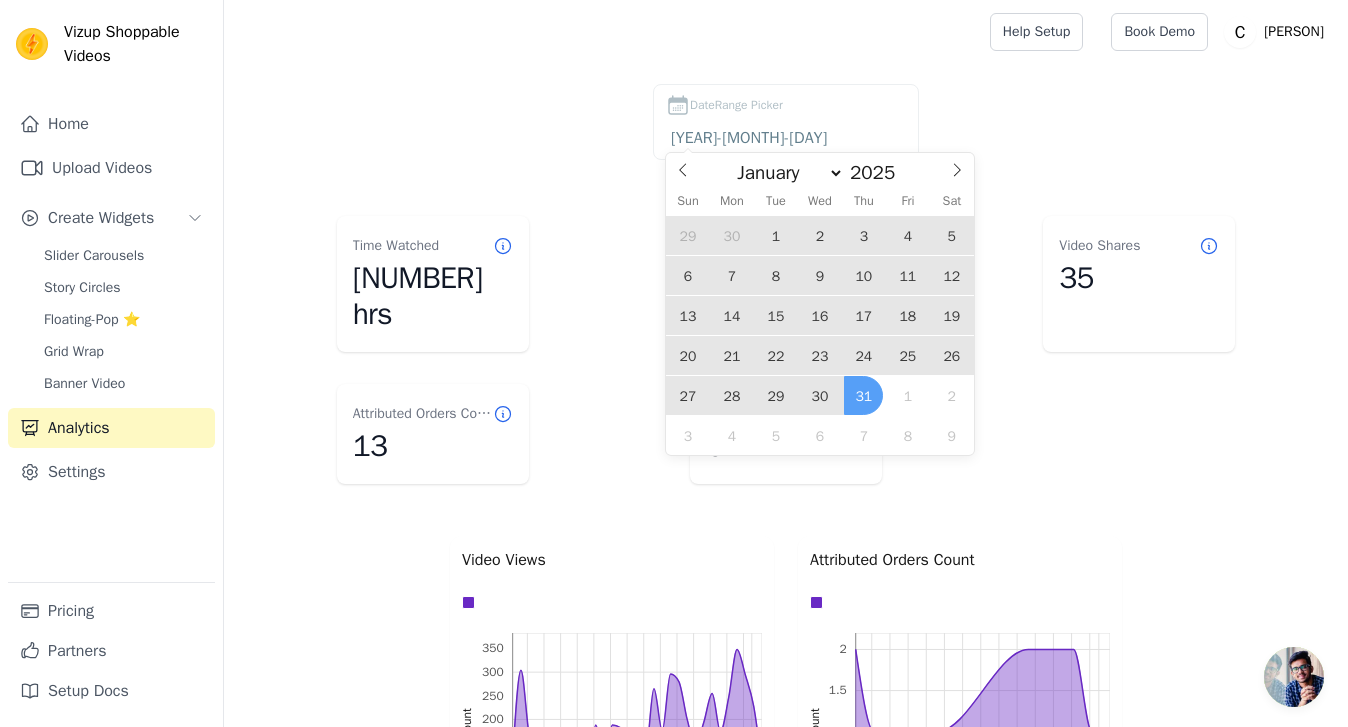 click on "31" at bounding box center (863, 395) 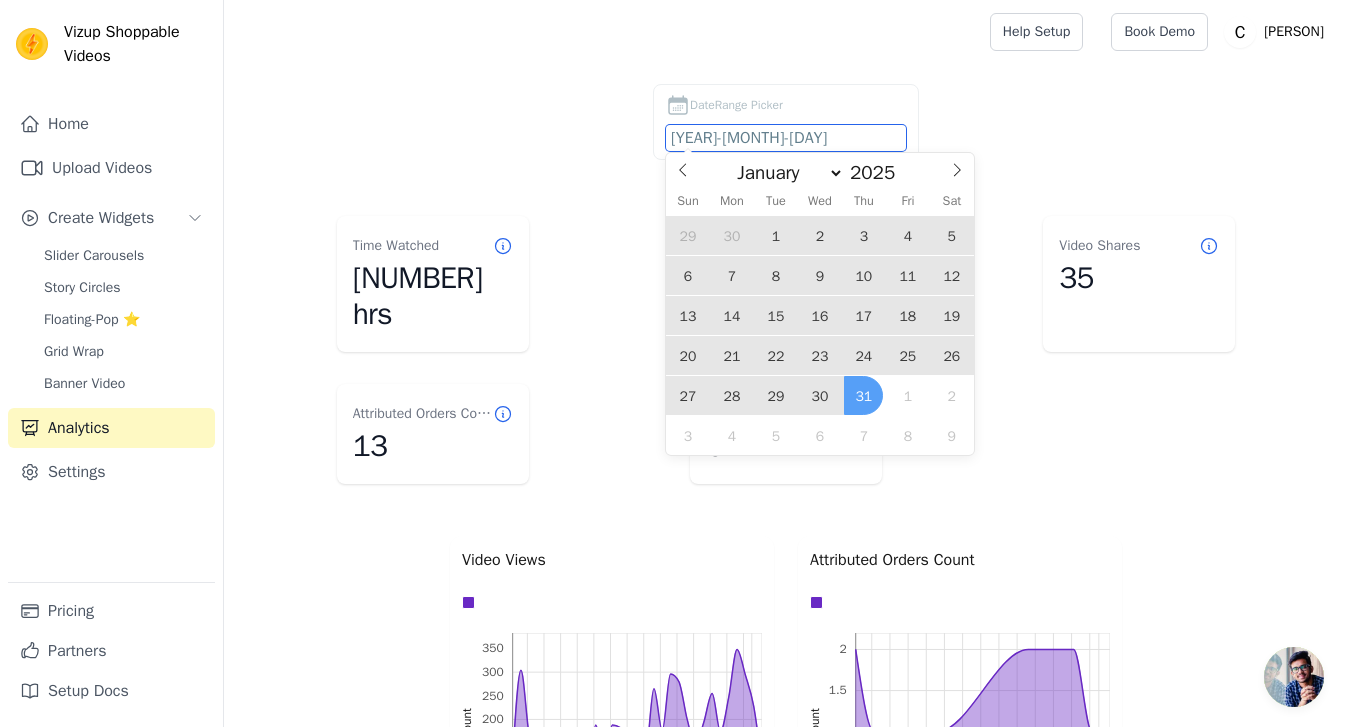 type on "[YEAR]-[MONTH]-[DAY] to [YEAR]-[MONTH]-[DAY]" 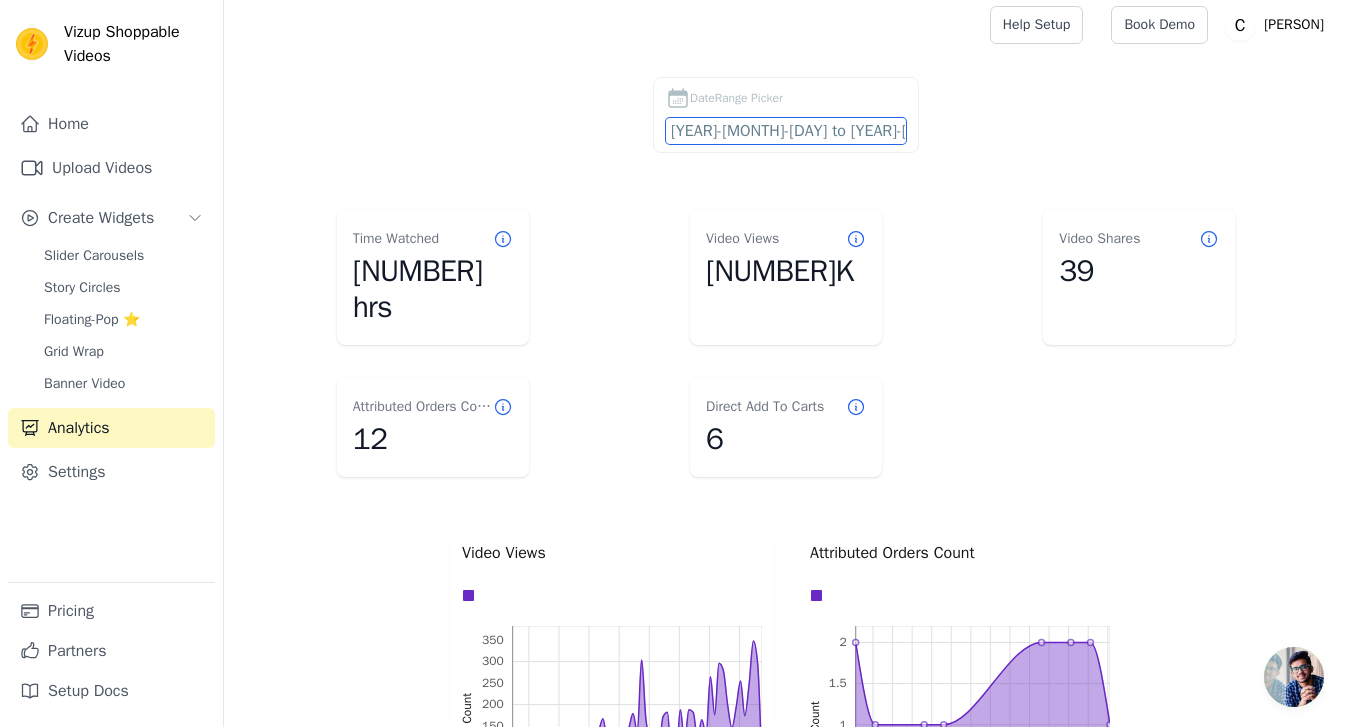 scroll, scrollTop: 118, scrollLeft: 0, axis: vertical 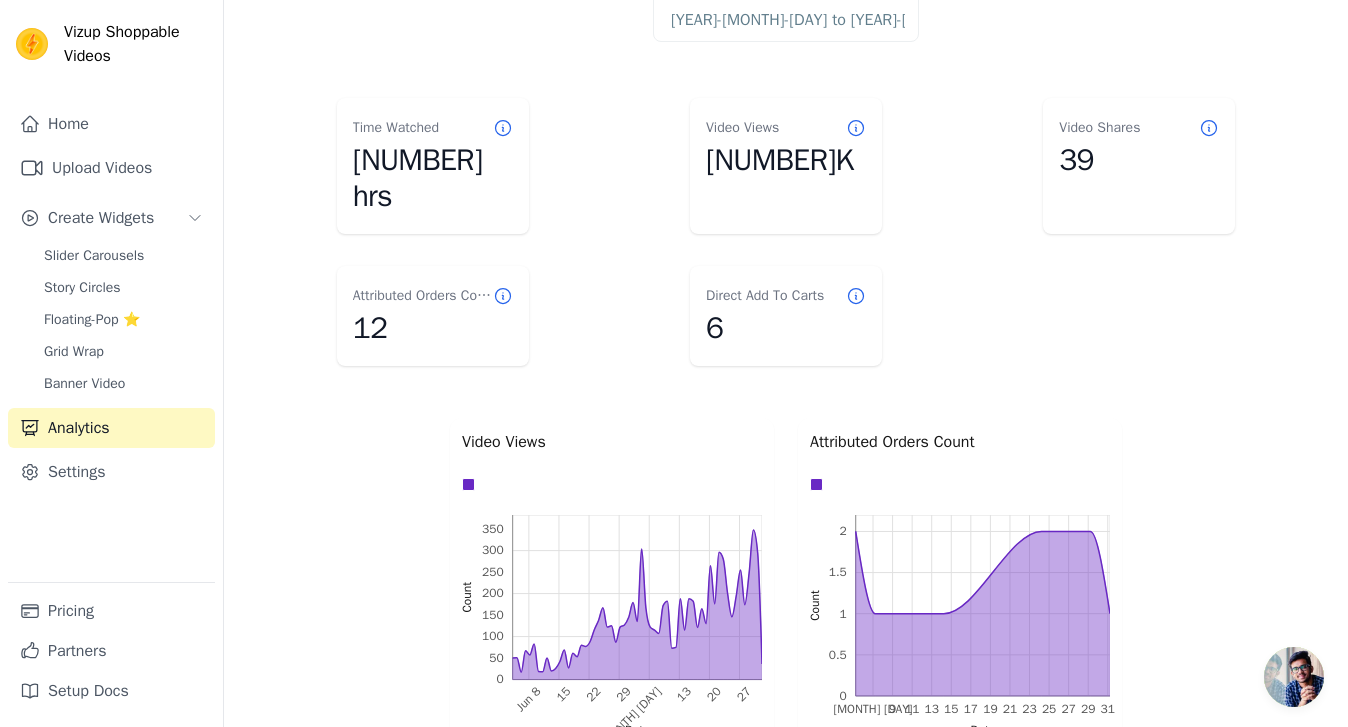 click 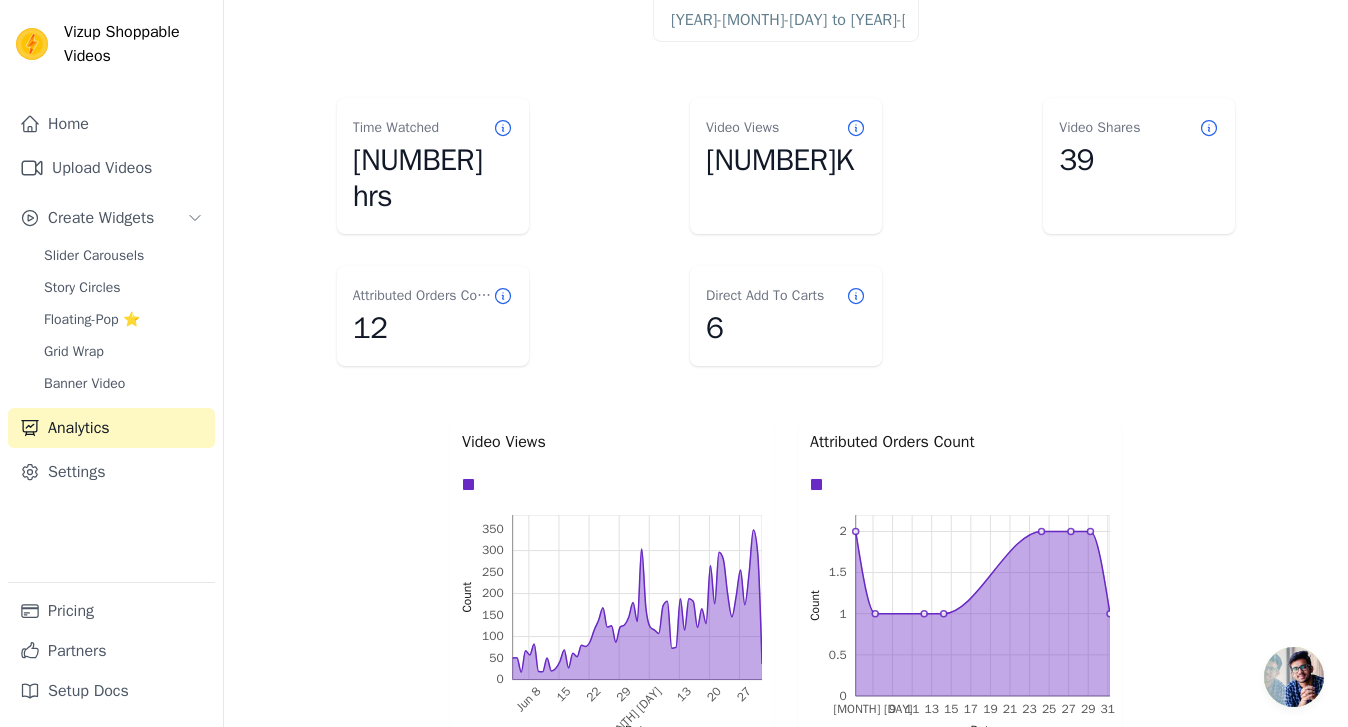 click at bounding box center (955, 484) 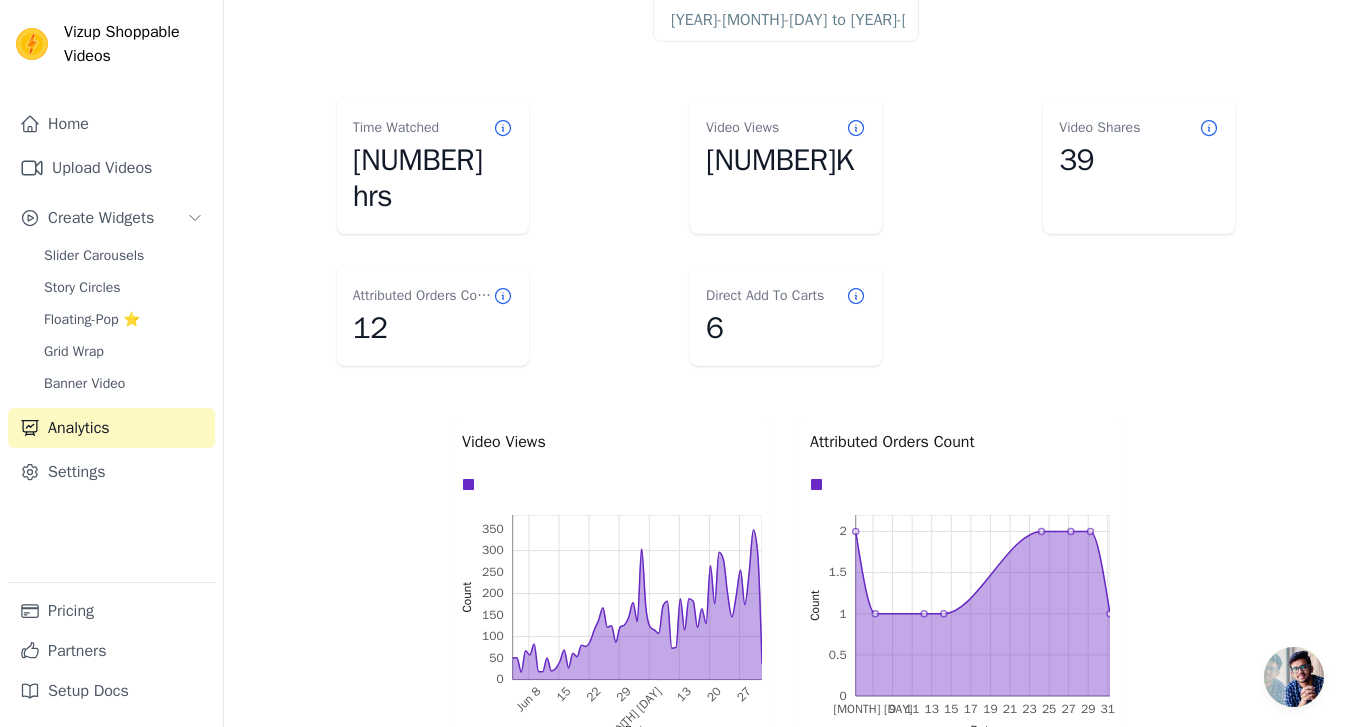click at bounding box center (816, 484) 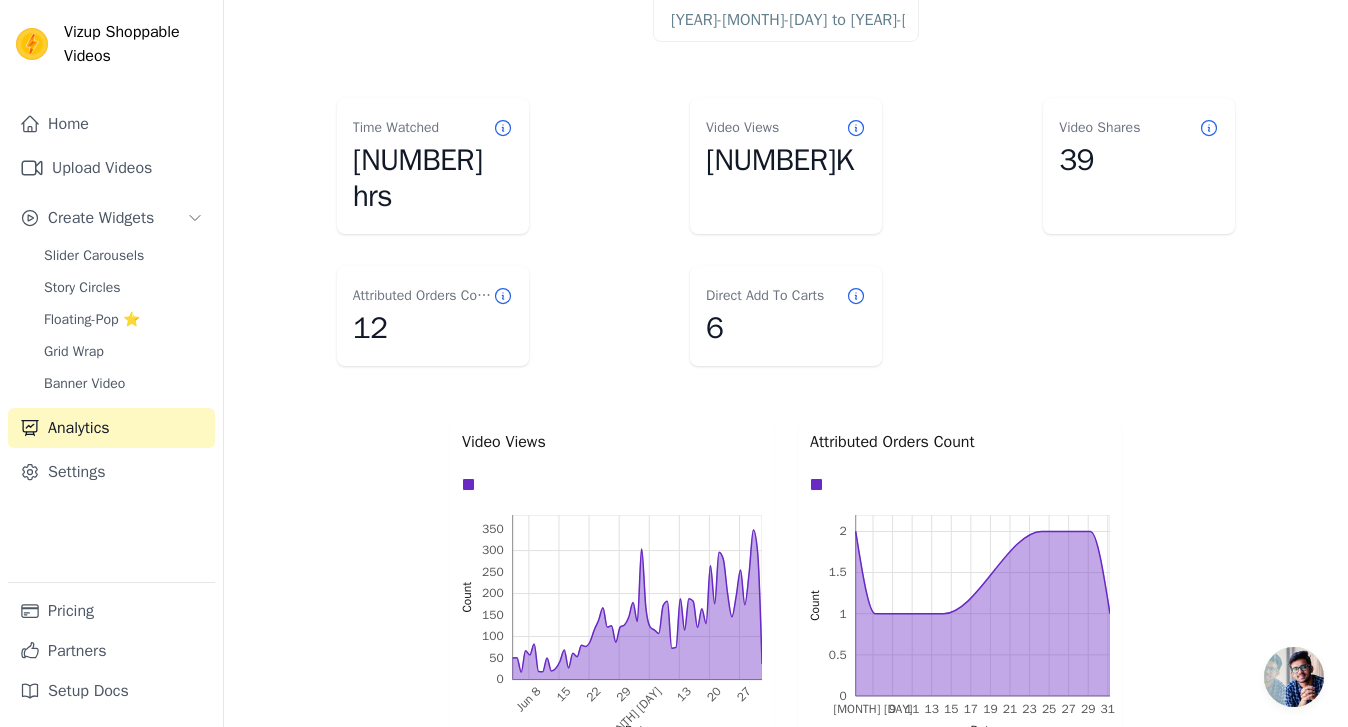 click at bounding box center [816, 484] 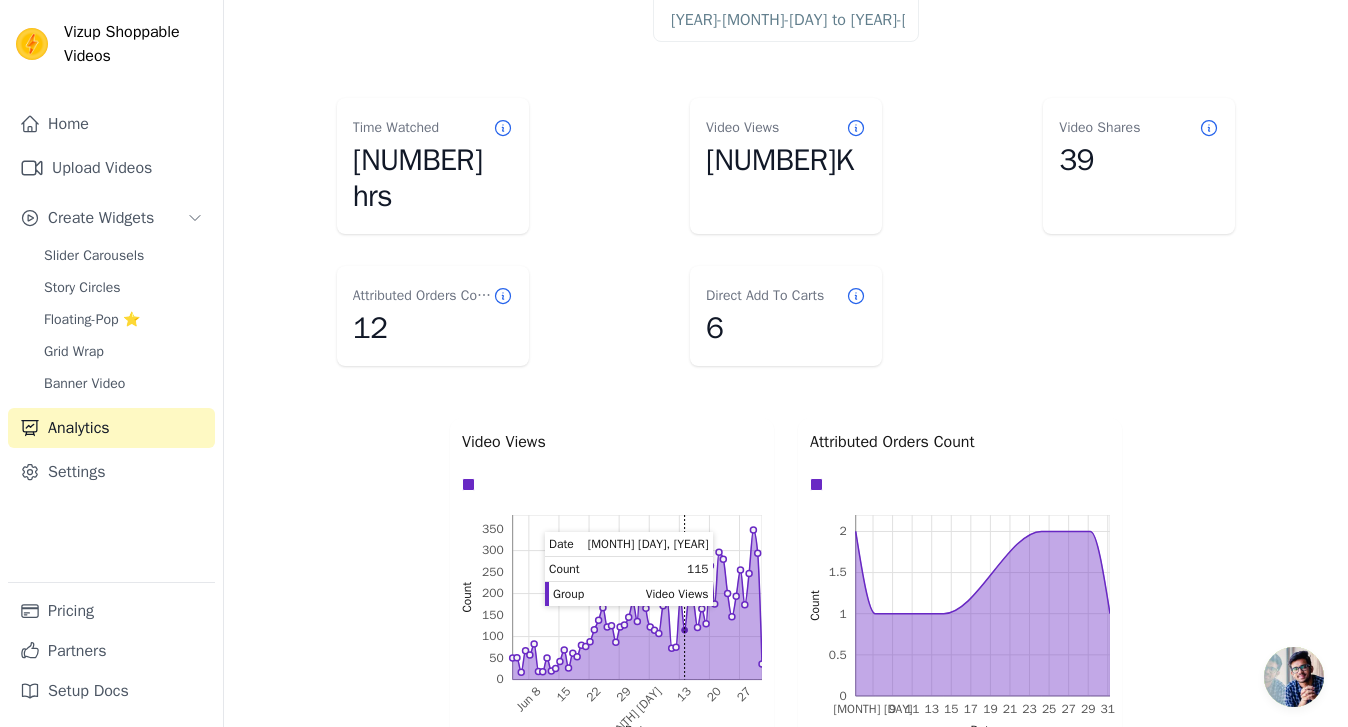 click 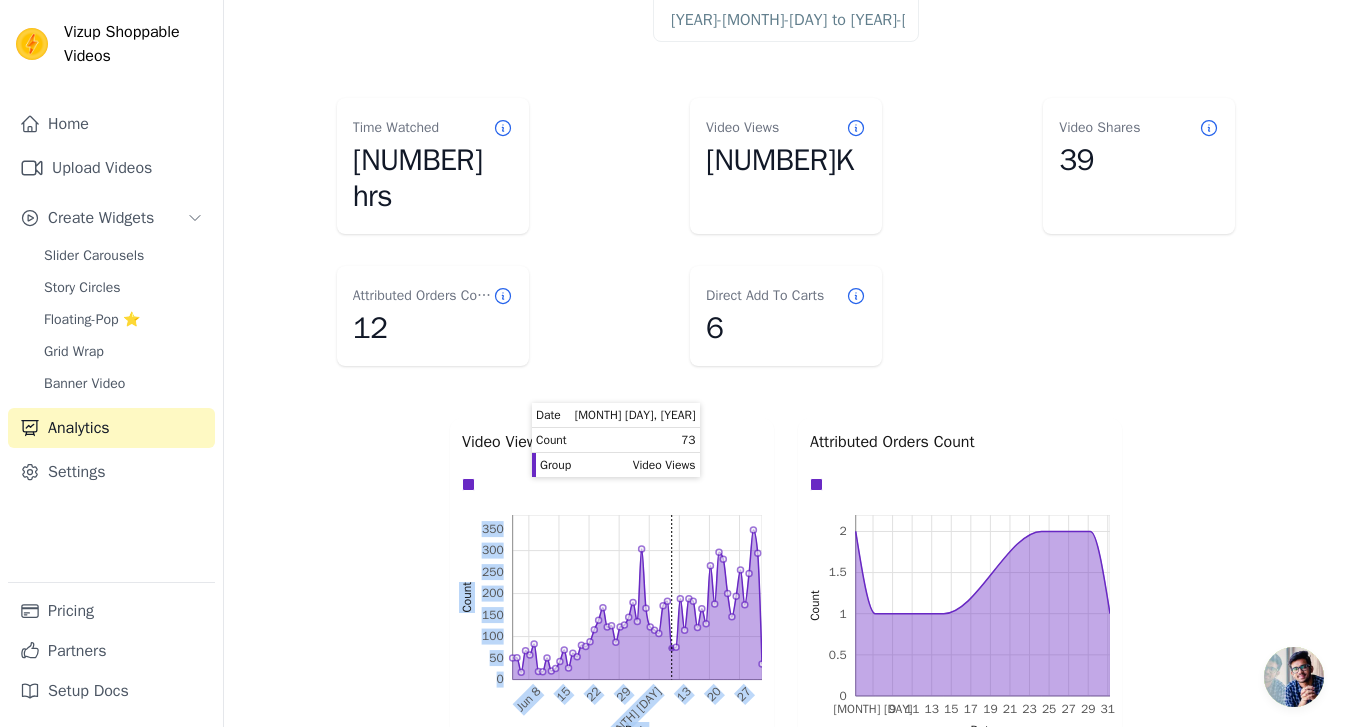 drag, startPoint x: 674, startPoint y: 609, endPoint x: 672, endPoint y: 489, distance: 120.01666 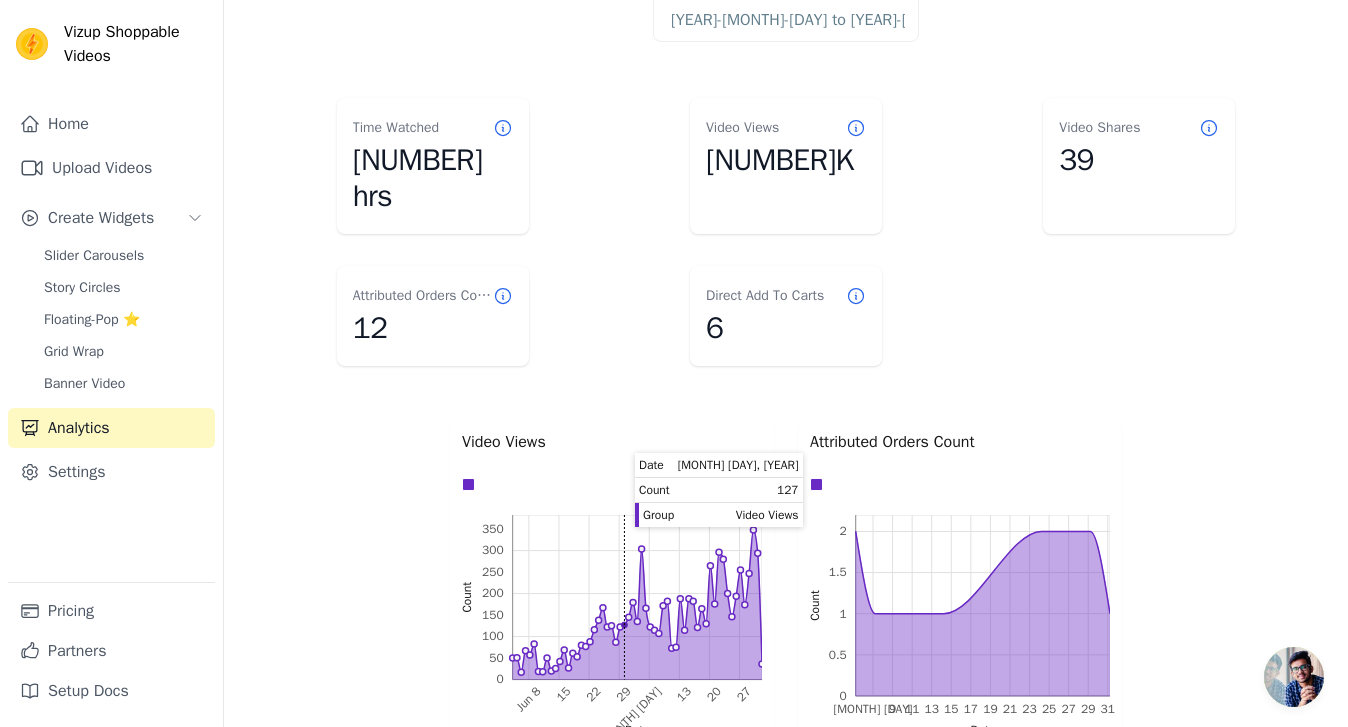 click 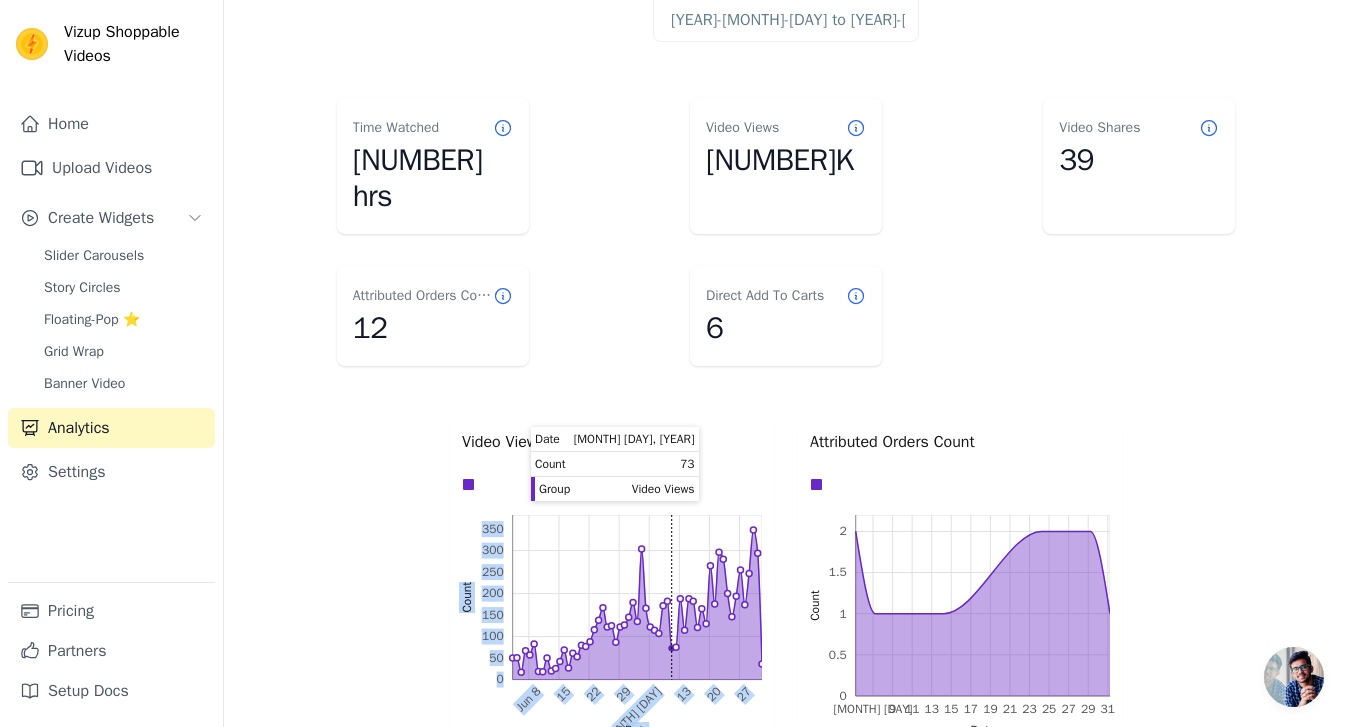 drag, startPoint x: 639, startPoint y: 512, endPoint x: 668, endPoint y: 512, distance: 29 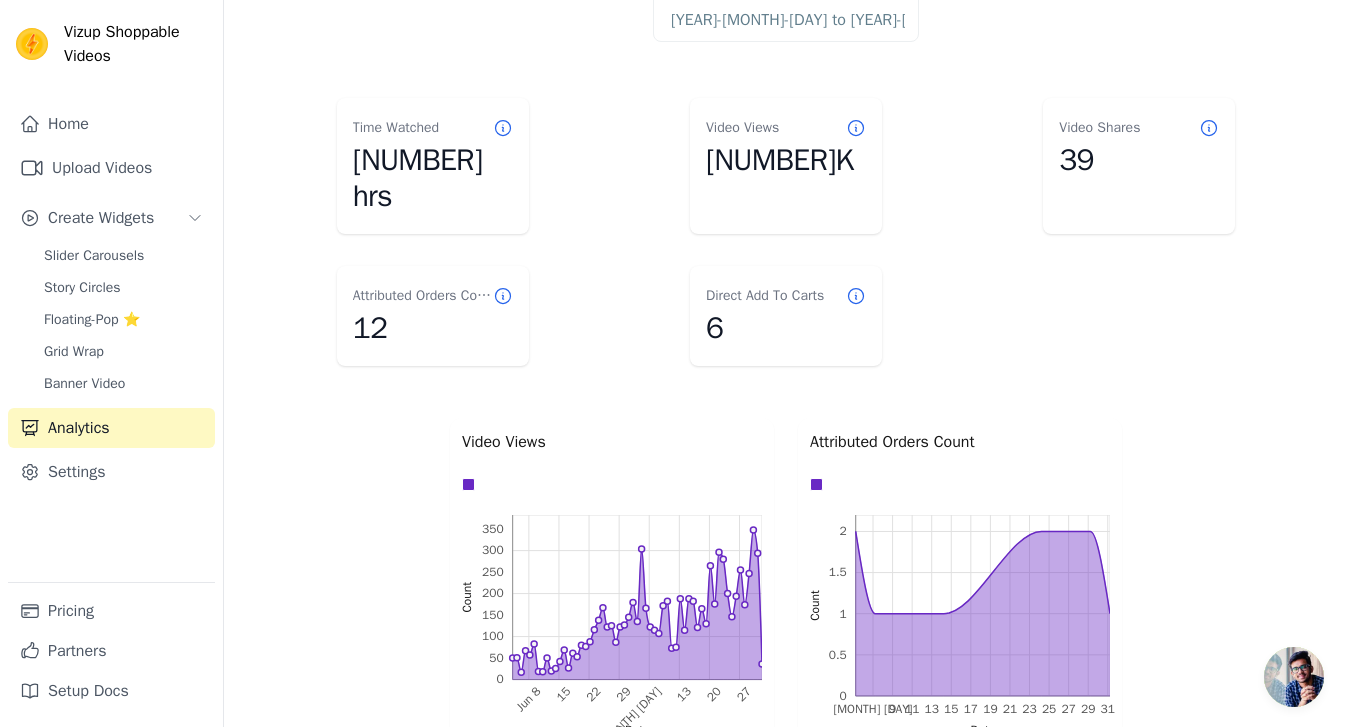 click on "Video Views" at bounding box center (612, 442) 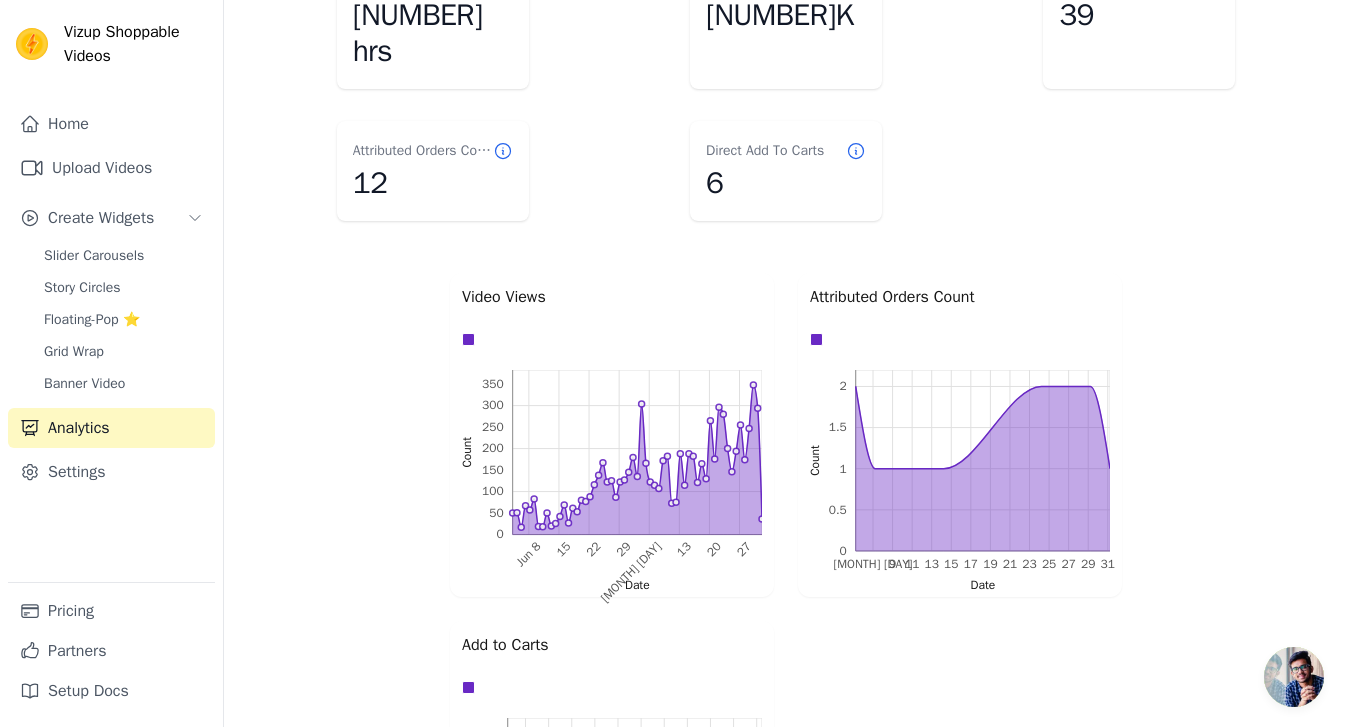 scroll, scrollTop: 727, scrollLeft: 0, axis: vertical 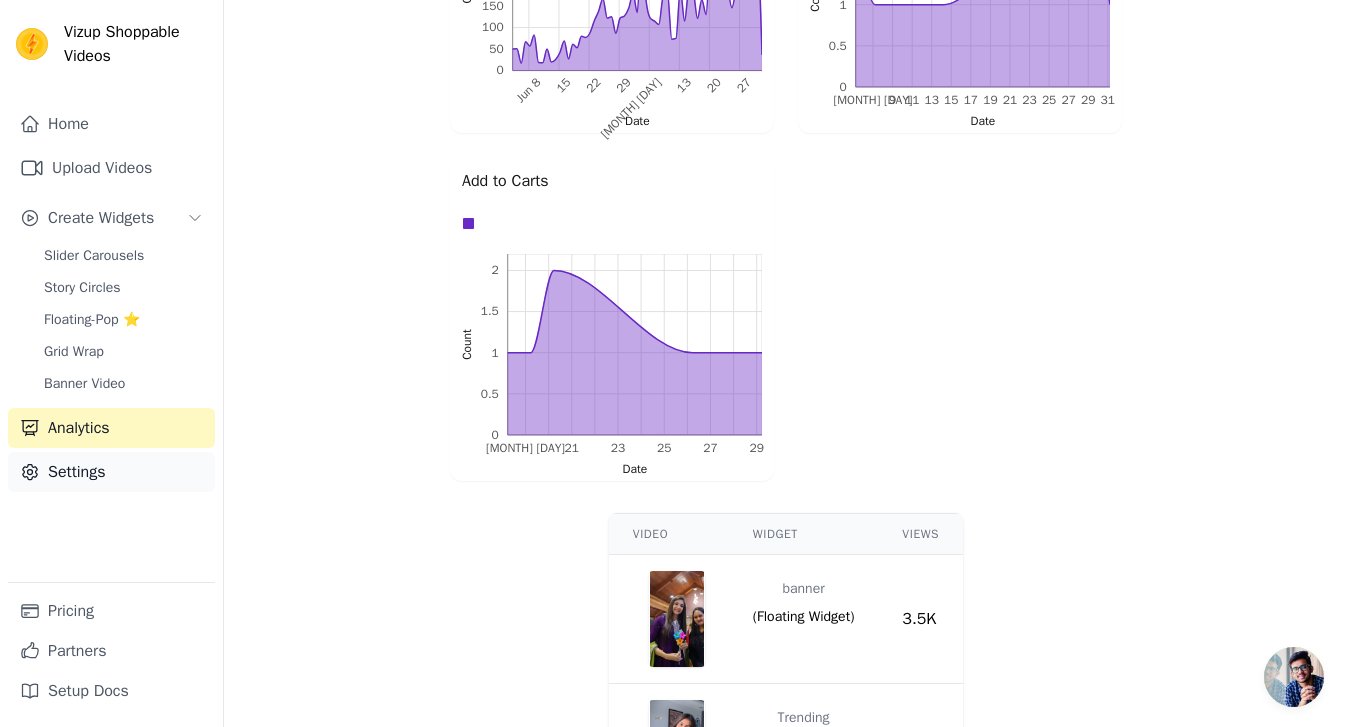 click on "Settings" at bounding box center [111, 472] 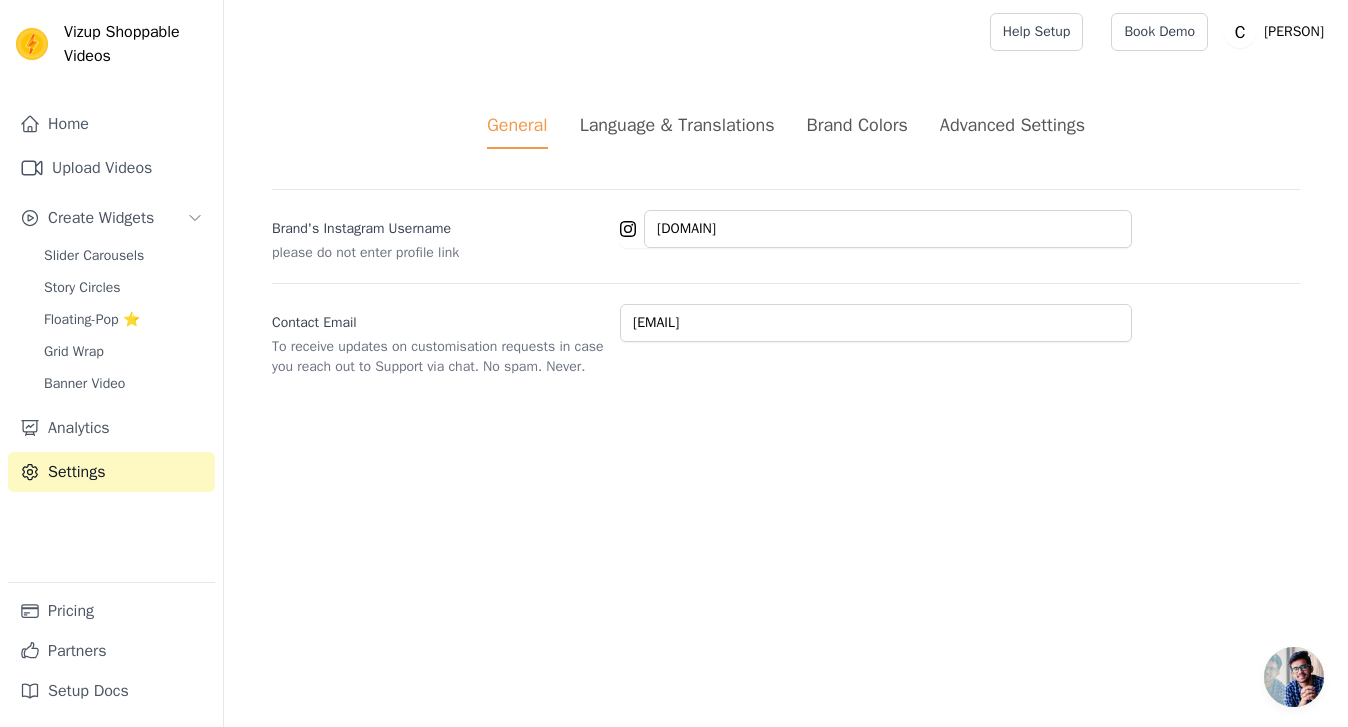 click on "Language & Translations" at bounding box center (677, 130) 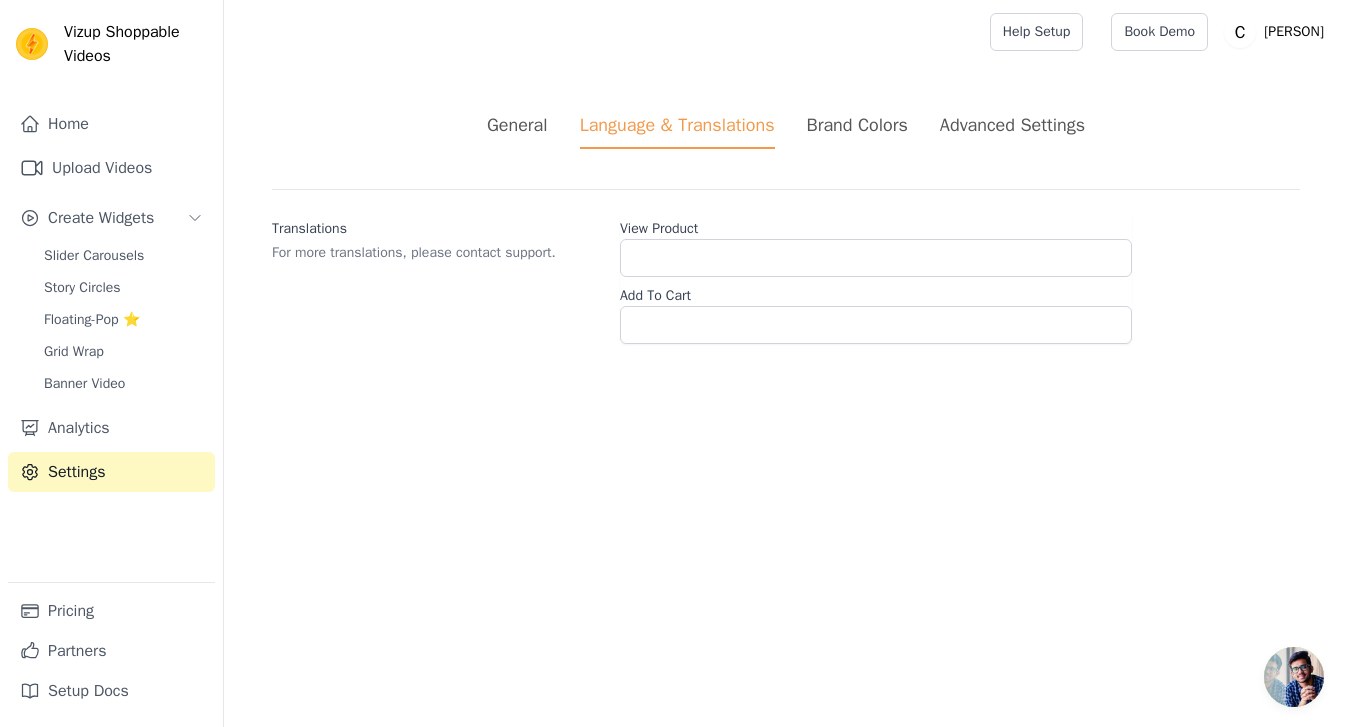 click on "Brand Colors" at bounding box center [857, 125] 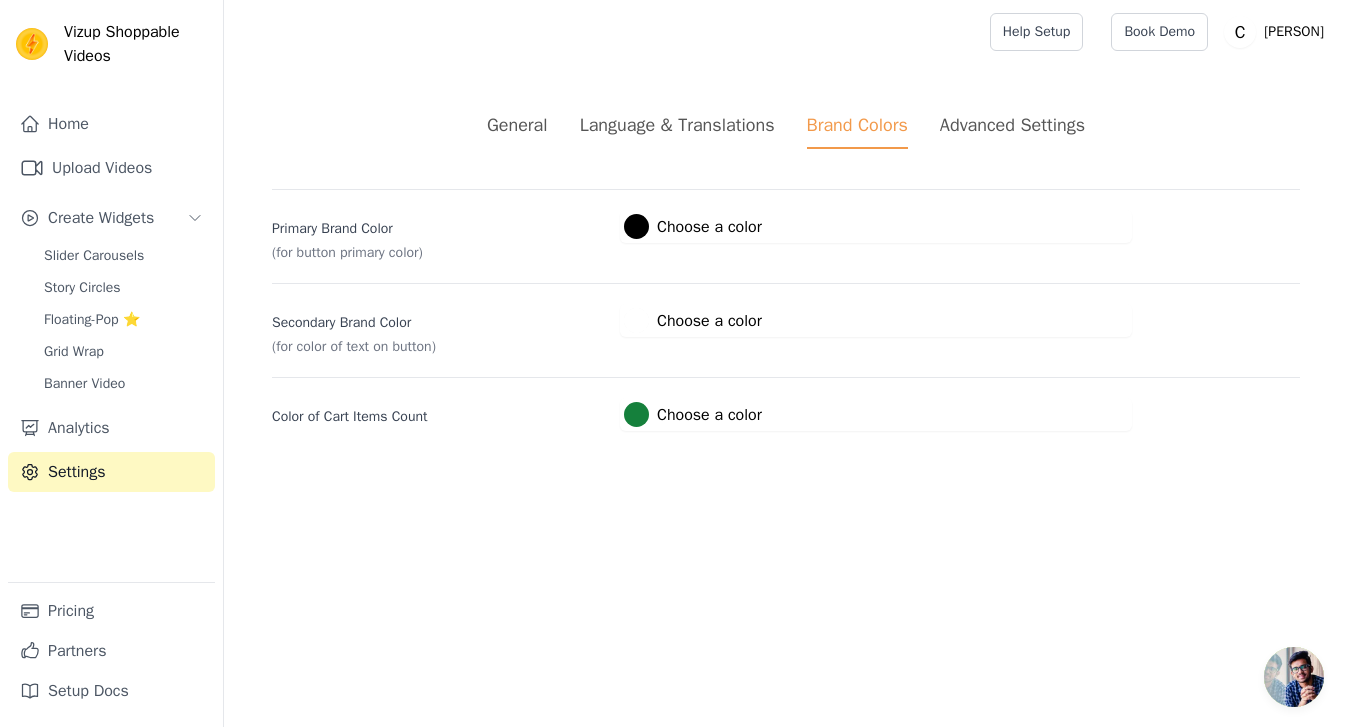 drag, startPoint x: 875, startPoint y: 149, endPoint x: 928, endPoint y: 141, distance: 53.600372 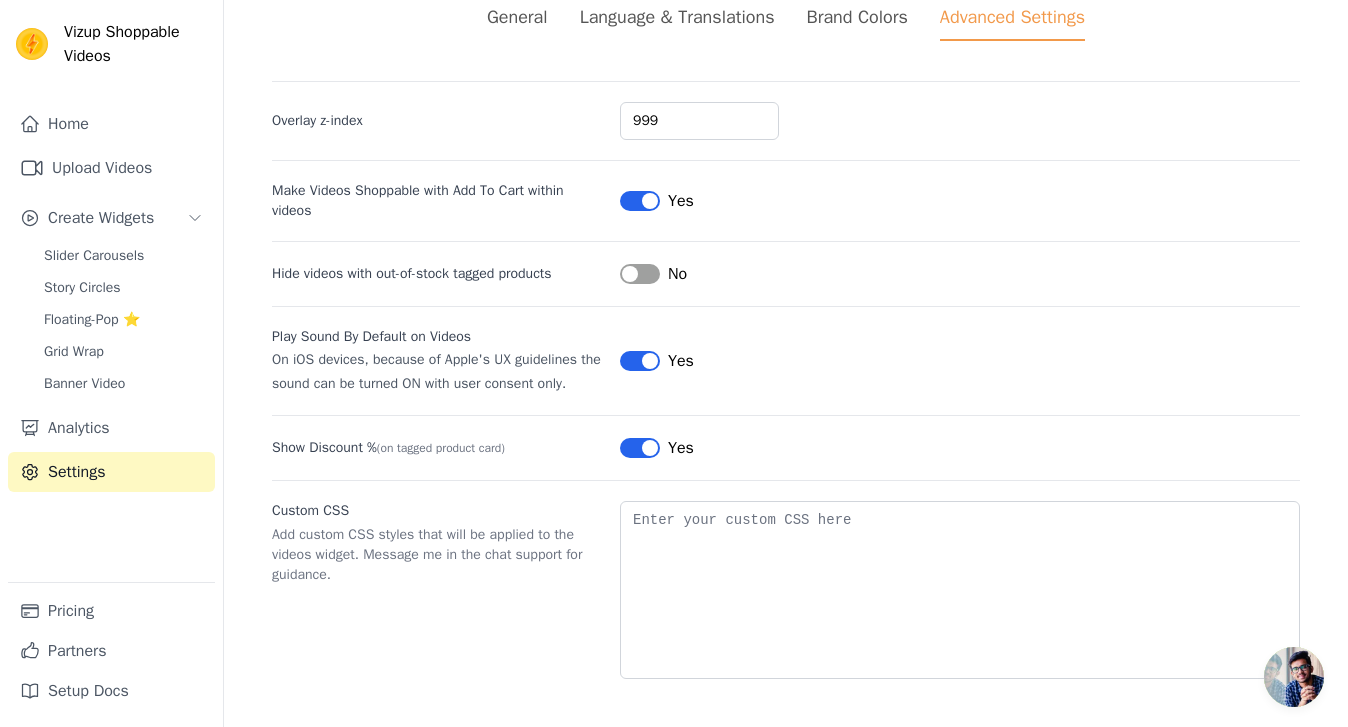 scroll, scrollTop: 0, scrollLeft: 0, axis: both 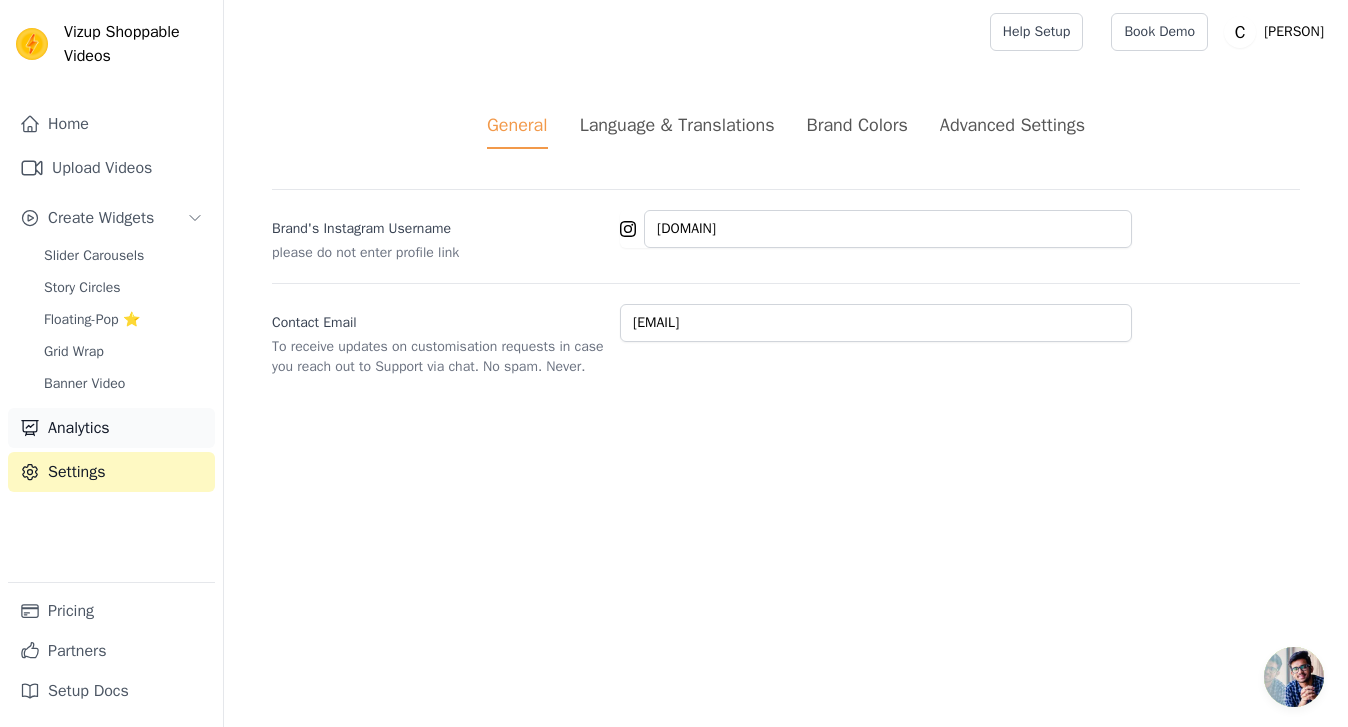 click on "Analytics" at bounding box center [111, 428] 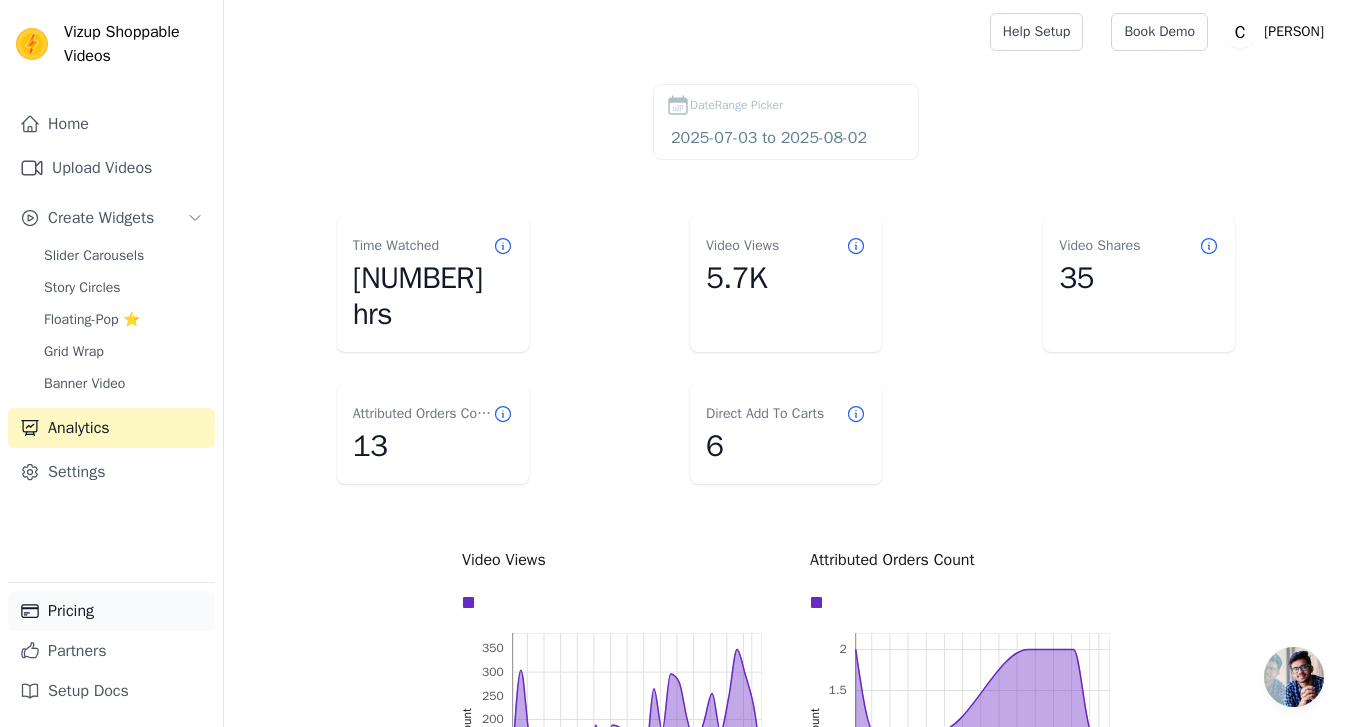 click on "Pricing" at bounding box center (111, 611) 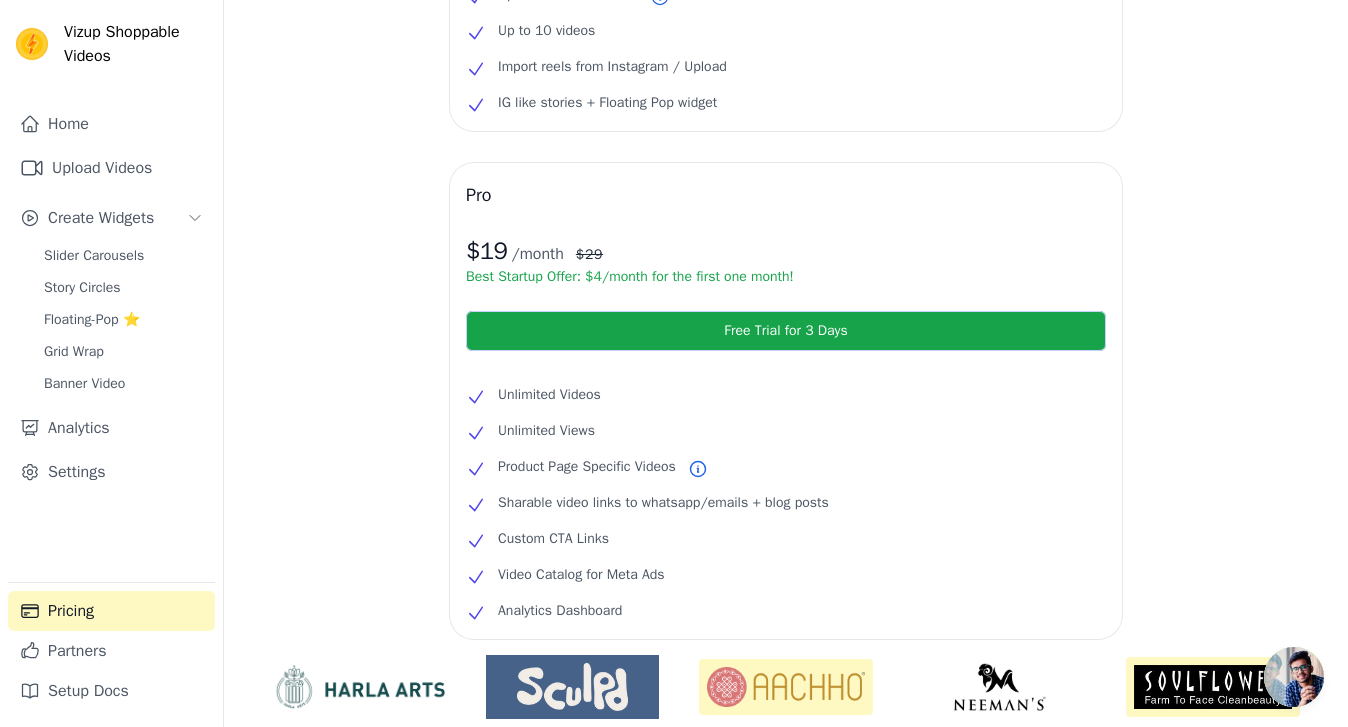 scroll, scrollTop: 469, scrollLeft: 0, axis: vertical 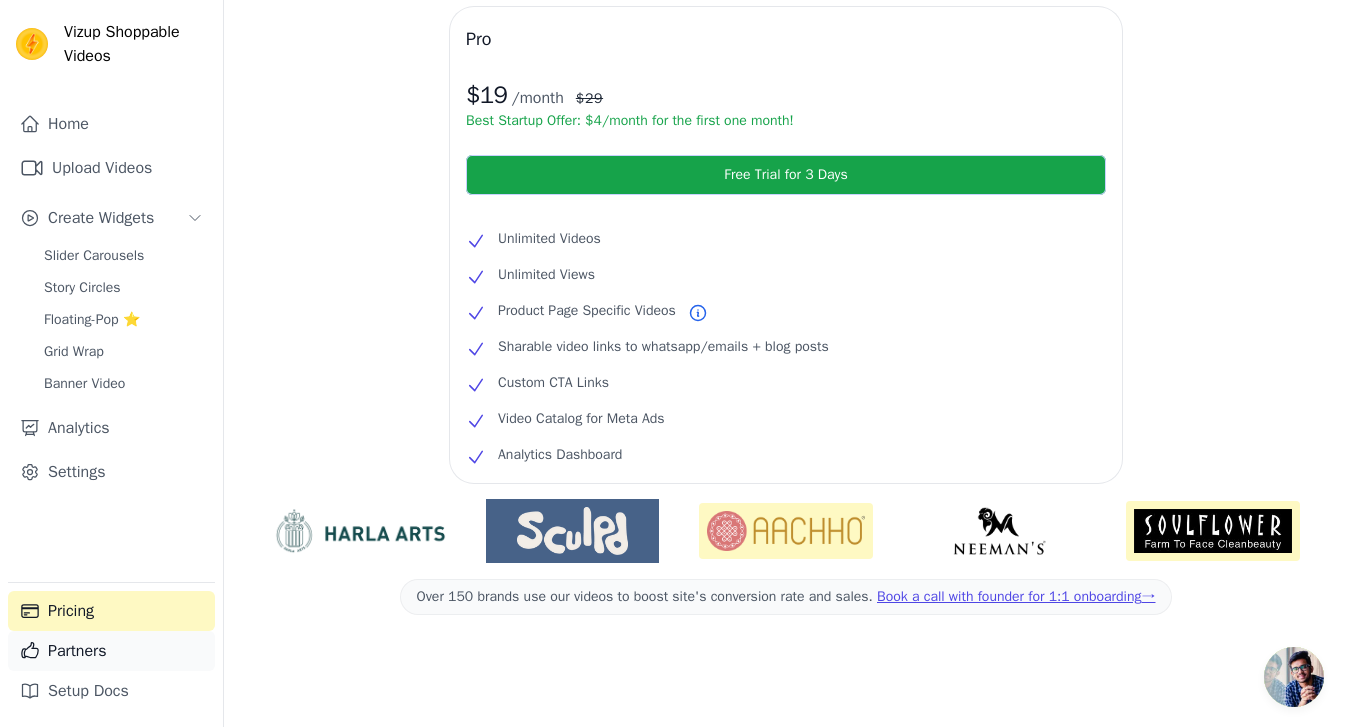 click on "Partners" at bounding box center (111, 651) 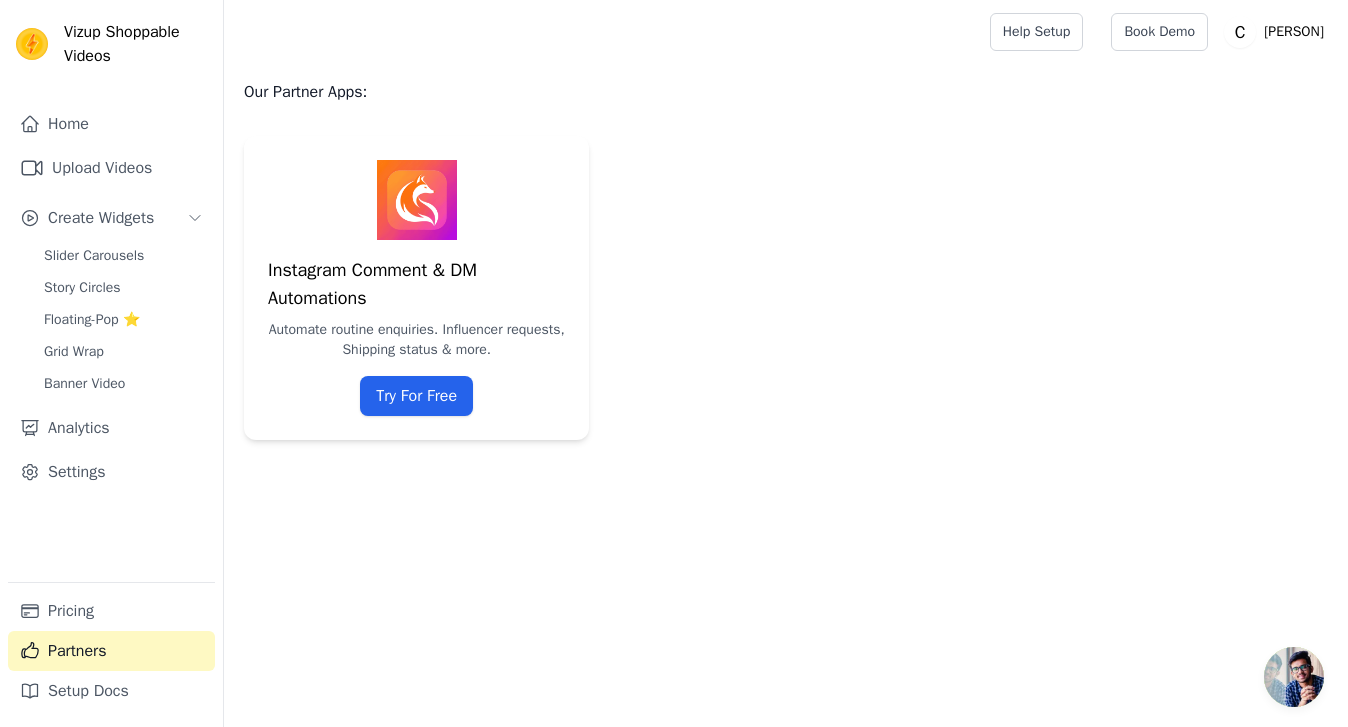 scroll, scrollTop: 0, scrollLeft: 0, axis: both 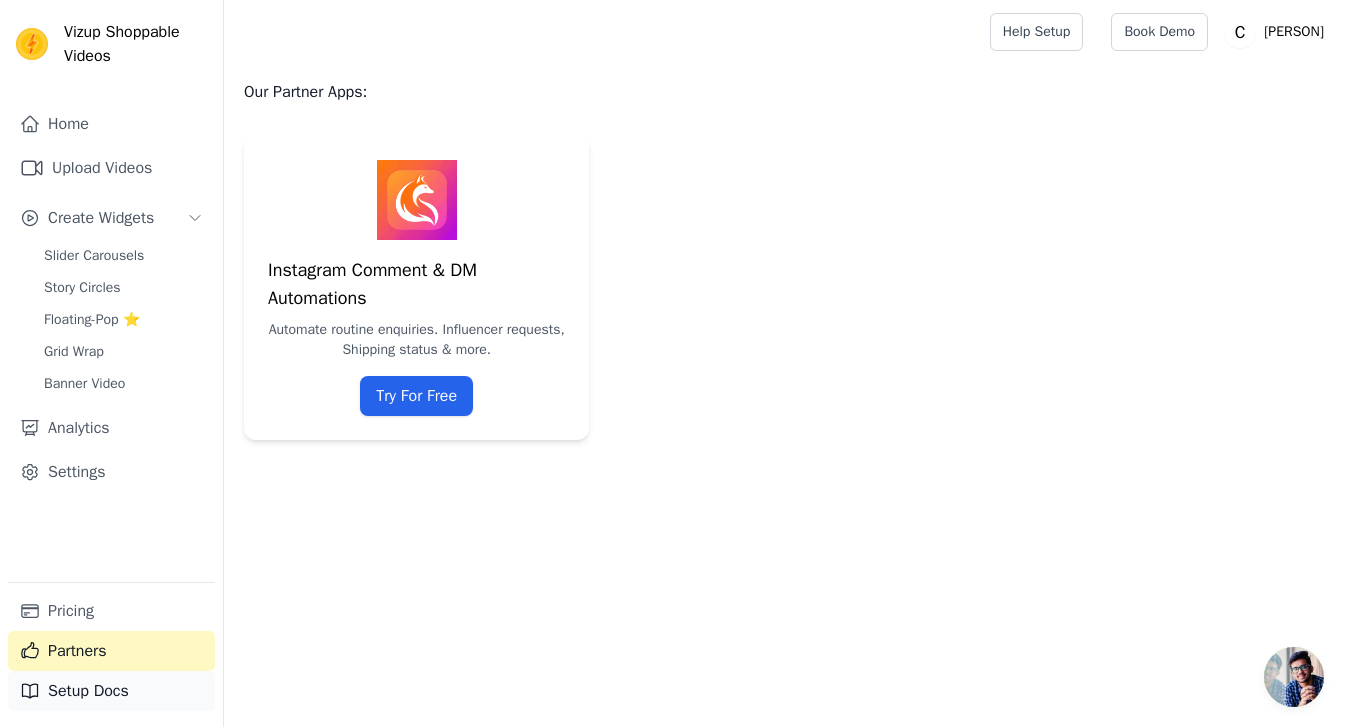 click on "Setup Docs" at bounding box center (111, 691) 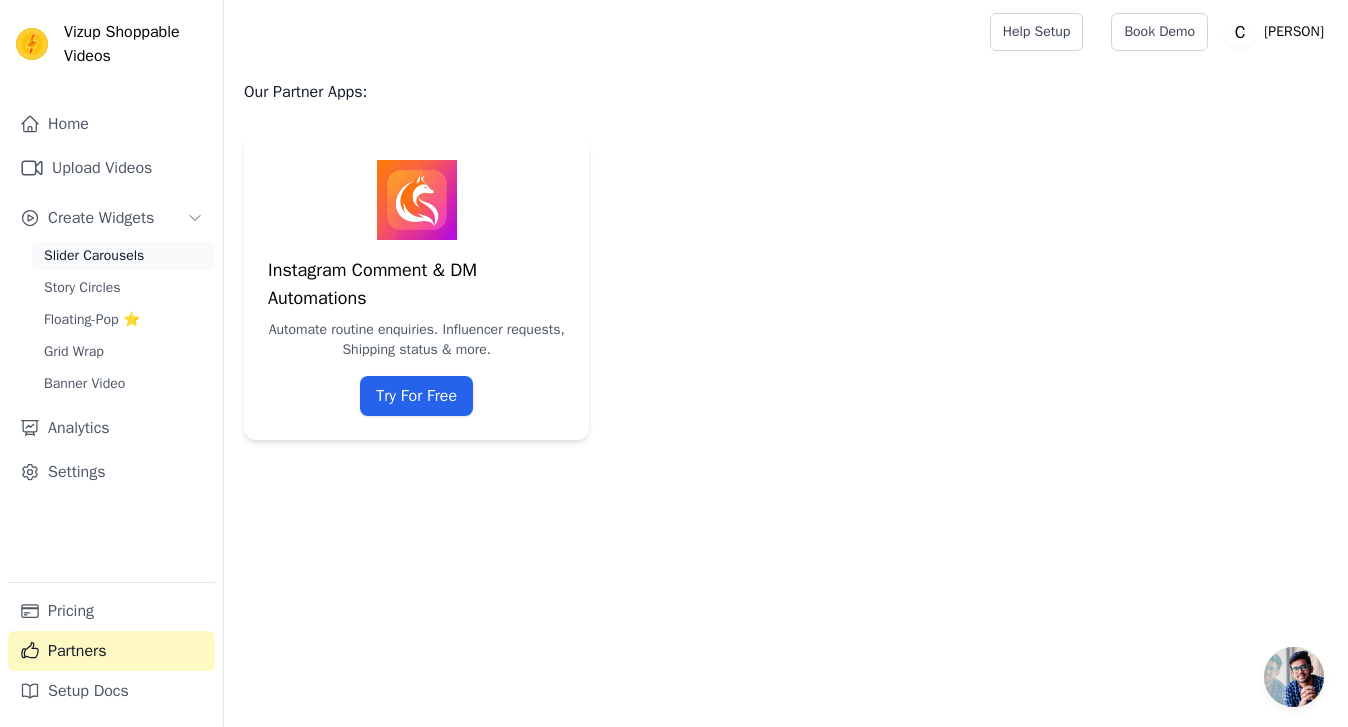 click on "Slider Carousels" at bounding box center (123, 256) 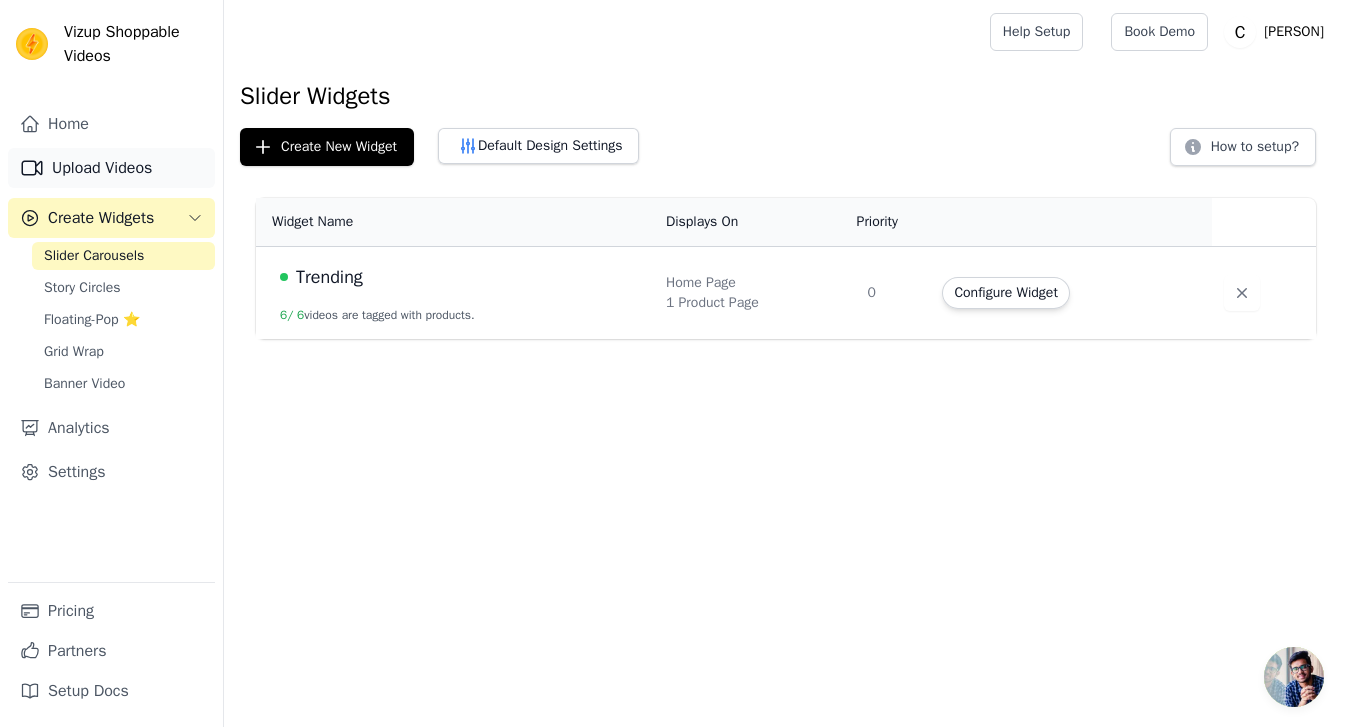 click on "Upload Videos" at bounding box center (111, 168) 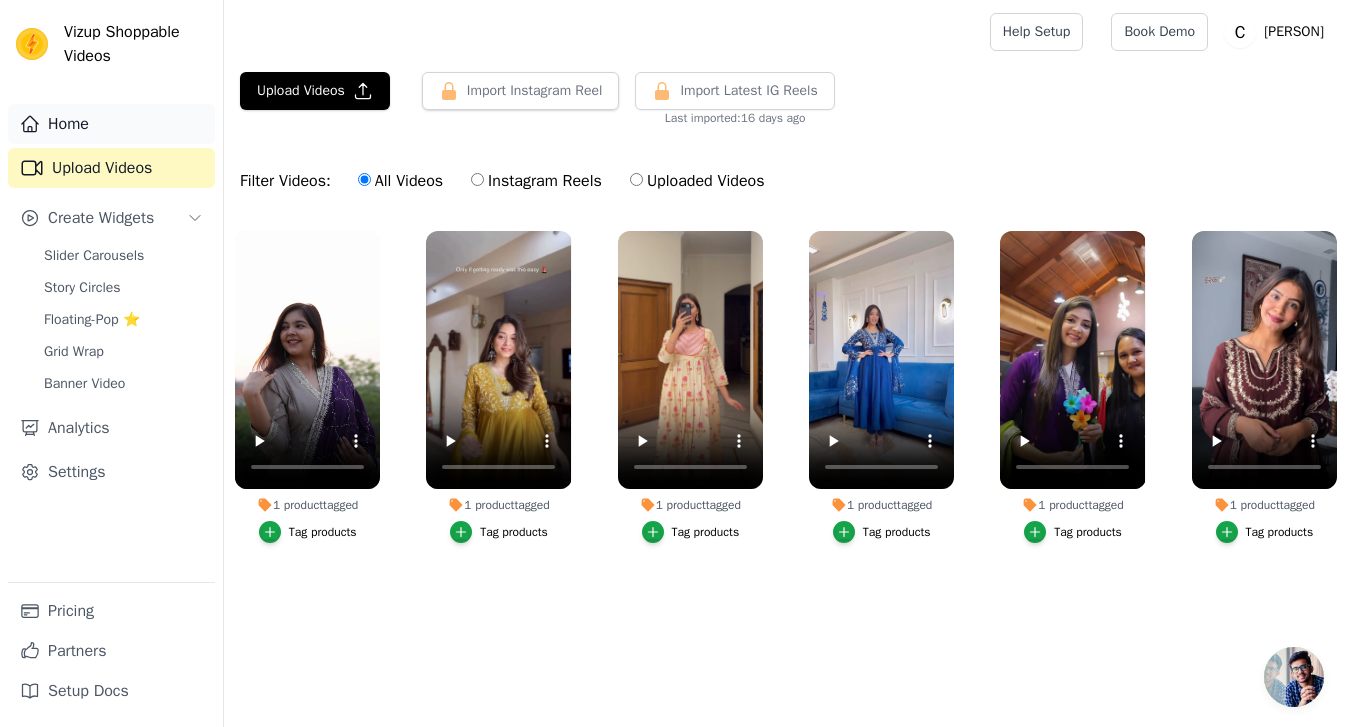 click on "Home" at bounding box center [111, 124] 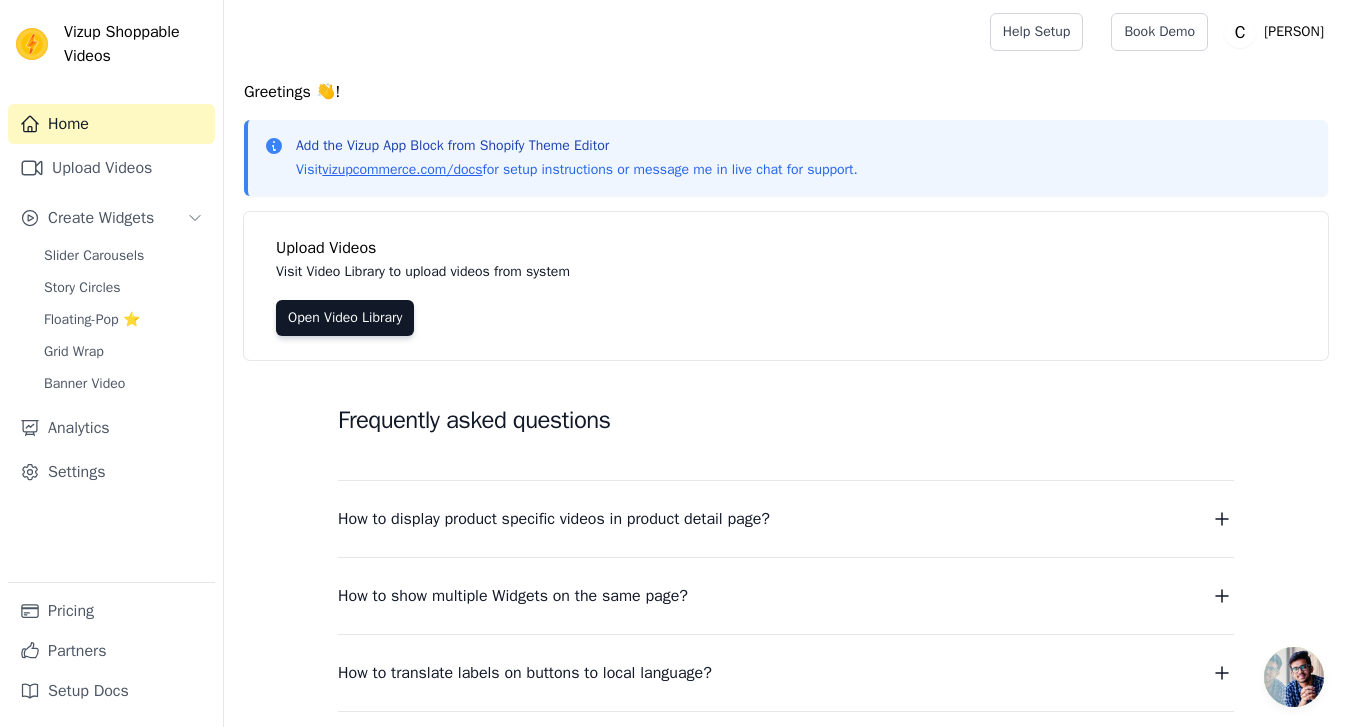 click on "Home" at bounding box center [111, 124] 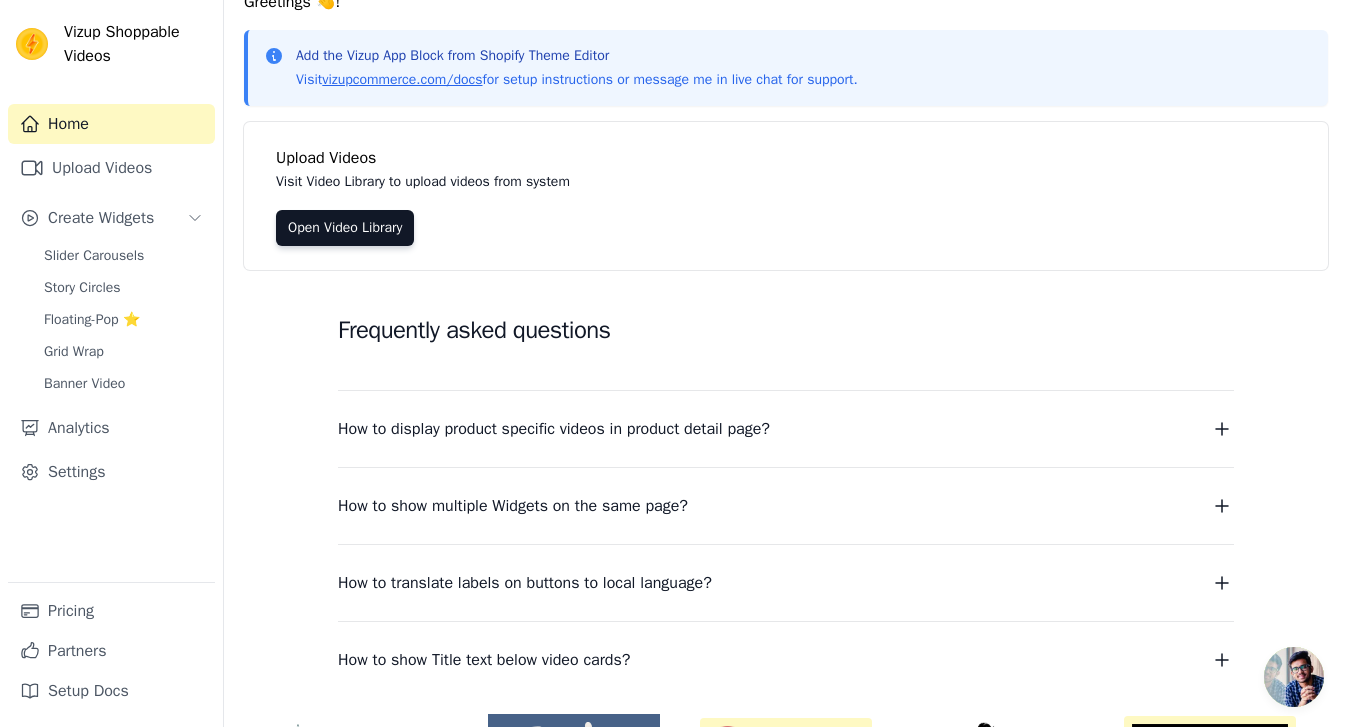 scroll, scrollTop: 225, scrollLeft: 0, axis: vertical 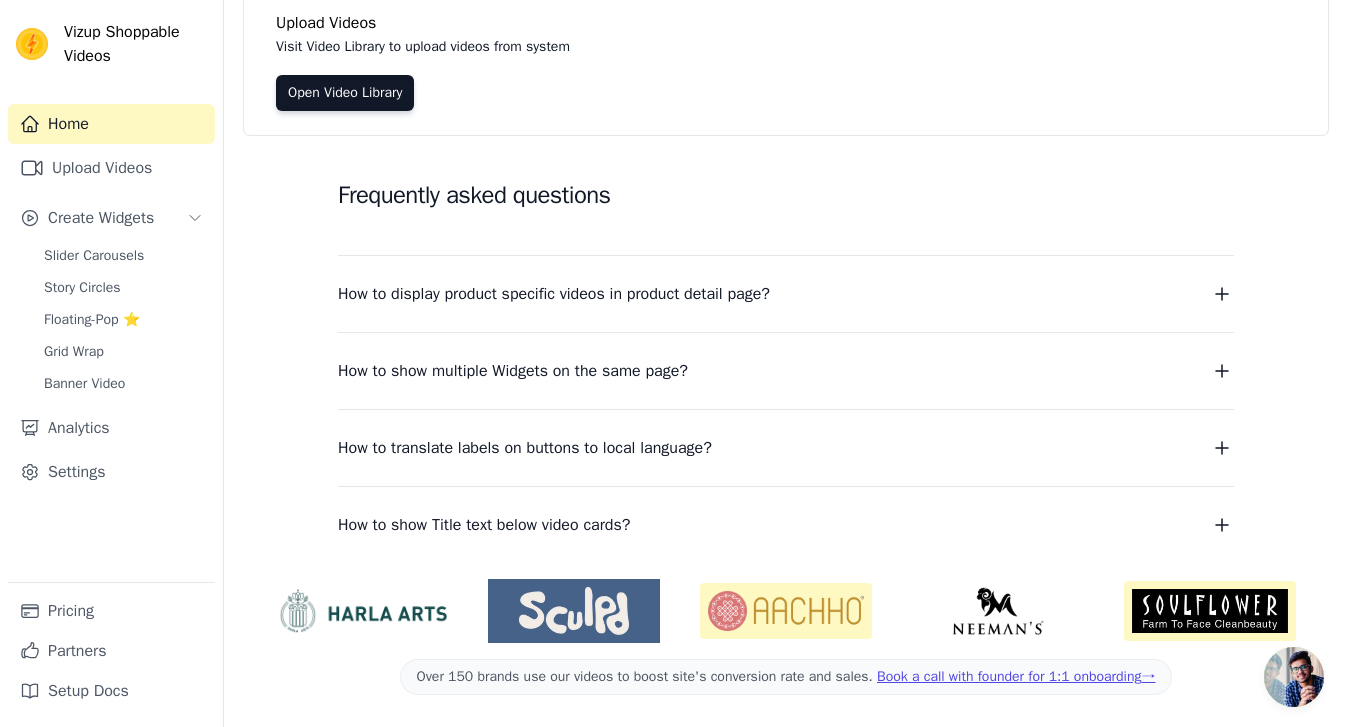 click on "Home
Upload Videos       Create Widgets     Slider Carousels   Story Circles   Floating-Pop ⭐   Grid Wrap   Banner Video
Analytics
Settings" at bounding box center [111, 343] 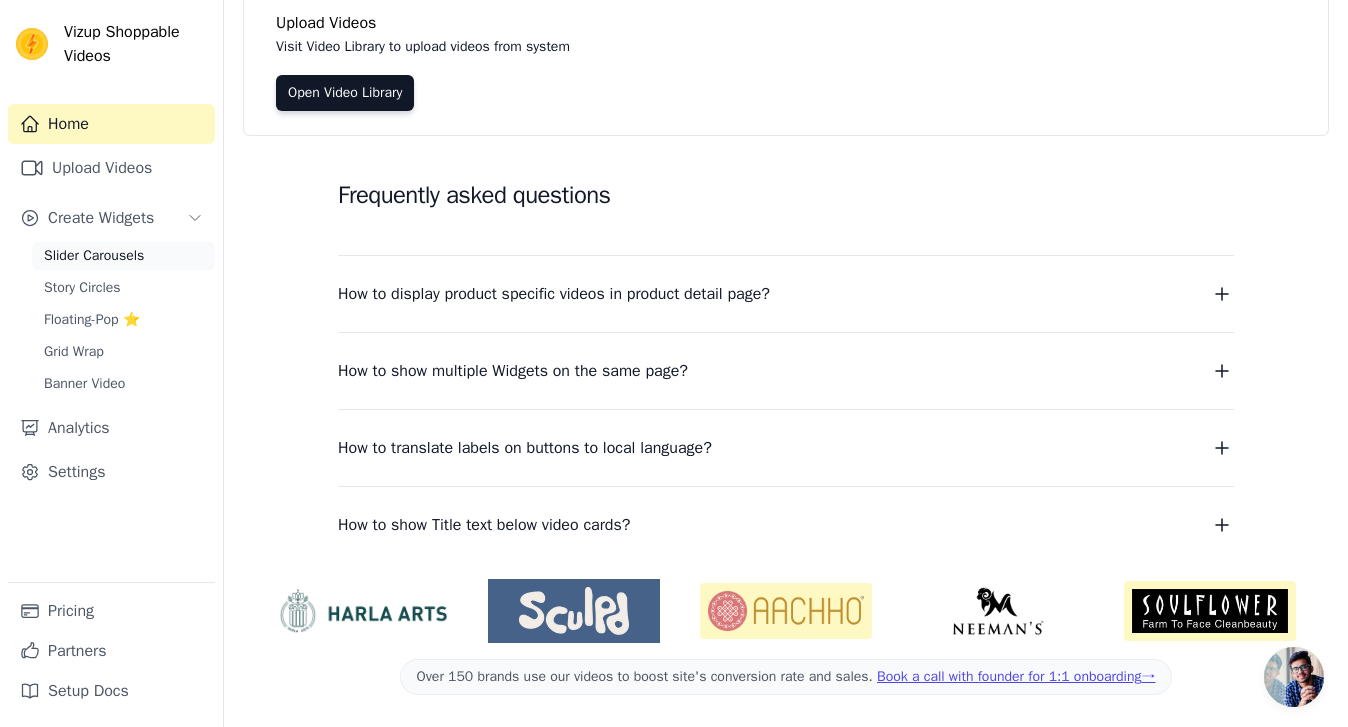 click on "Slider Carousels" at bounding box center (94, 256) 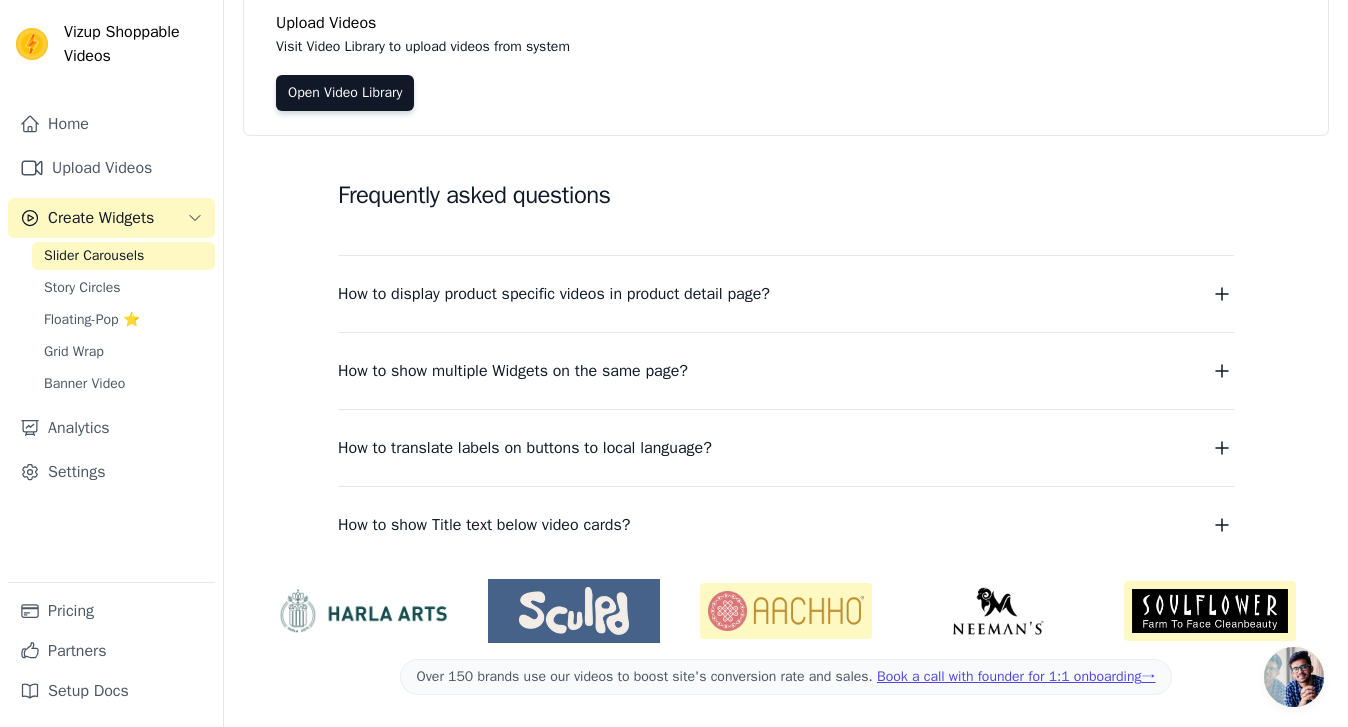 scroll, scrollTop: 0, scrollLeft: 0, axis: both 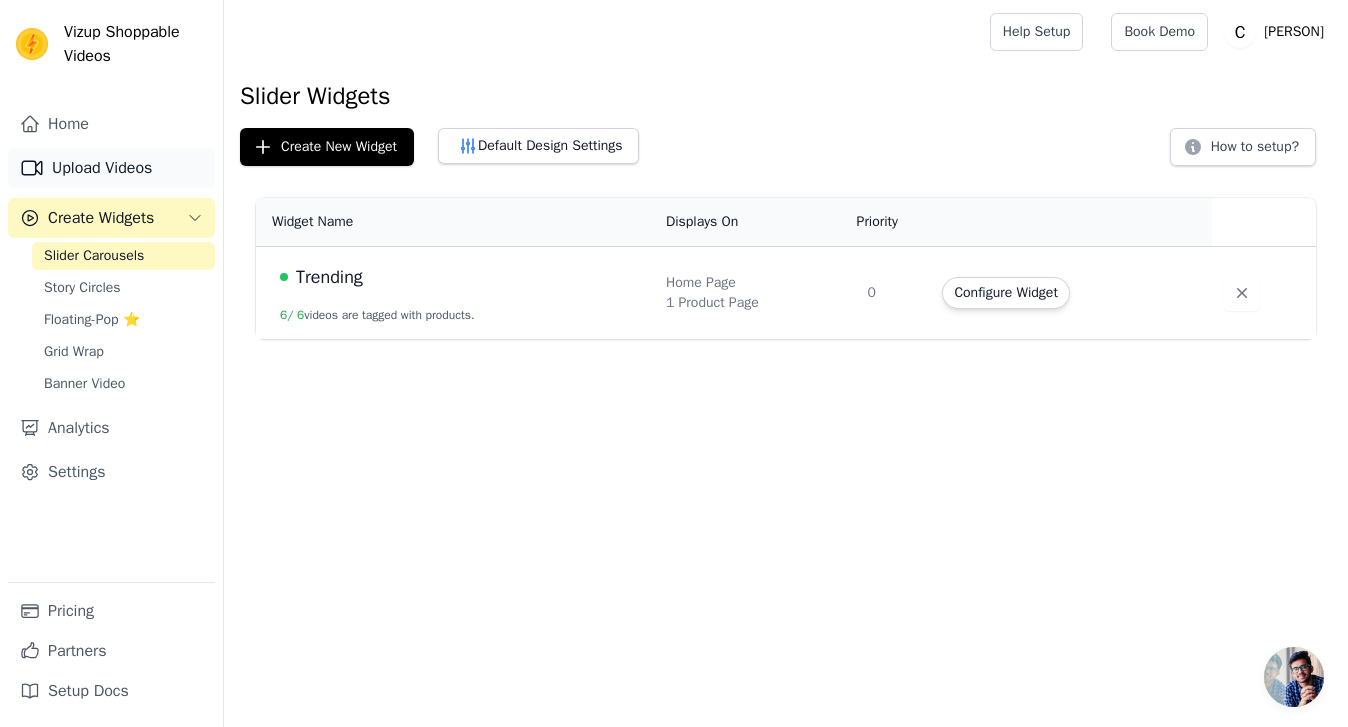 click on "Upload Videos" at bounding box center [111, 168] 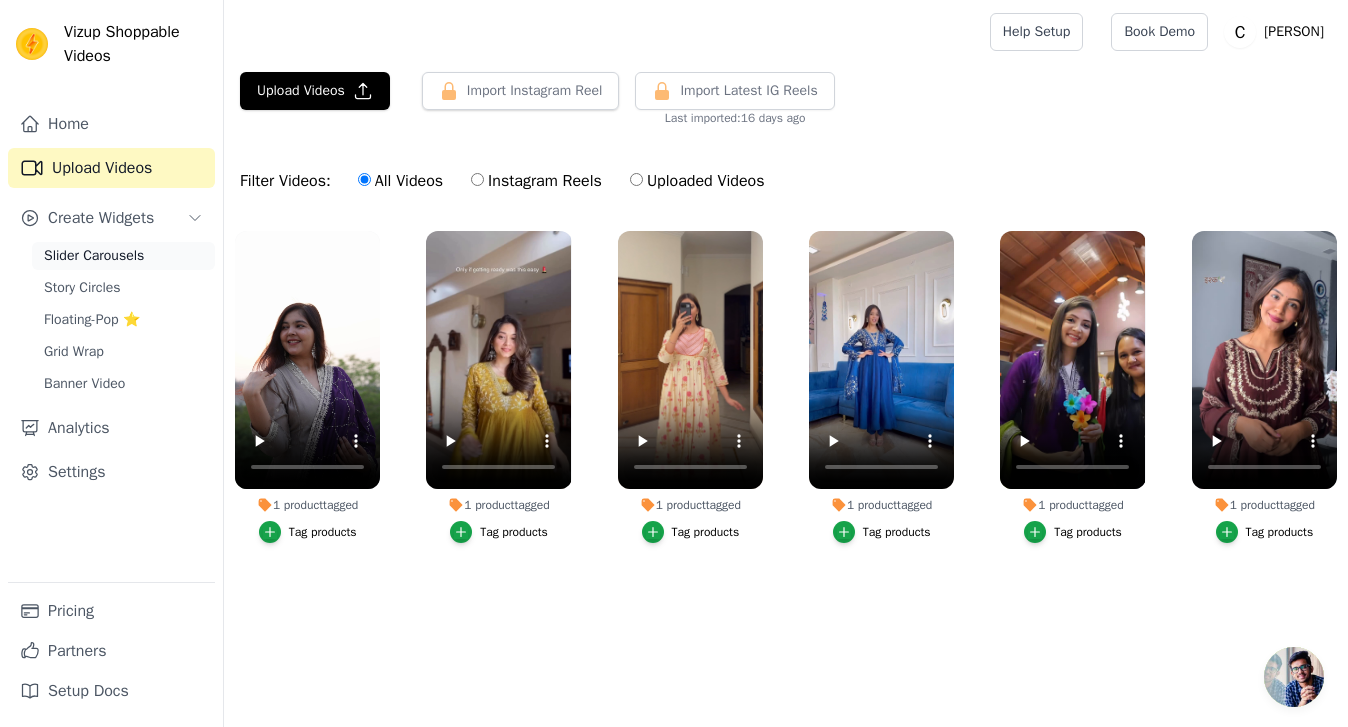 click on "Slider Carousels" at bounding box center [94, 256] 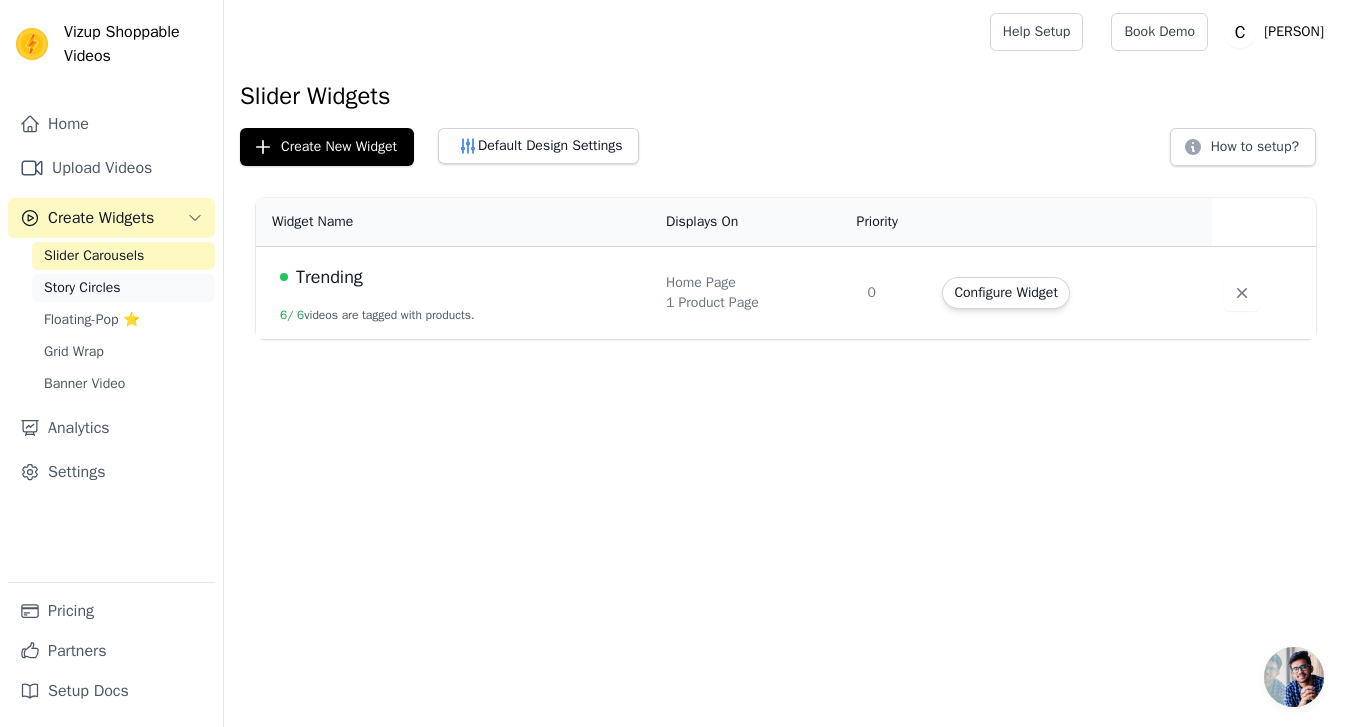 click on "Story Circles" at bounding box center (82, 288) 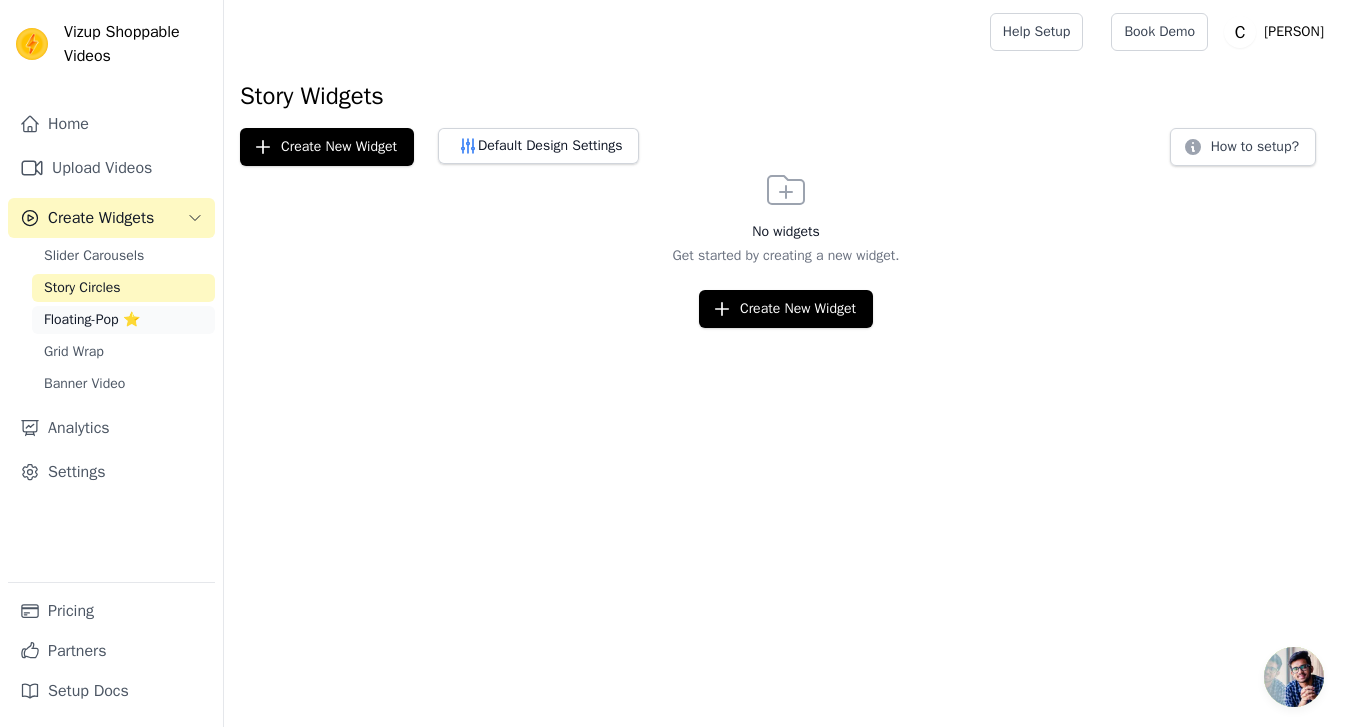 click on "Floating-Pop ⭐" at bounding box center [92, 320] 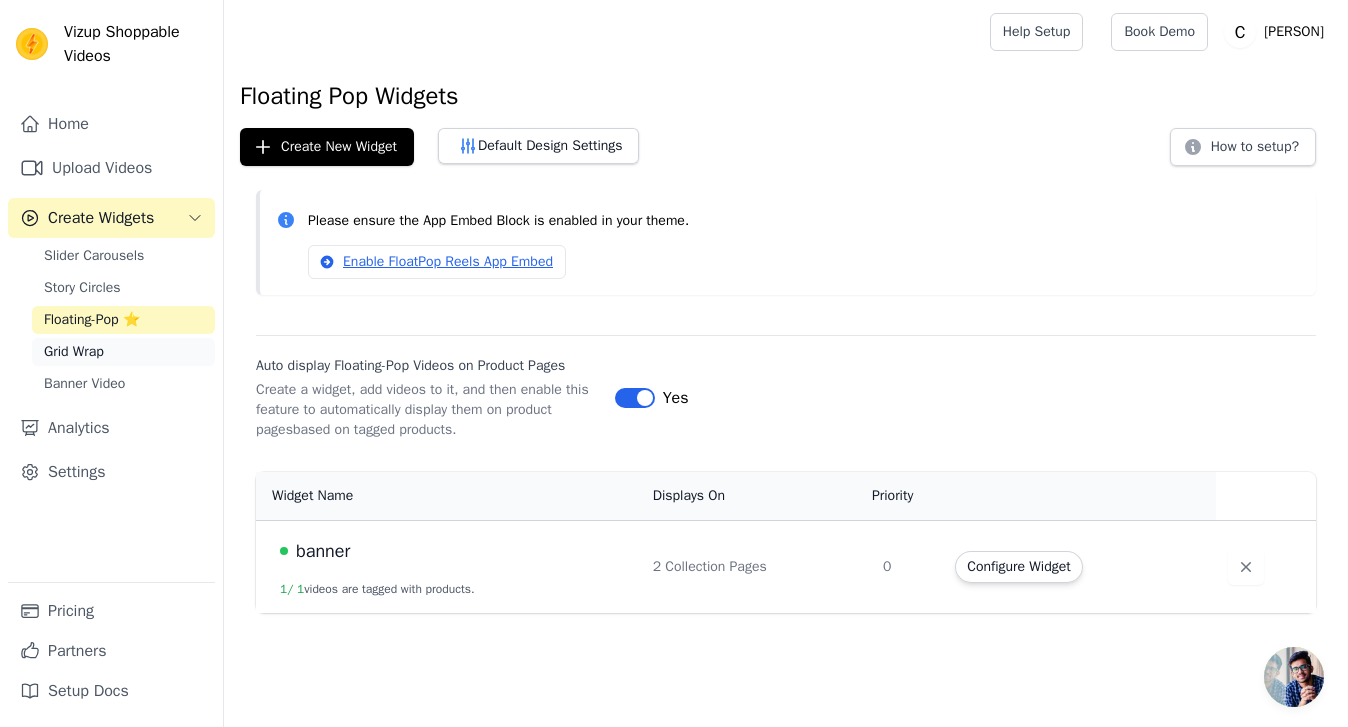 click on "Grid Wrap" at bounding box center [123, 352] 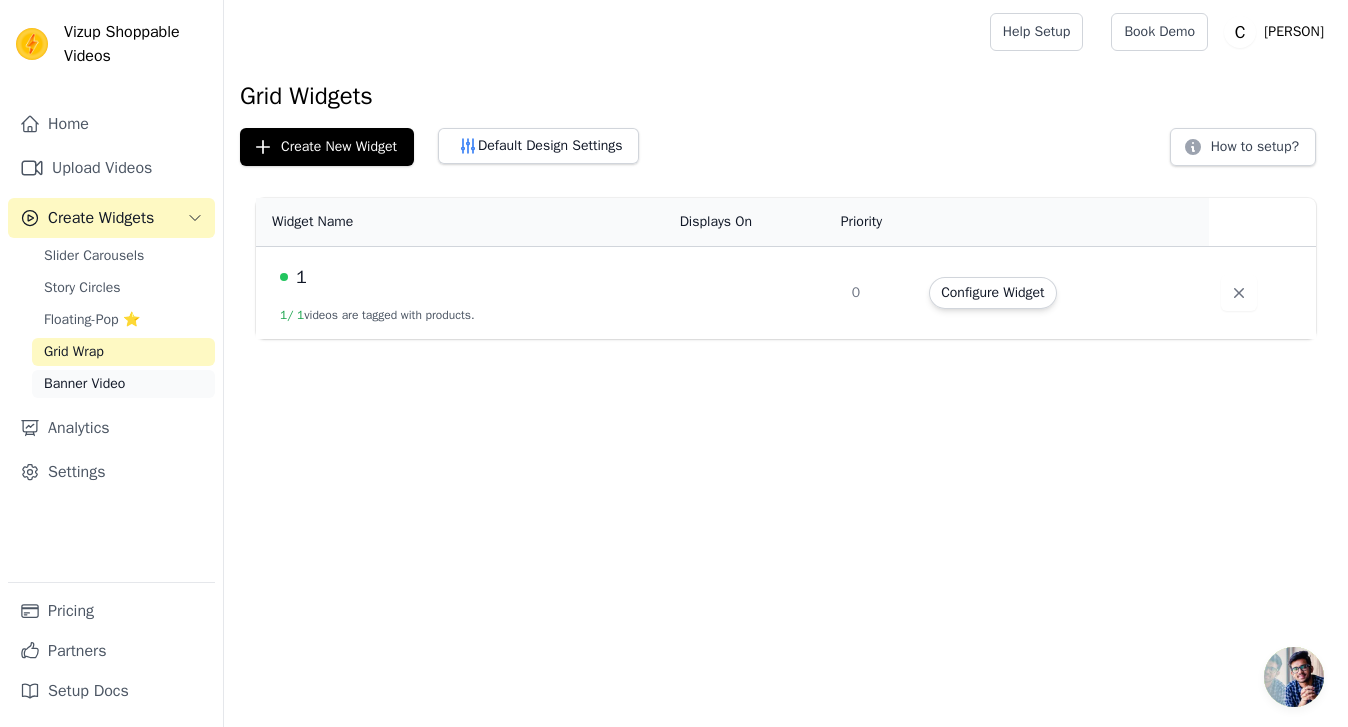 click on "Banner Video" at bounding box center (123, 384) 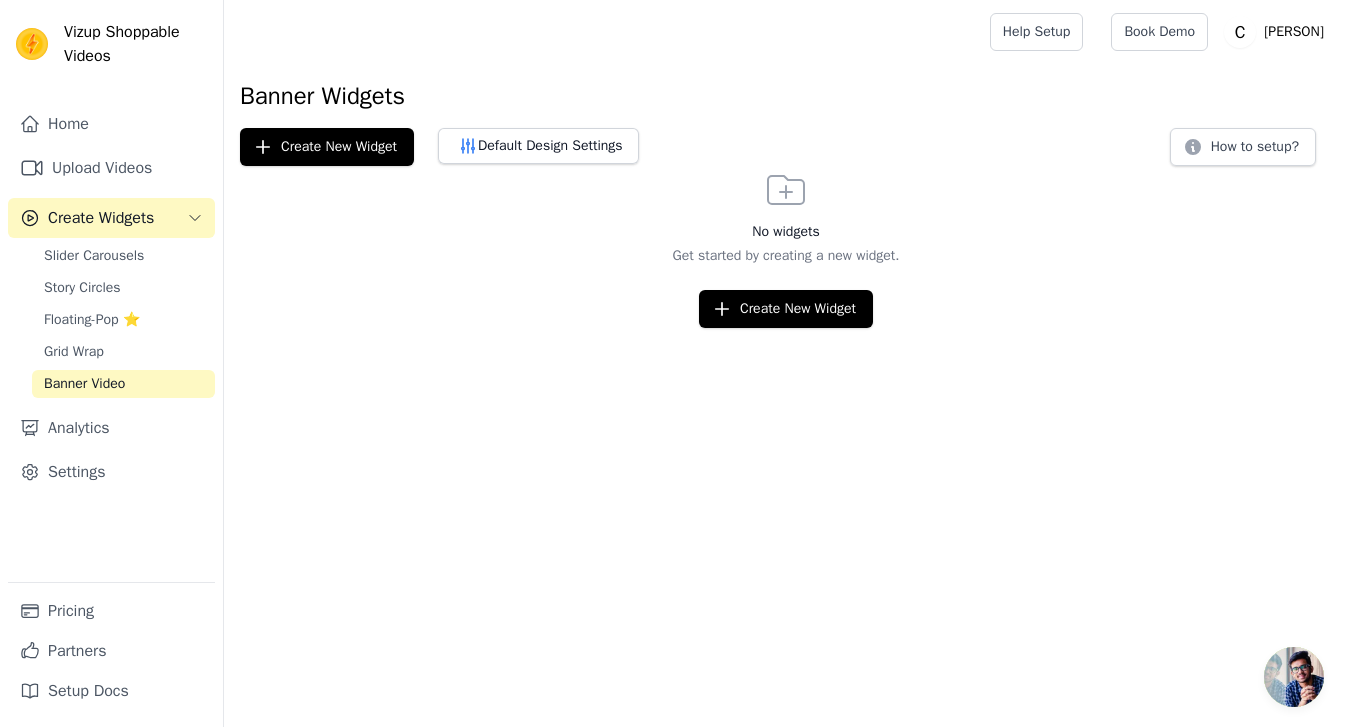 click on "Home
Upload Videos       Create Widgets     Slider Carousels   Story Circles   Floating-Pop ⭐   Grid Wrap   Banner Video
Analytics
Settings" at bounding box center [111, 343] 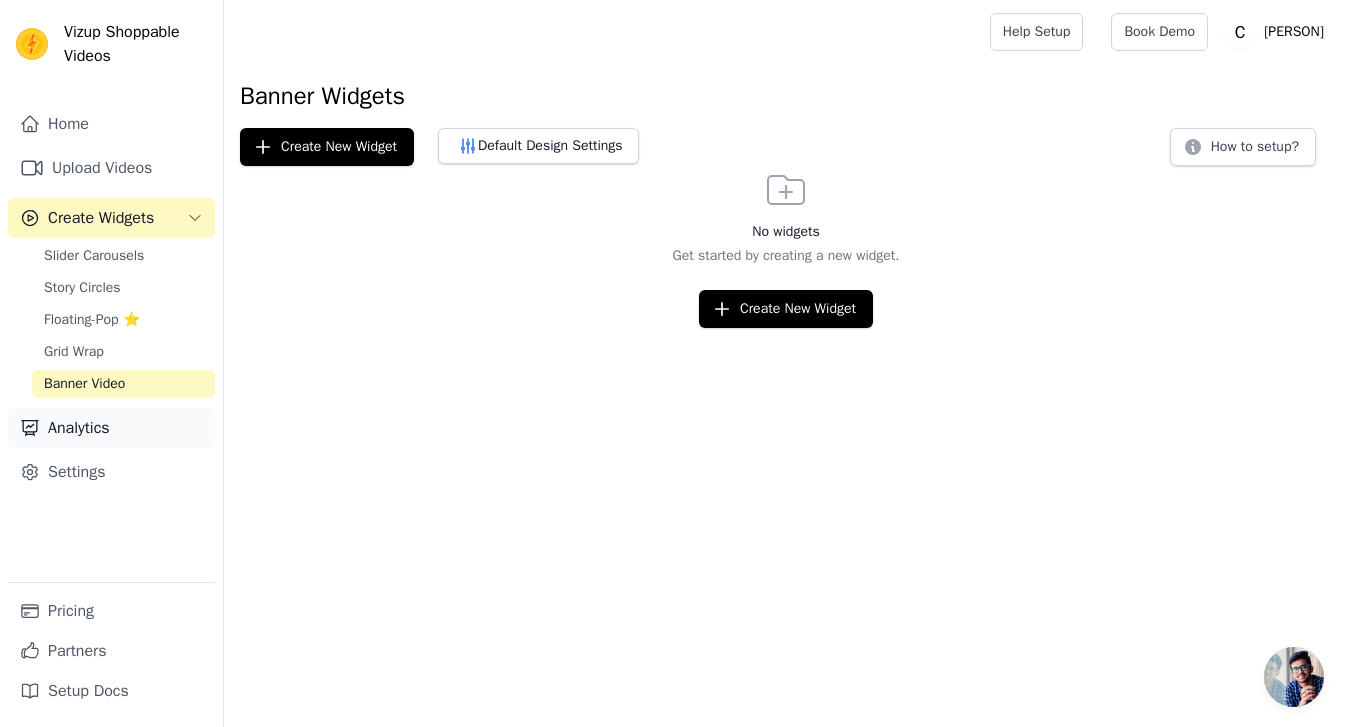 click on "Analytics" at bounding box center [111, 428] 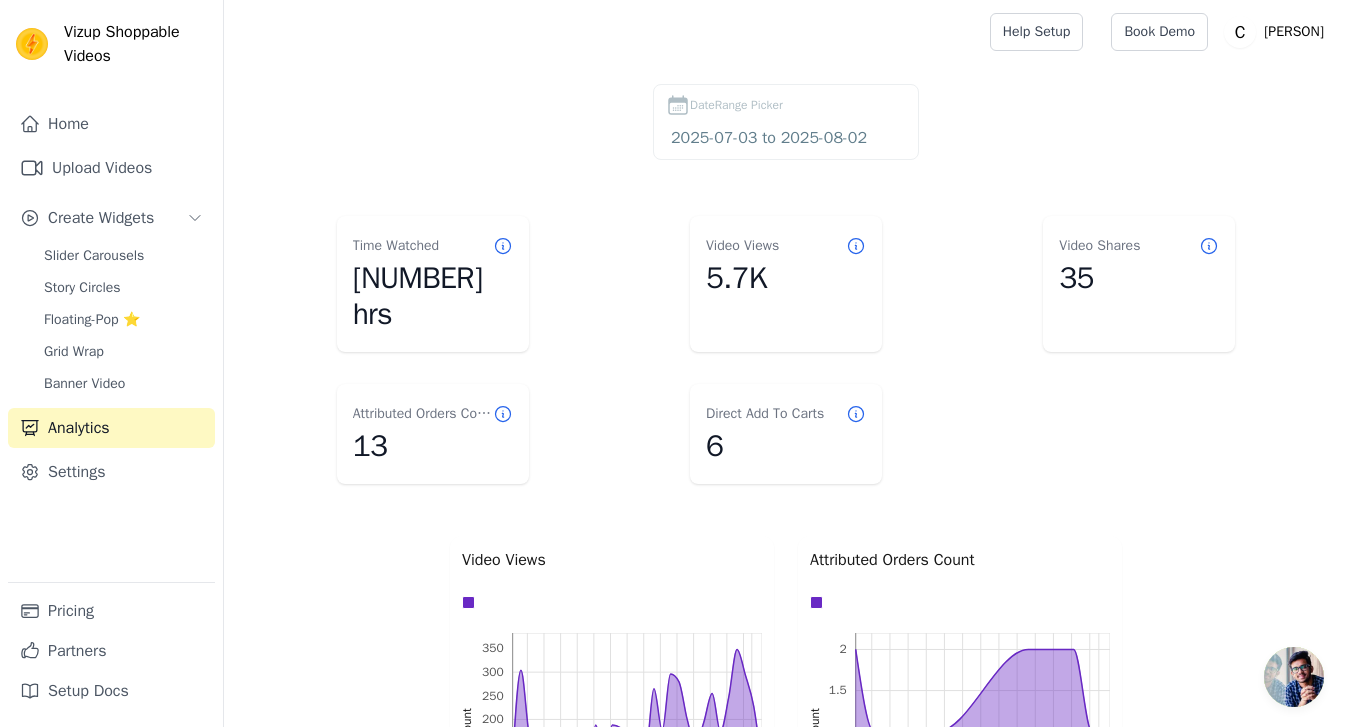 click on "DateRange Picker   [YEAR]-[MONTH]-[DAY] to [YEAR]-[MONTH]-[DAY]" at bounding box center [786, 122] 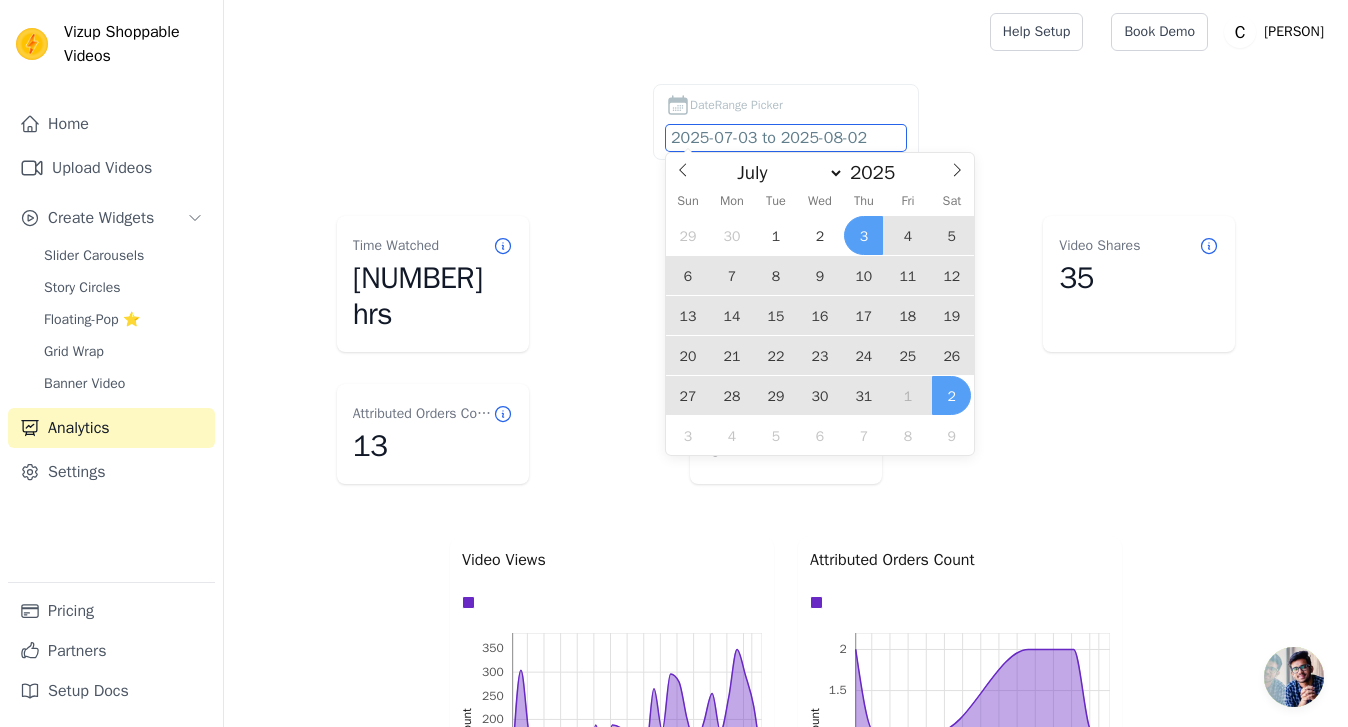 click on "2025-07-03 to 2025-08-02" at bounding box center (786, 138) 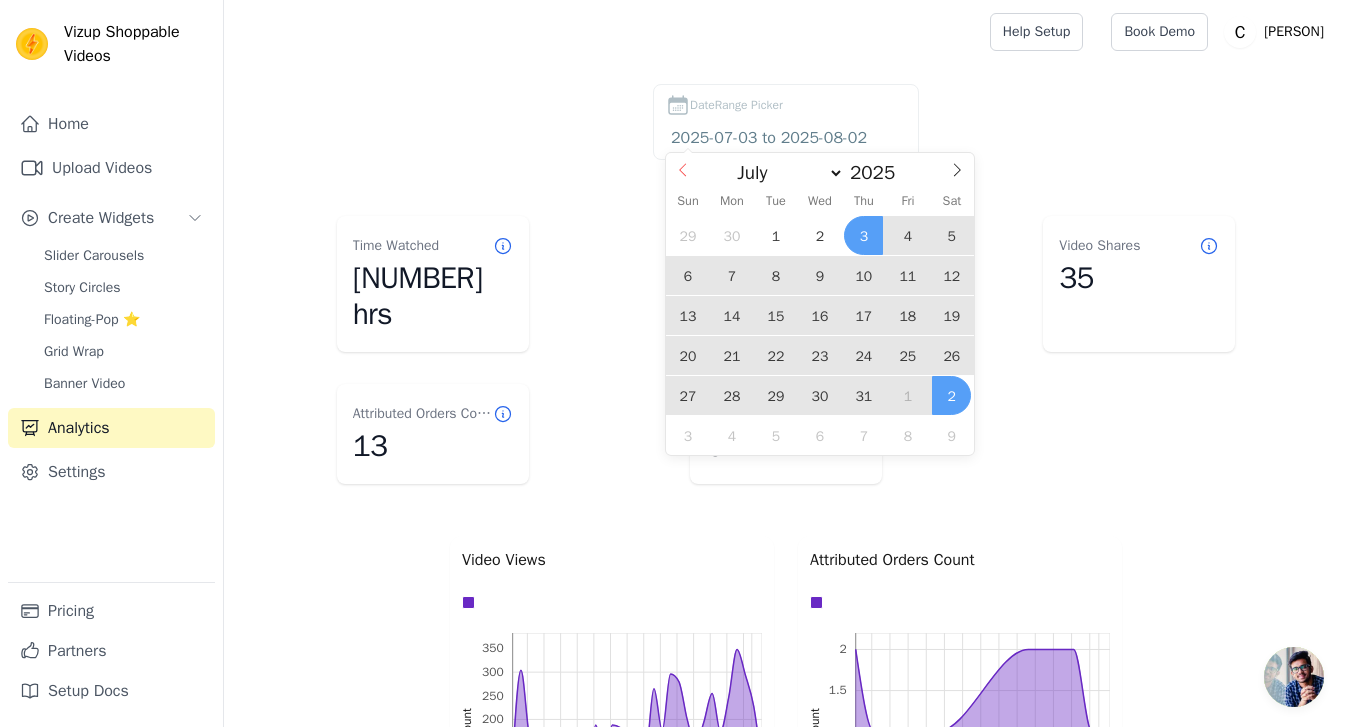 click at bounding box center [683, 170] 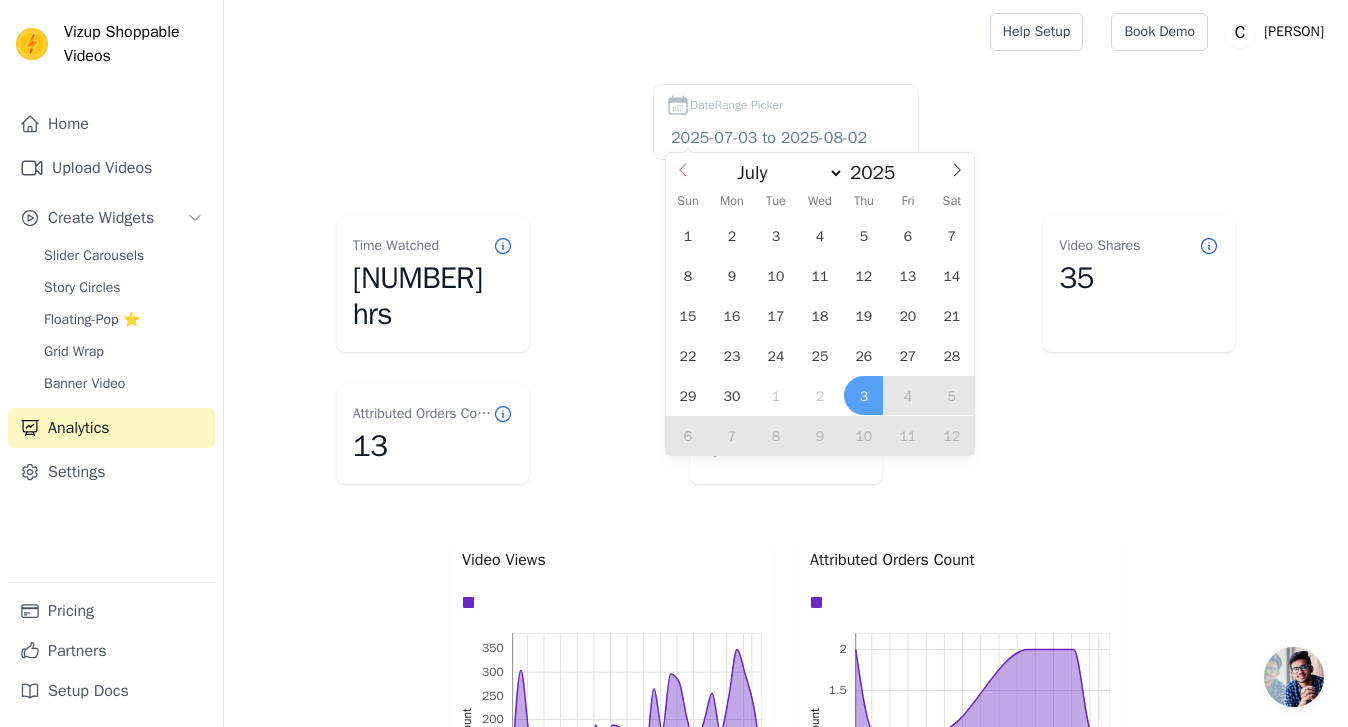 click at bounding box center [683, 170] 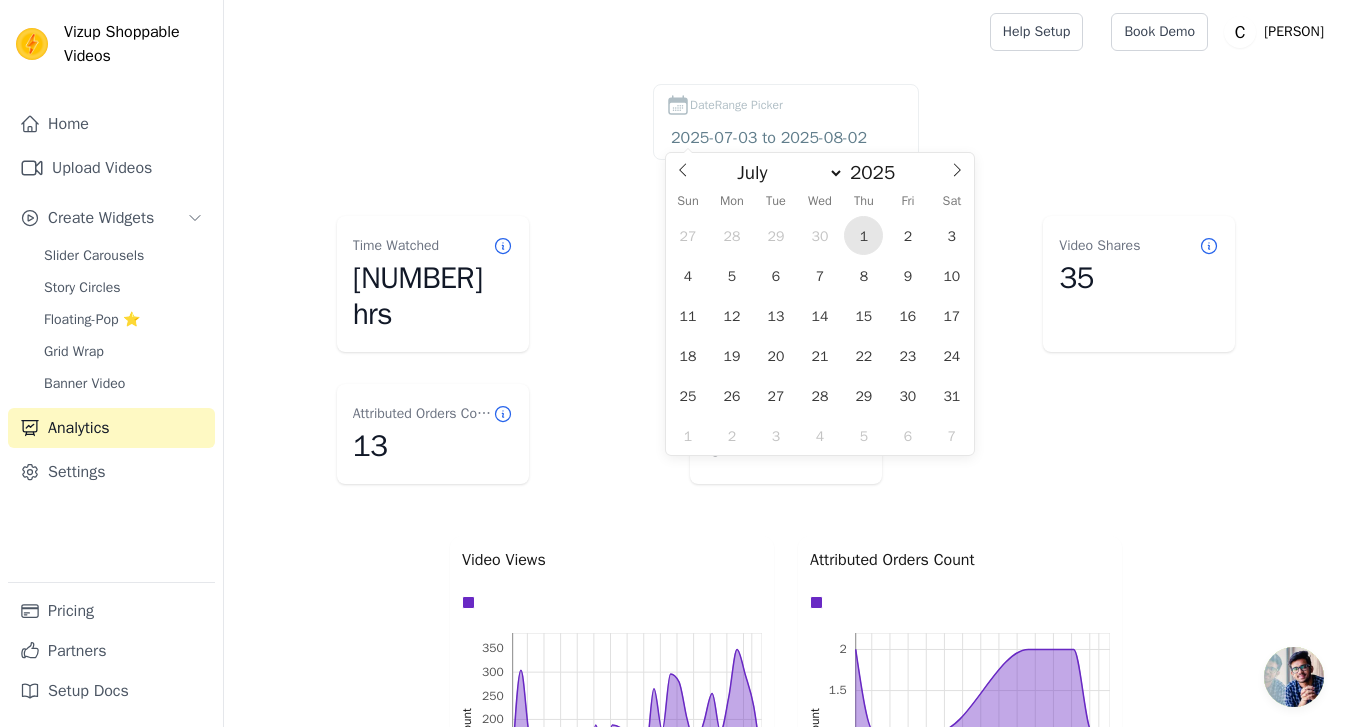 click on "1" at bounding box center (863, 235) 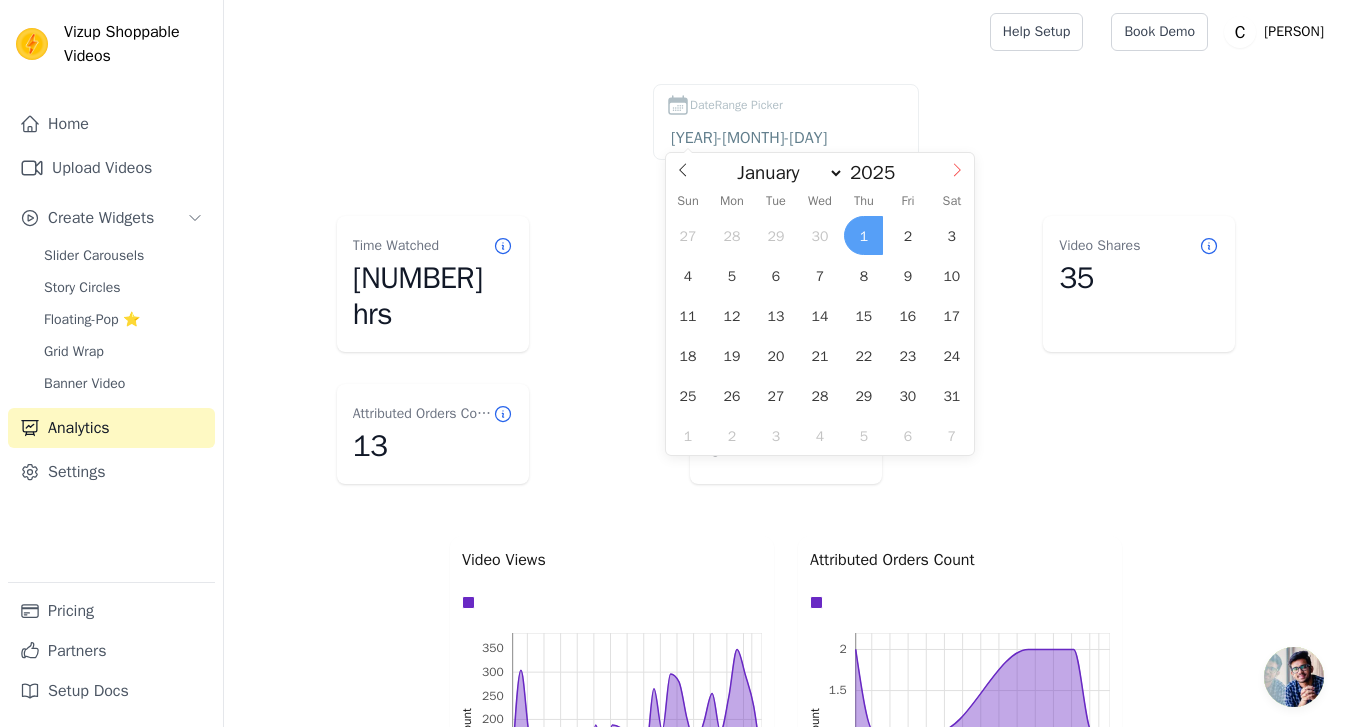 click at bounding box center (957, 170) 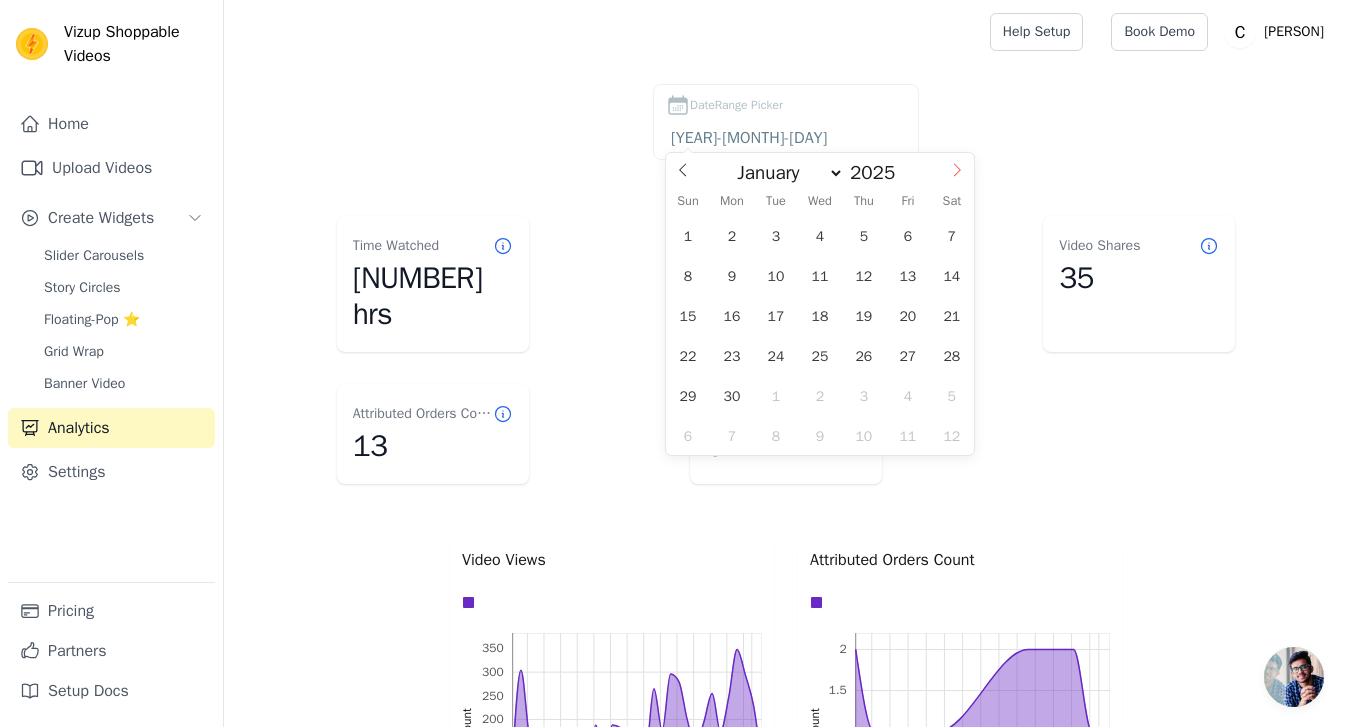 click at bounding box center (957, 170) 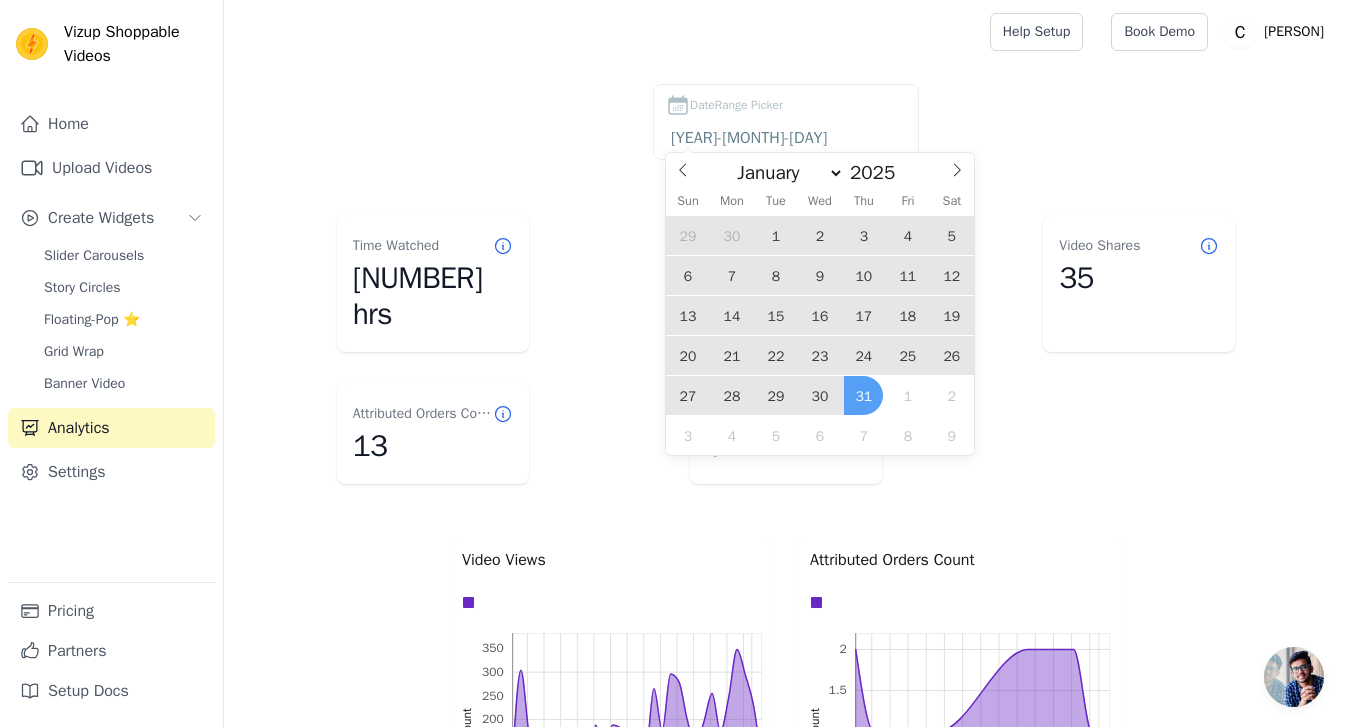 click on "31" at bounding box center [863, 395] 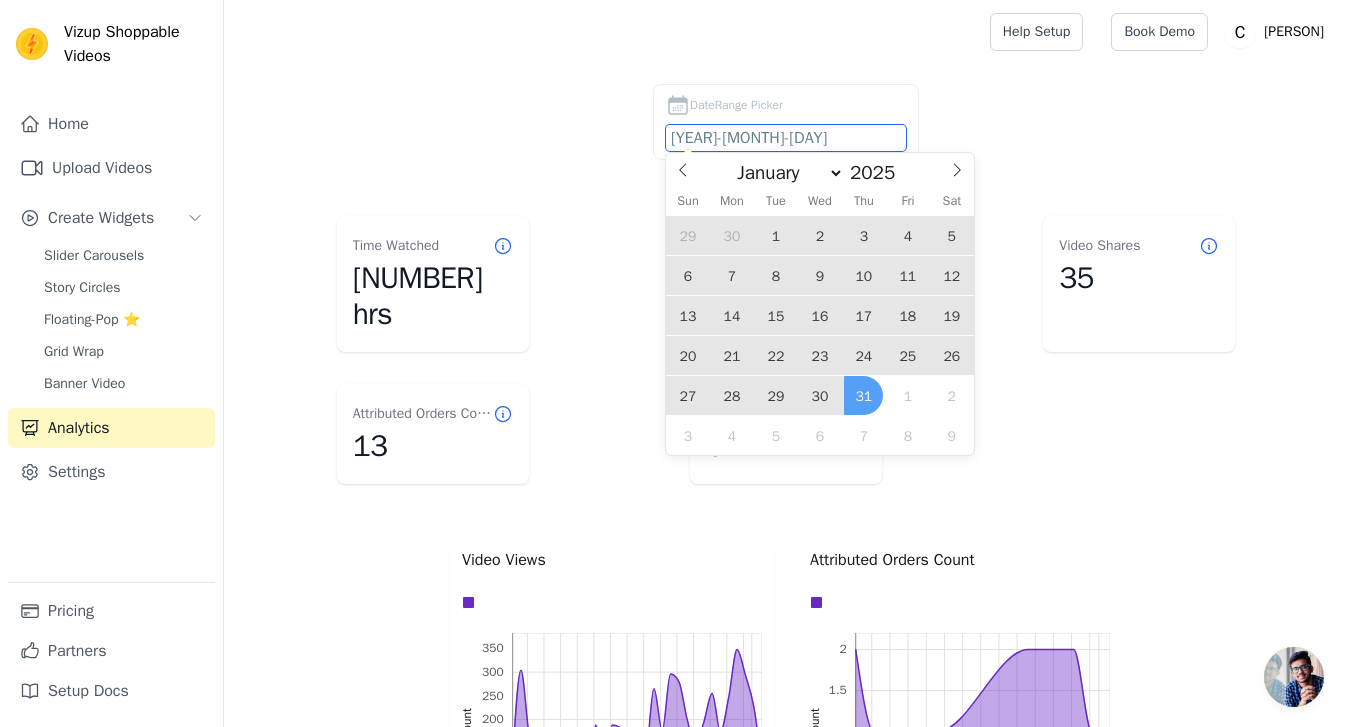 type on "[YEAR]-[MONTH]-[DAY] to [YEAR]-[MONTH]-[DAY]" 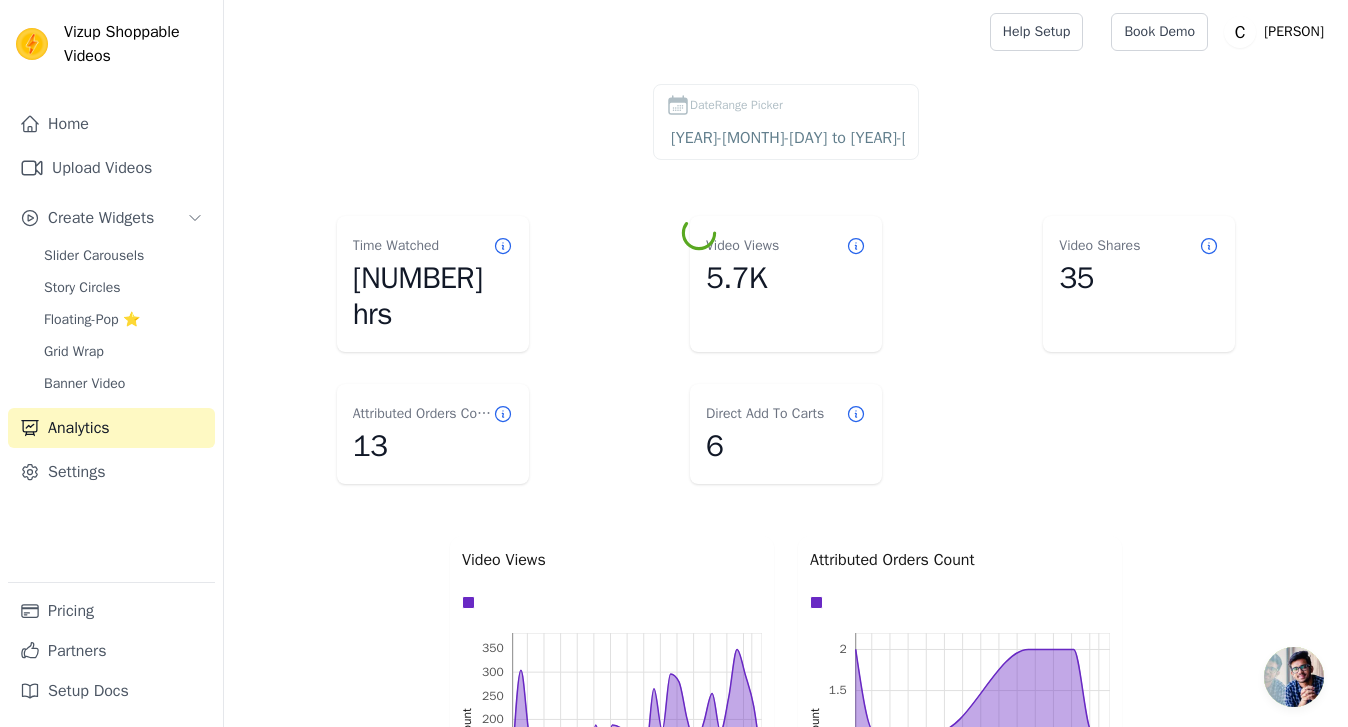 click on "Time Watched     [NUMBER] hrs   Video Views     [NUMBER]K   Video Shares     [NUMBER]   Attributed Orders Count     [NUMBER]   Direct Add To Carts     [NUMBER]     Video Views 0 50 100 150 200 250 300 350 0 50 100 150 200 250 300 350 Count Jul [DAY] [DAY] [DAY] [DAY] Jul [DAY] [DAY] [DAY] [DAY] Date   Attributed Orders Count 0 0.5 1 1.5 2 0 0.5 1 1.5 2 Count Jul [DAY] [DAY] [DAY] [DAY] Jul [DAY] [DAY] [DAY] [DAY] Date   Add to Carts 0 0.5 1 1.5 2 0 0.5 1 1.5 2 Count Jul [DAY] [DAY] [DAY] [DAY] [DAY] [DAY] Jul [DAY] [DAY] [DAY] [DAY] [DAY] [DAY] Date     Video   Widget   Views       banner   ( Floating Widget )   [NUMBER]K       Trending   ( Slider Widget )   [NUMBER]       Trending   ( Slider Widget )   [NUMBER]       Trending   ( Slider Widget )   [NUMBER]       Trending   ( Slider Widget )   [NUMBER]       Trending   ( Slider Widget )   [NUMBER]       Trending   ( Slider Widget )   [NUMBER]       Trending   ( Slider Widget )   [NUMBER]       Trending   ( Slider Widget )   [NUMBER]" at bounding box center [786, 920] 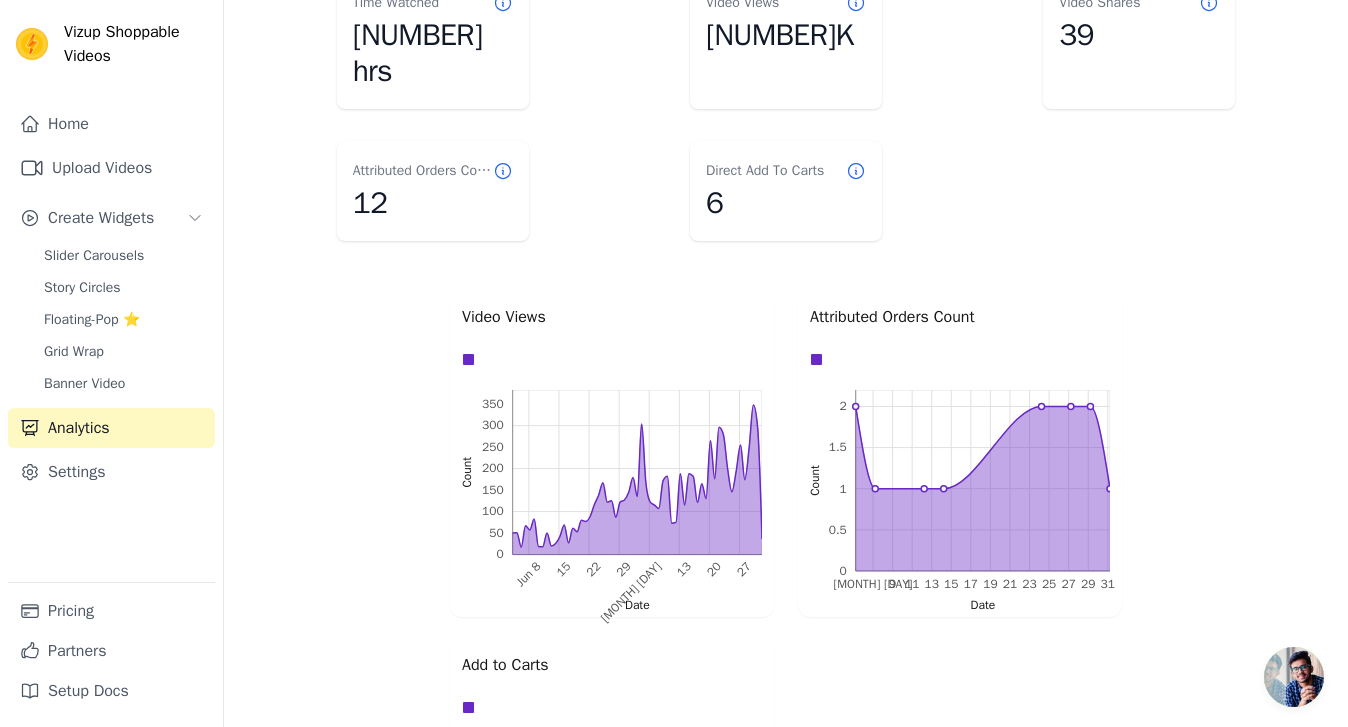 scroll, scrollTop: 255, scrollLeft: 0, axis: vertical 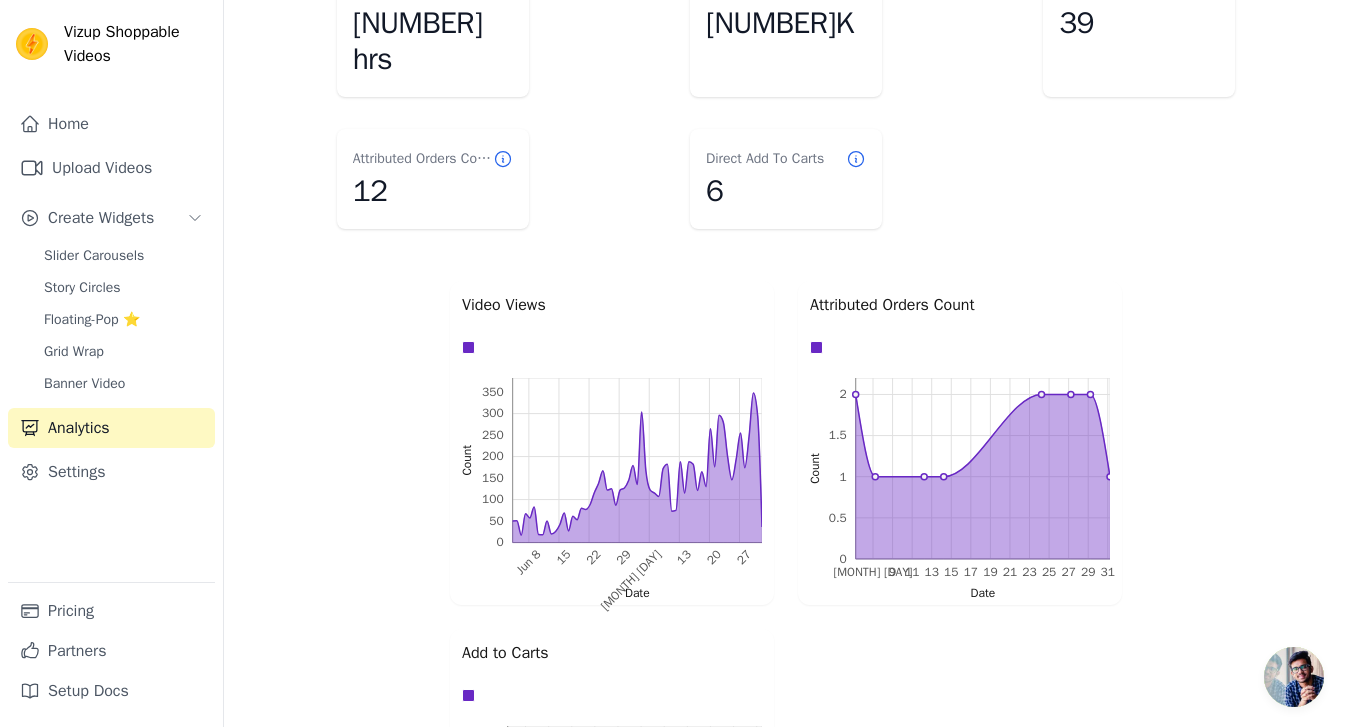 click 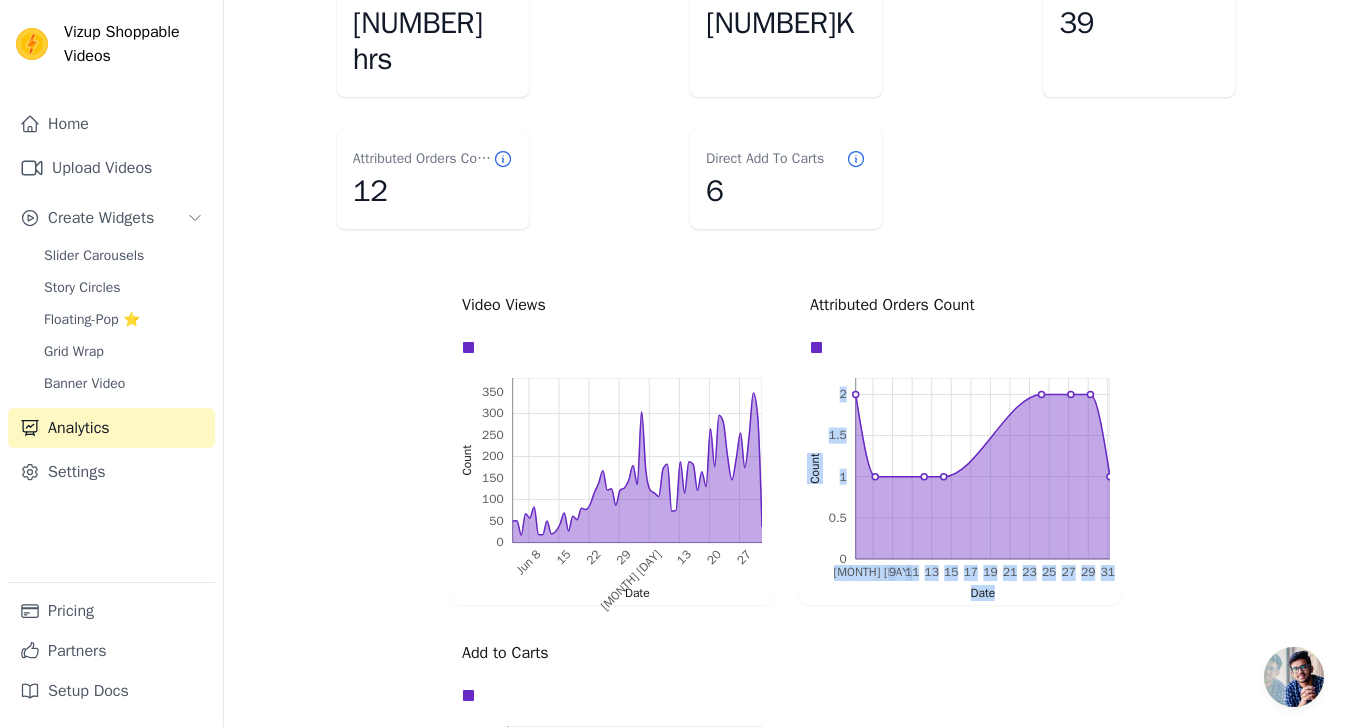 drag, startPoint x: 874, startPoint y: 439, endPoint x: 842, endPoint y: 431, distance: 32.984844 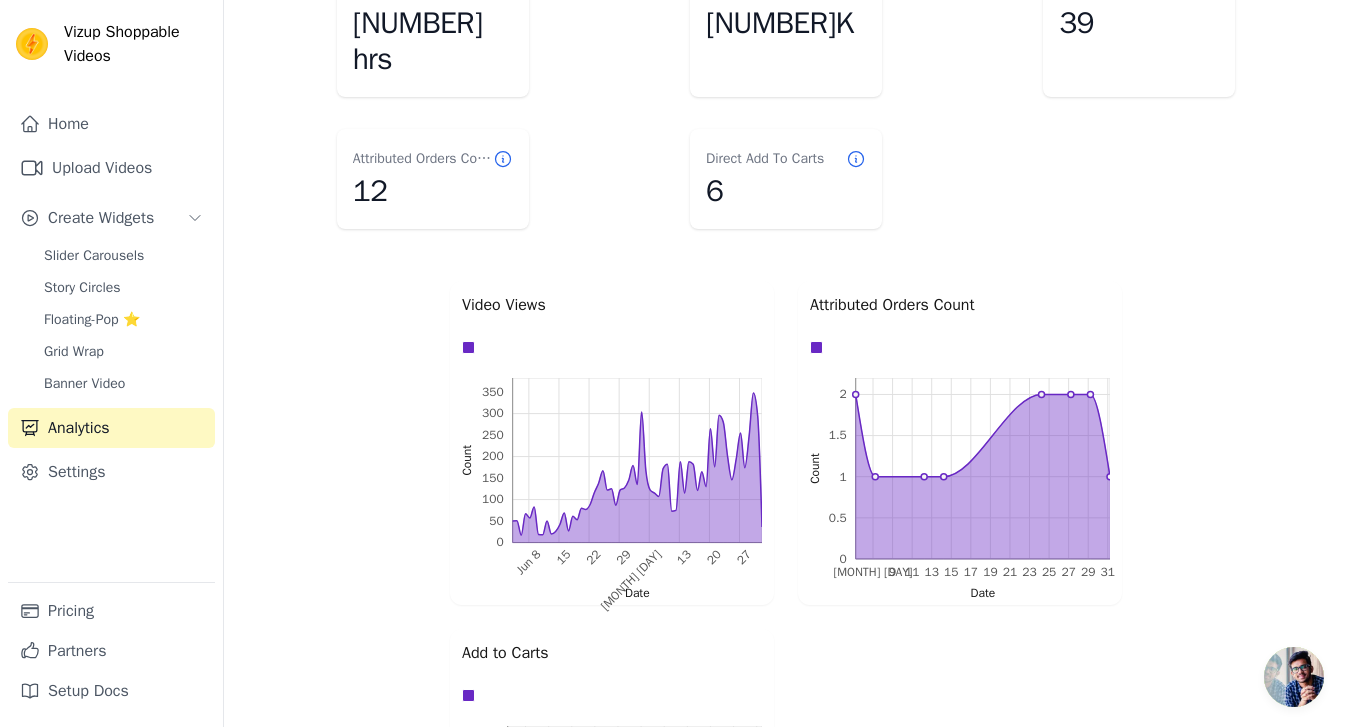drag, startPoint x: 842, startPoint y: 431, endPoint x: 842, endPoint y: 352, distance: 79 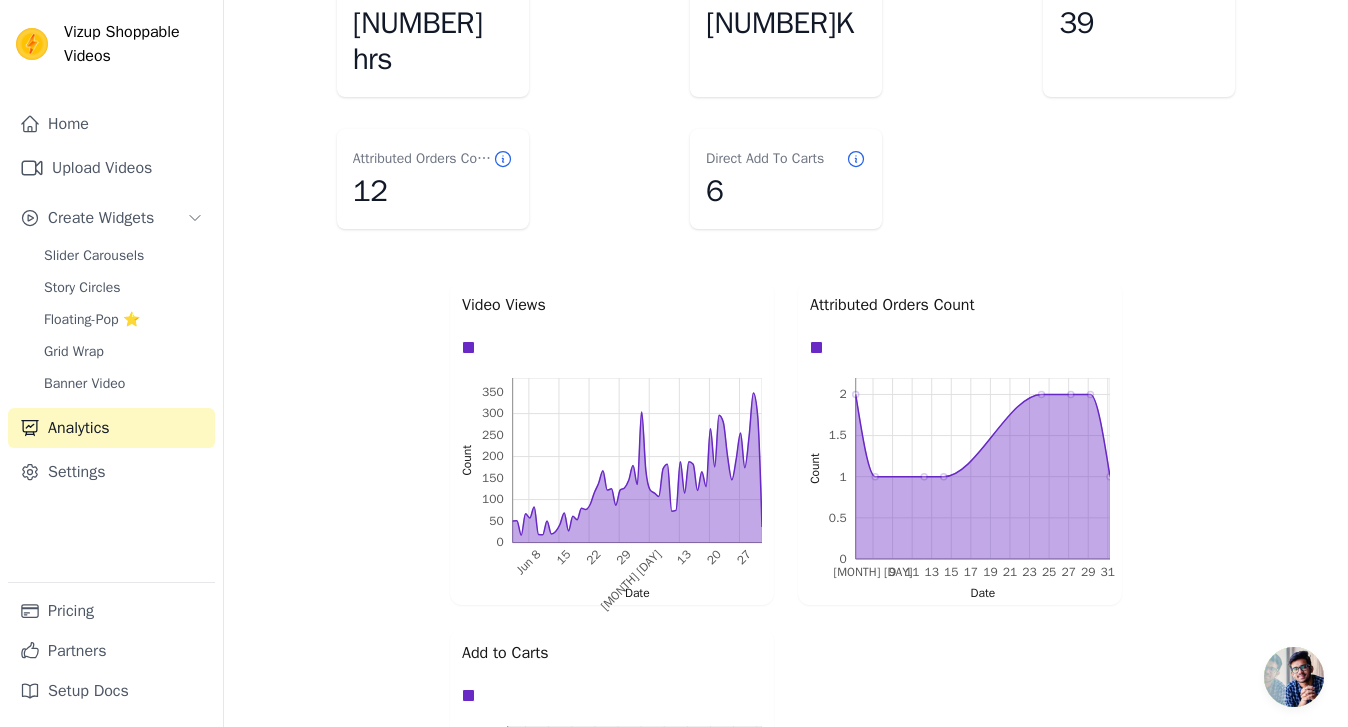 click on "2" 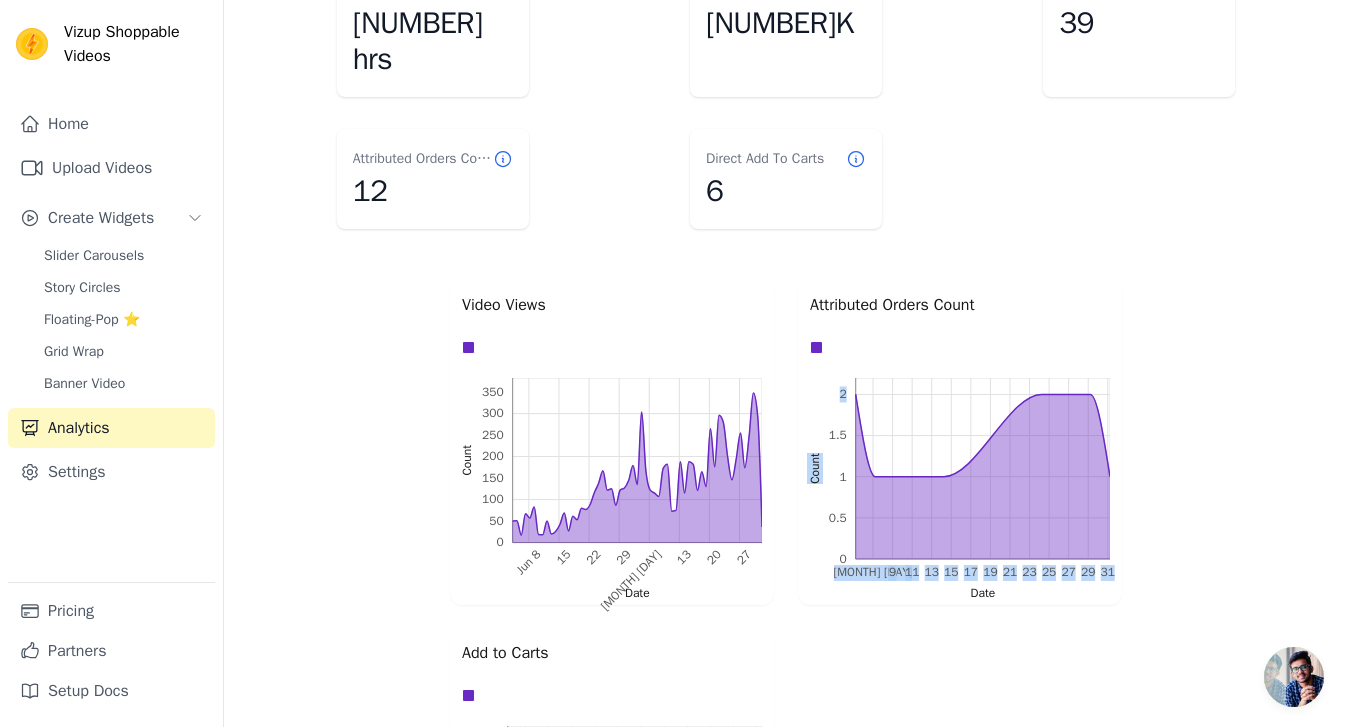 drag, startPoint x: 841, startPoint y: 350, endPoint x: 1187, endPoint y: 537, distance: 393.30014 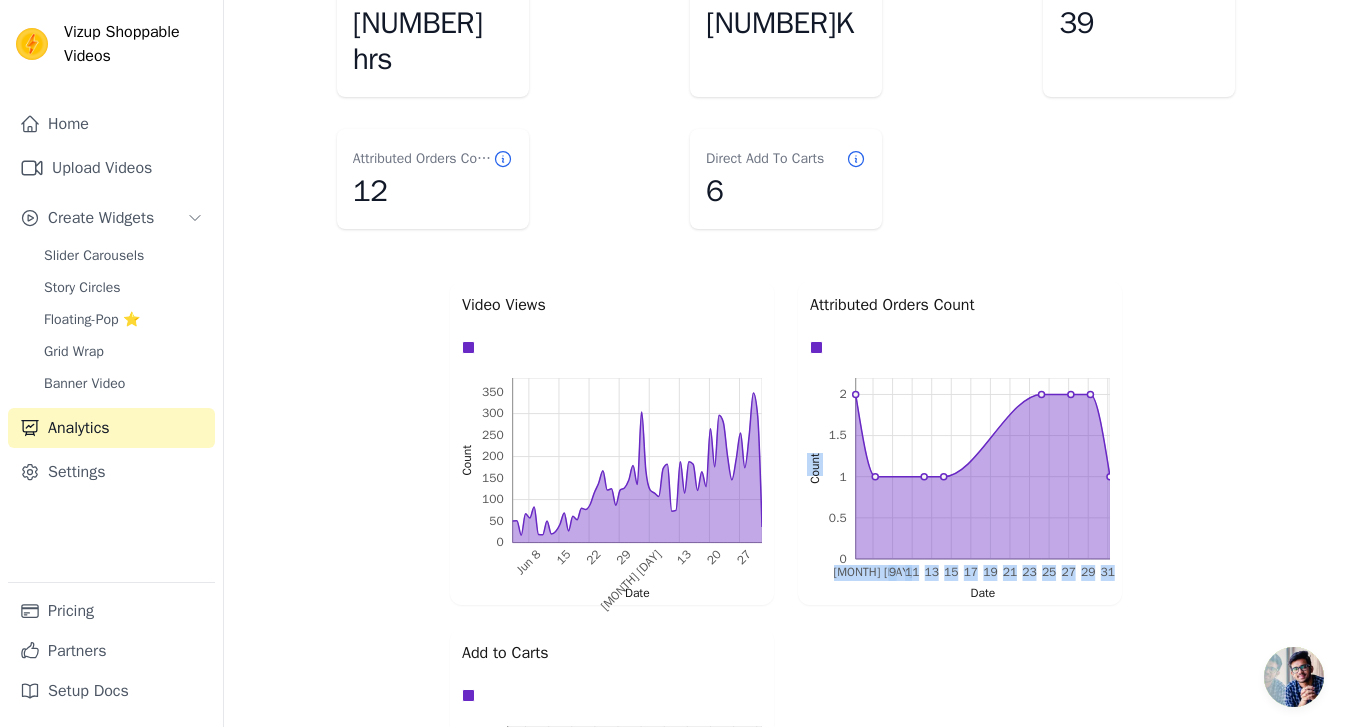 drag, startPoint x: 1118, startPoint y: 534, endPoint x: 821, endPoint y: 443, distance: 310.6284 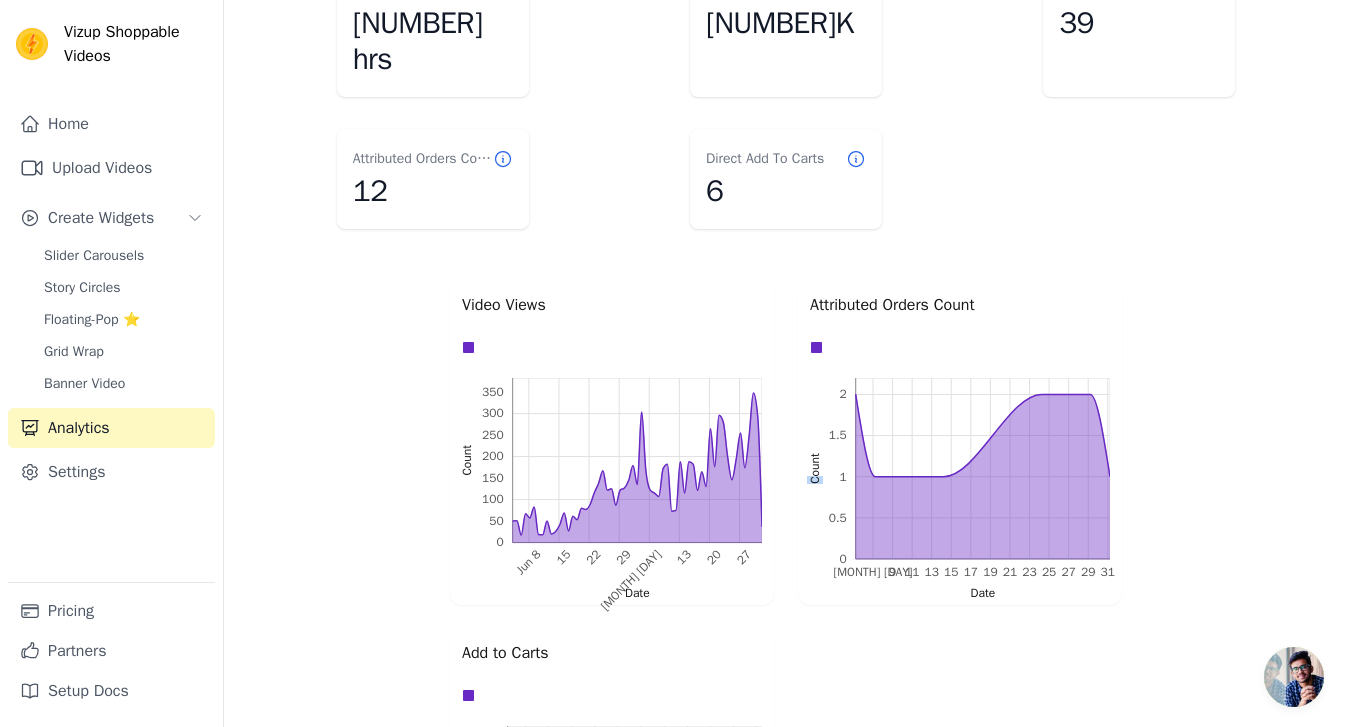 drag, startPoint x: 821, startPoint y: 443, endPoint x: 795, endPoint y: 390, distance: 59.03389 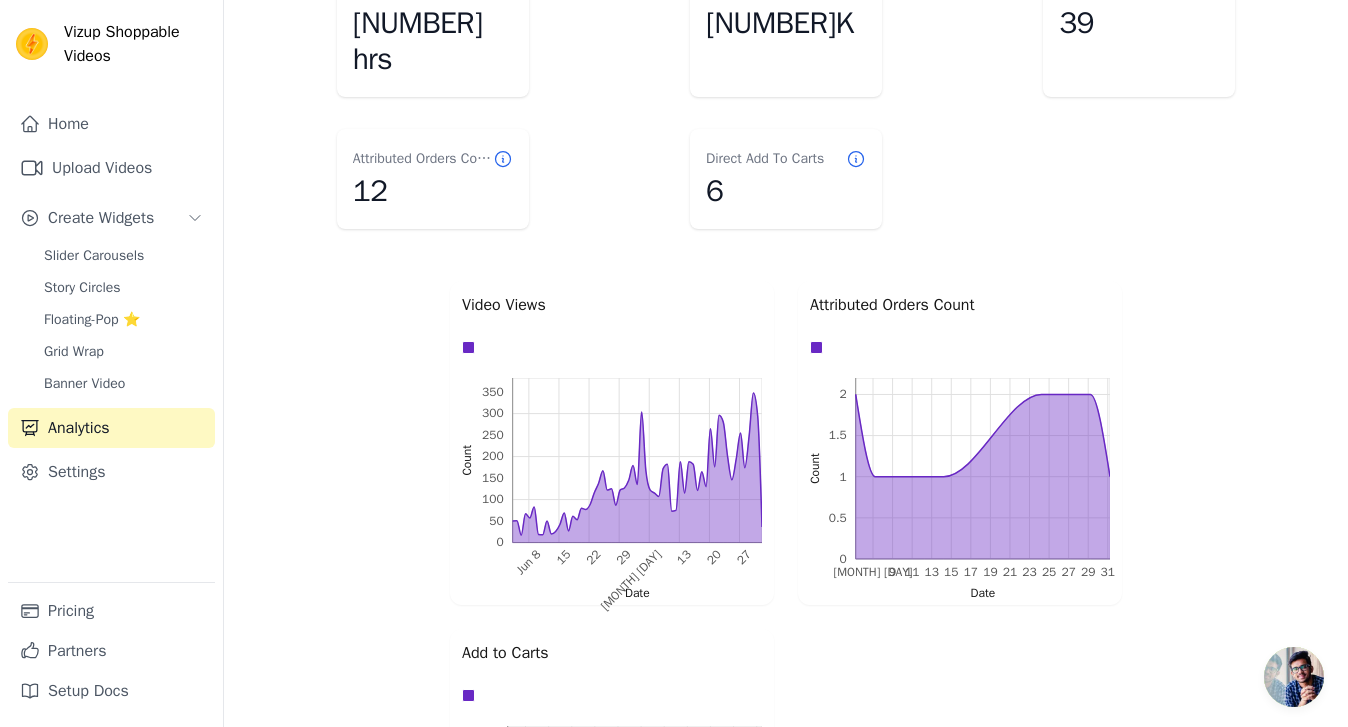 click on "Video Views 0 50 100 150 200 250 300 350 0 50 100 150 200 250 300 350 Count [MONTH] [DAY] [DAY] [DAY] [DAY] [MONTH] [DAY] [DAY] [DAY] [DAY] [MONTH] [DAY] [DAY] [DAY] [DAY] [MONTH] [DAY] [DAY] [DAY] [DAY] Date   Attributed Orders Count 0 0.5 1 1.5 2 0 0.5 1 1.5 2 Count [MONTH] [DAY] [DAY] [DAY] [DAY] [DAY] [DAY] [DAY] [DAY] [DAY] [DAY] [DAY] [DAY] [DAY] [DAY] Date
Date
[MONTH] [DAY], [YEAR]
Count
[NUMBER]
Group
Attributed Ord...
Add to Carts 0 0.5 1 1.5 2 0 0.5 1 1.5 2 Count [MONTH] [DAY] [DAY] [DAY] [DAY] [DAY] [DAY] [MONTH] [DAY] [DAY] [DAY] [DAY] [DAY] [DAY] Date" at bounding box center [786, 617] 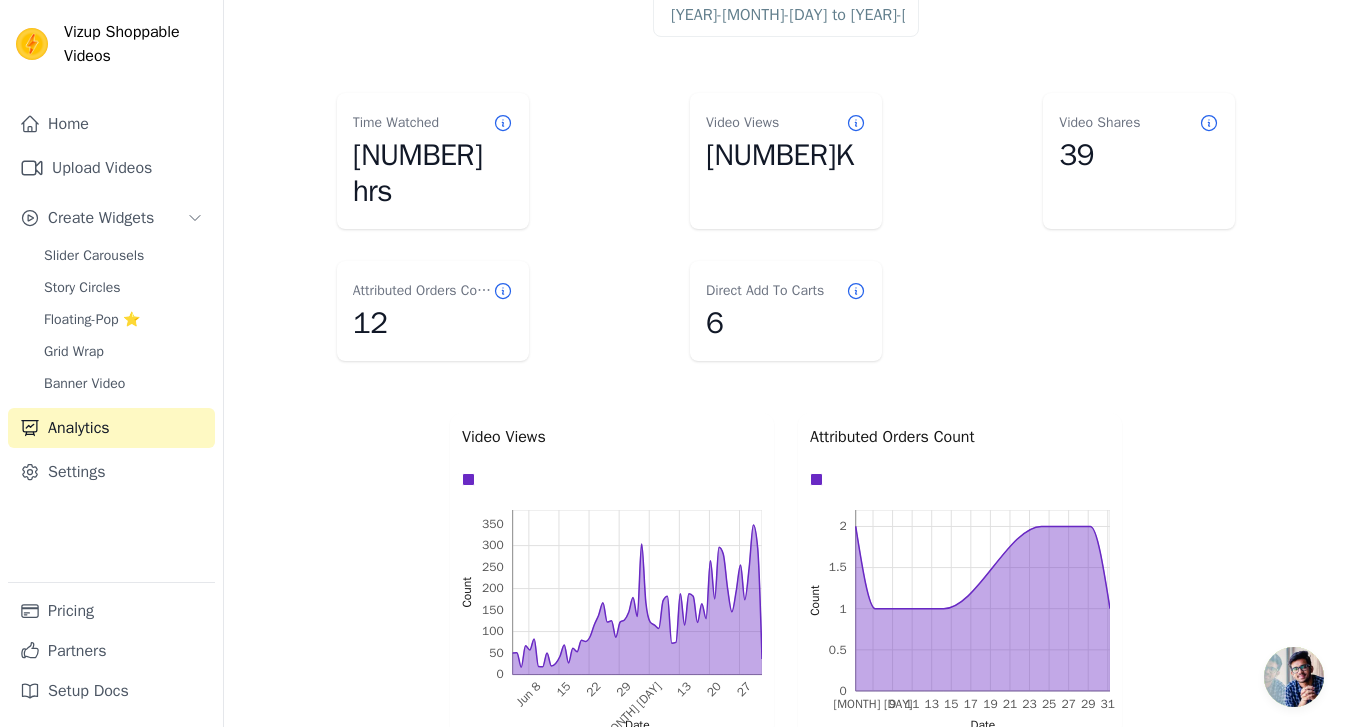 scroll, scrollTop: 0, scrollLeft: 0, axis: both 